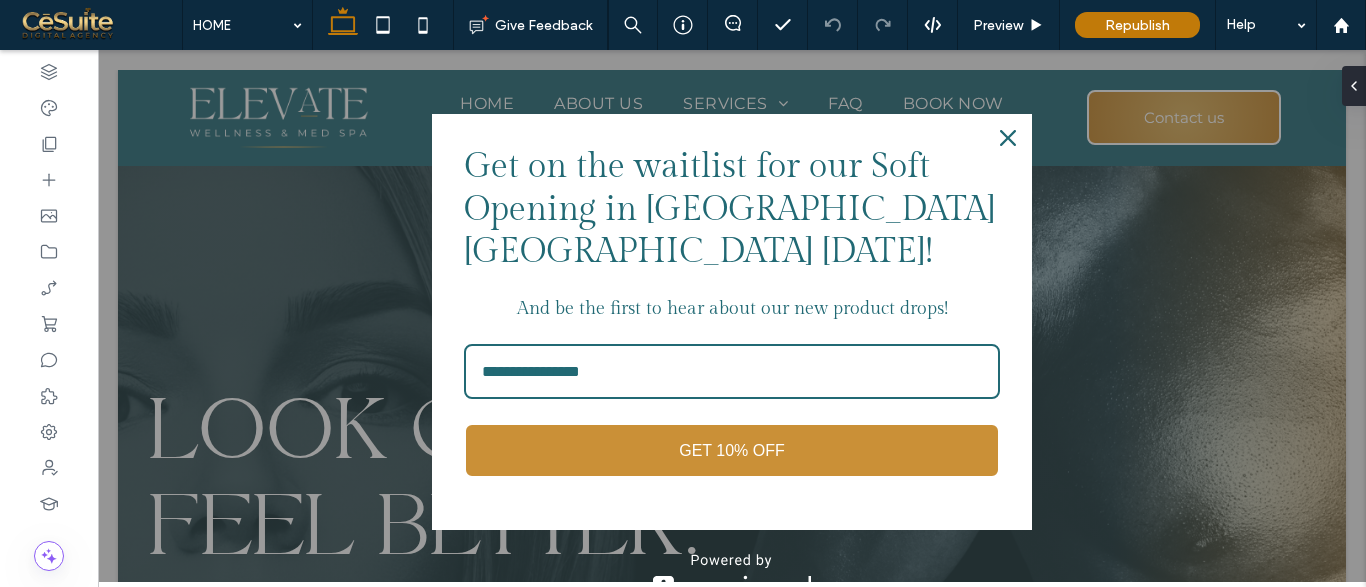 scroll, scrollTop: 0, scrollLeft: 0, axis: both 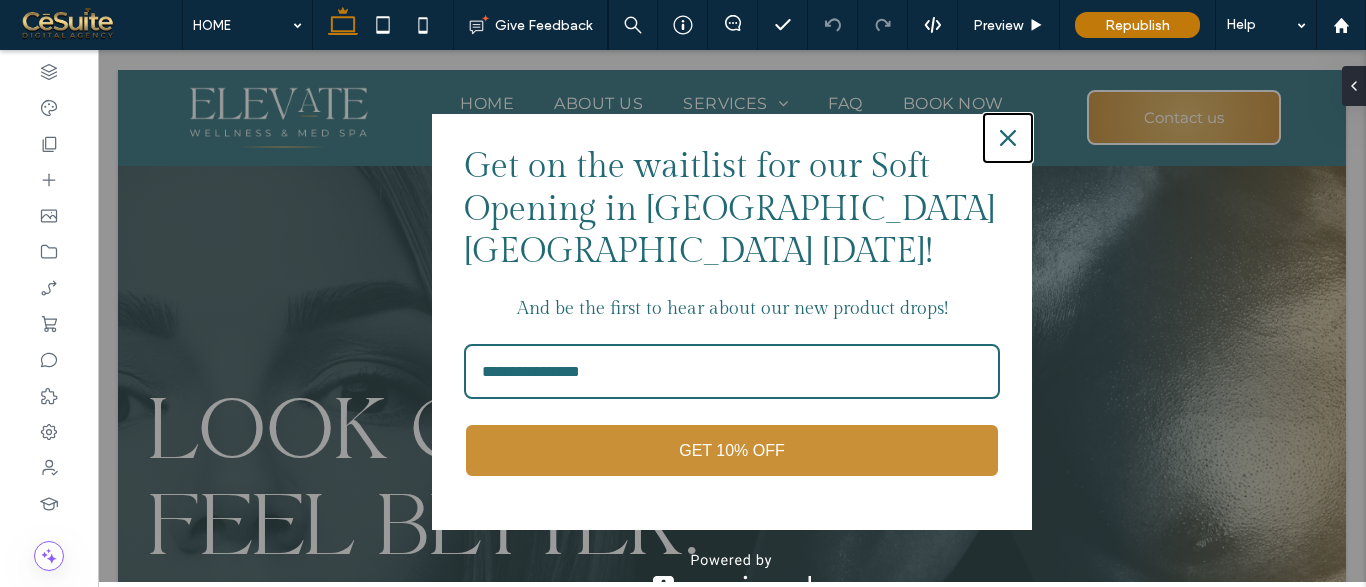 click 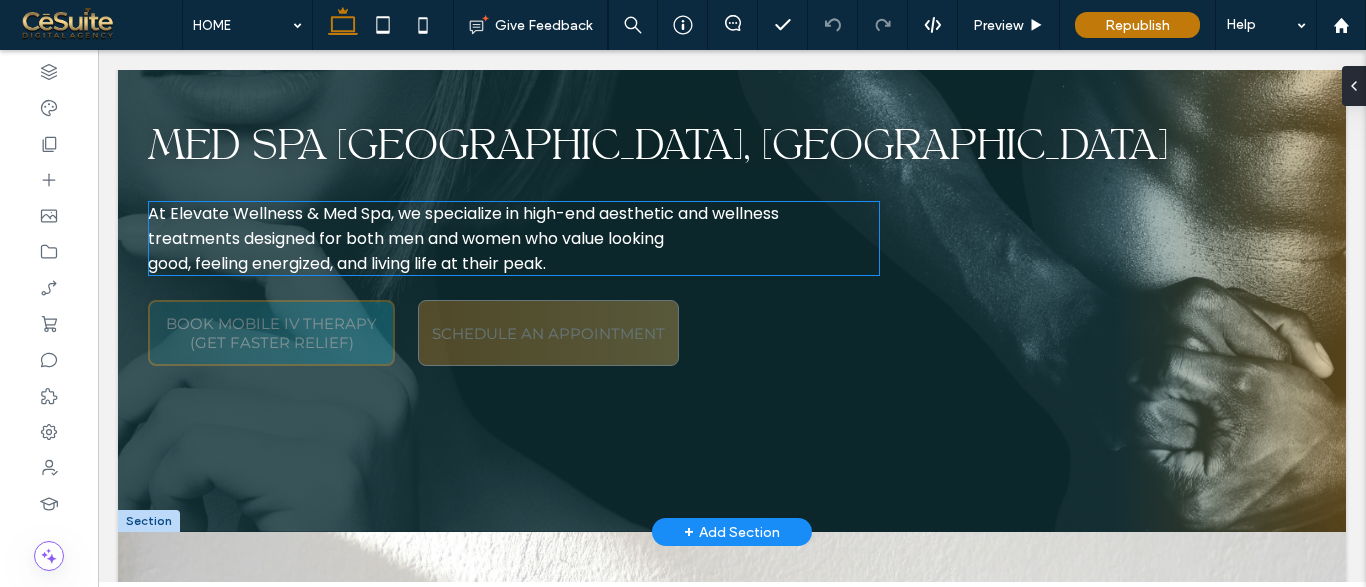 scroll, scrollTop: 612, scrollLeft: 0, axis: vertical 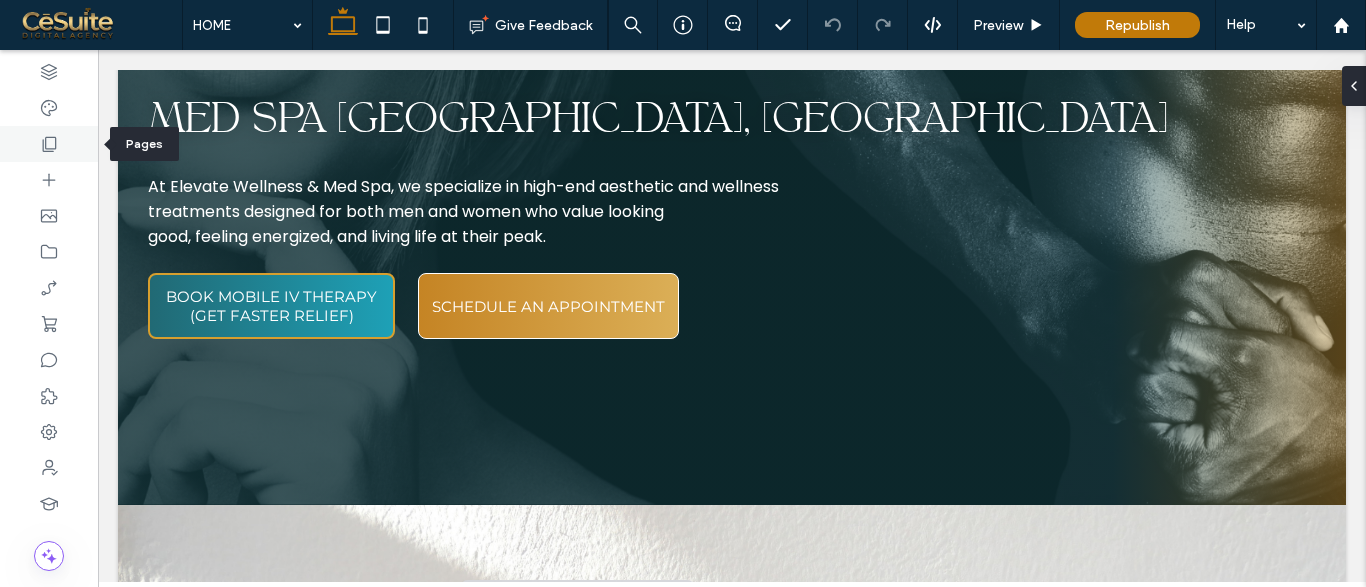 click 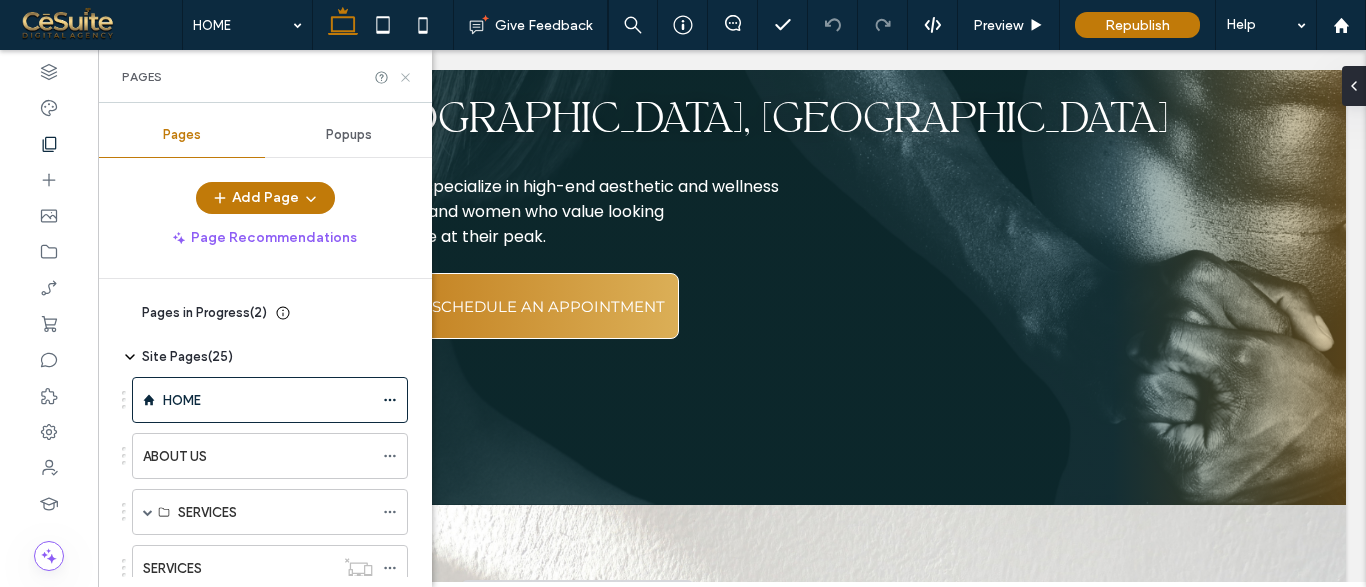 click 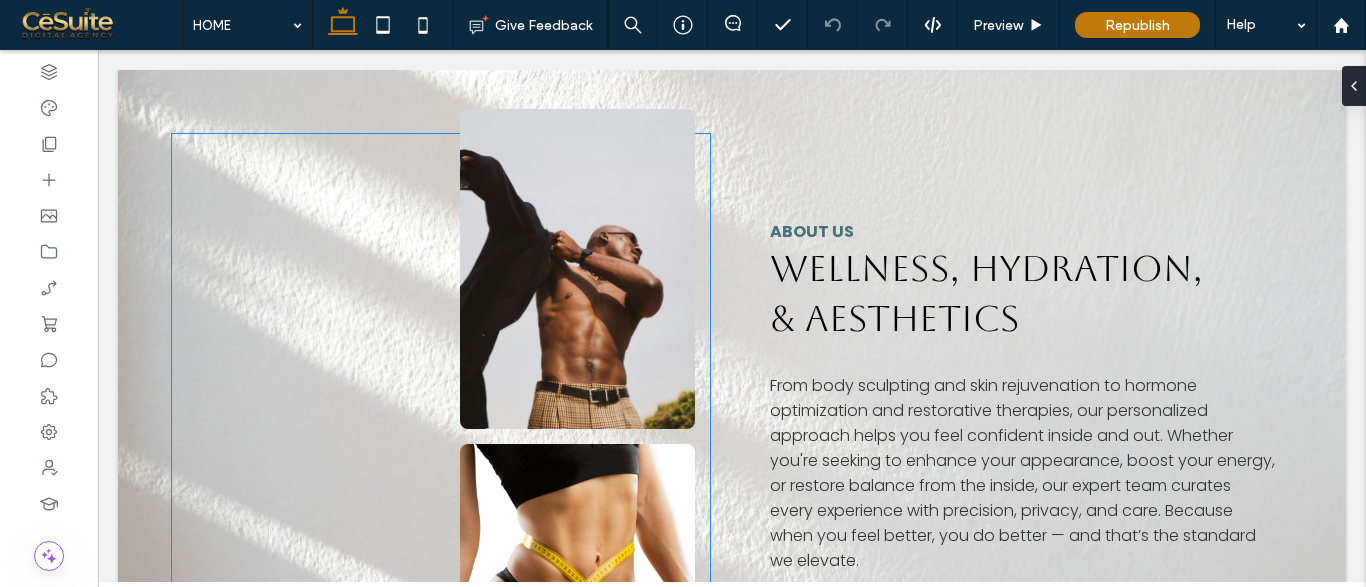 scroll, scrollTop: 1122, scrollLeft: 0, axis: vertical 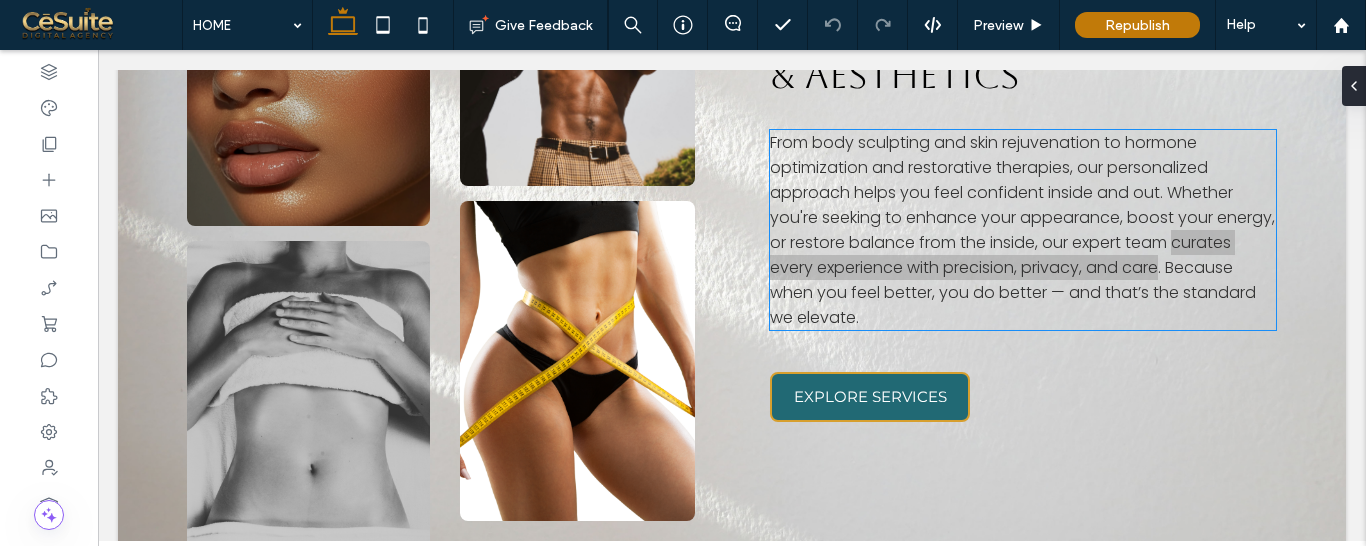 click on "From body sculpting and skin rejuvenation to hormone optimization and restorative therapies, our personalized approach helps you feel confident inside and out. Whether you're seeking to enhance your appearance, boost your energy, or restore balance from the inside, our expert team curates every experience with precision, privacy, and care. Because when you feel better, you do better — and that’s the standard we elevate." at bounding box center (1022, 230) 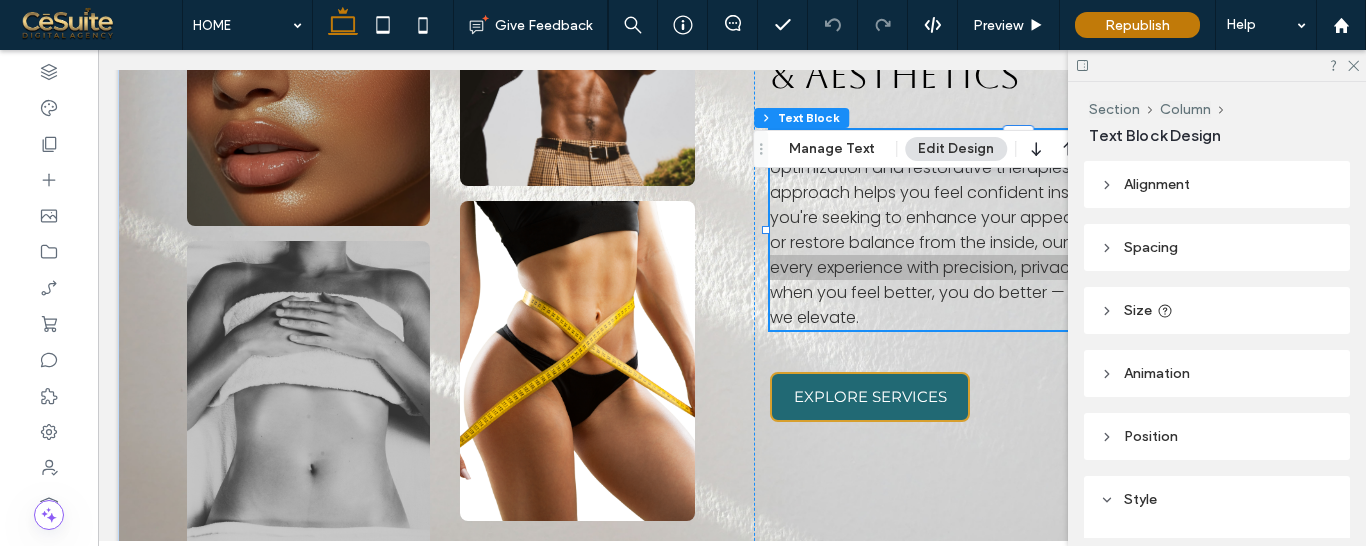 click on "From body sculpting and skin rejuvenation to hormone optimization and restorative therapies, our personalized approach helps you feel confident inside and out. Whether you're seeking to enhance your appearance, boost your energy, or restore balance from the inside, our expert team curates every experience with precision, privacy, and care. Because when you feel better, you do better — and that’s the standard we elevate." at bounding box center [1023, 230] 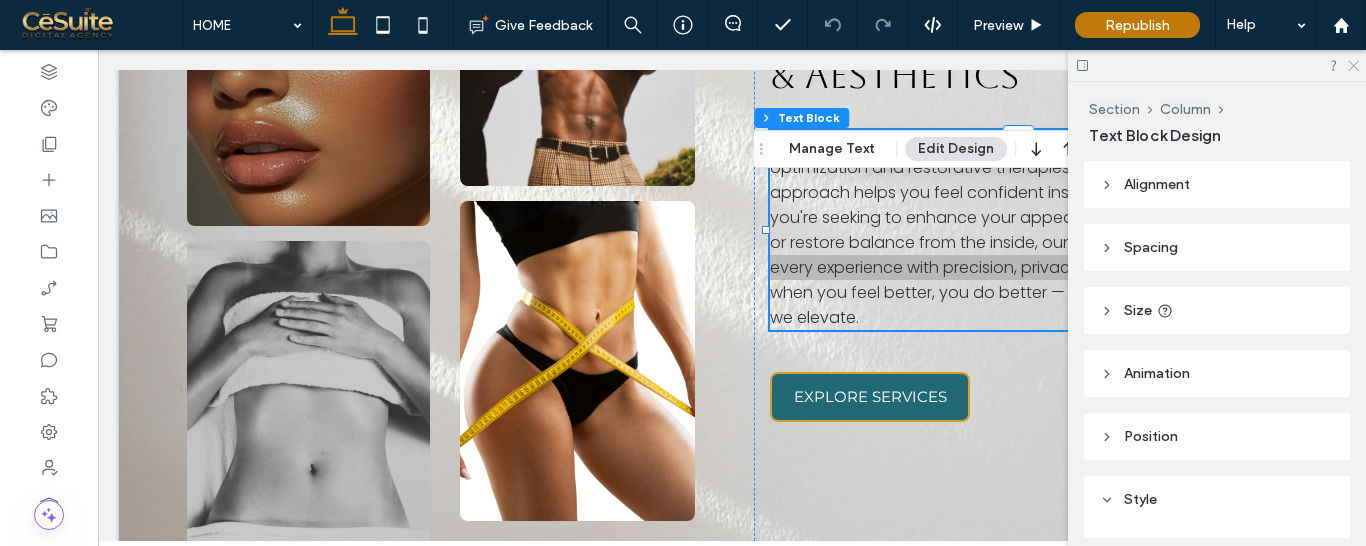 click 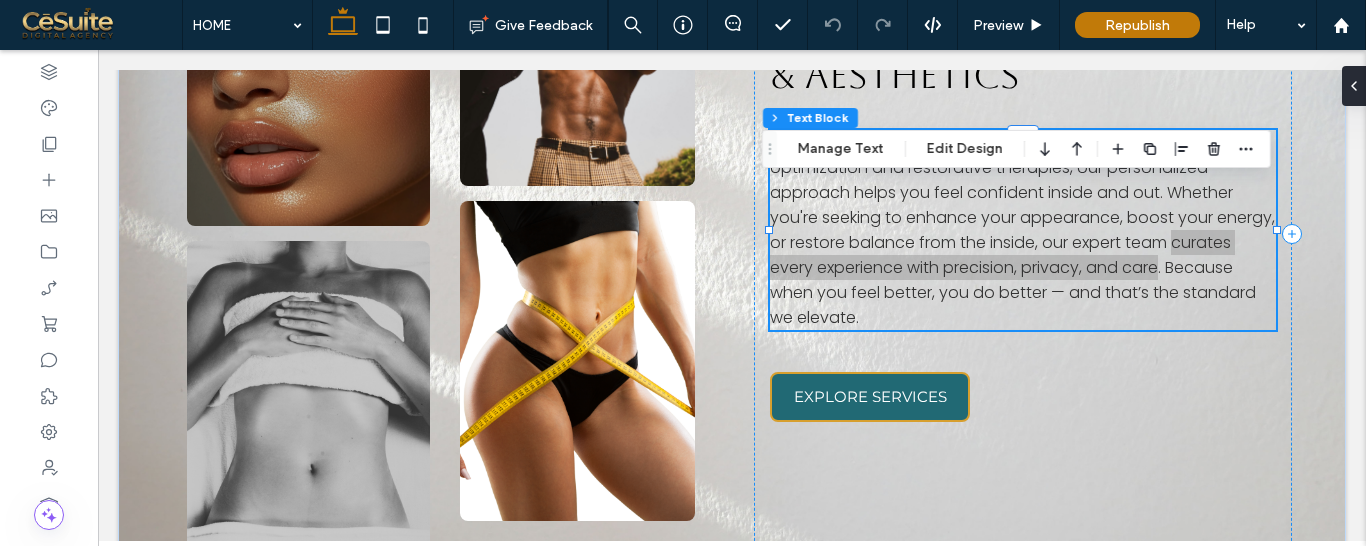 click on "From body sculpting and skin rejuvenation to hormone optimization and restorative therapies, our personalized approach helps you feel confident inside and out. Whether you're seeking to enhance your appearance, boost your energy, or restore balance from the inside, our expert team curates every experience with precision, privacy, and care. Because when you feel better, you do better — and that’s the standard we elevate." at bounding box center [1022, 230] 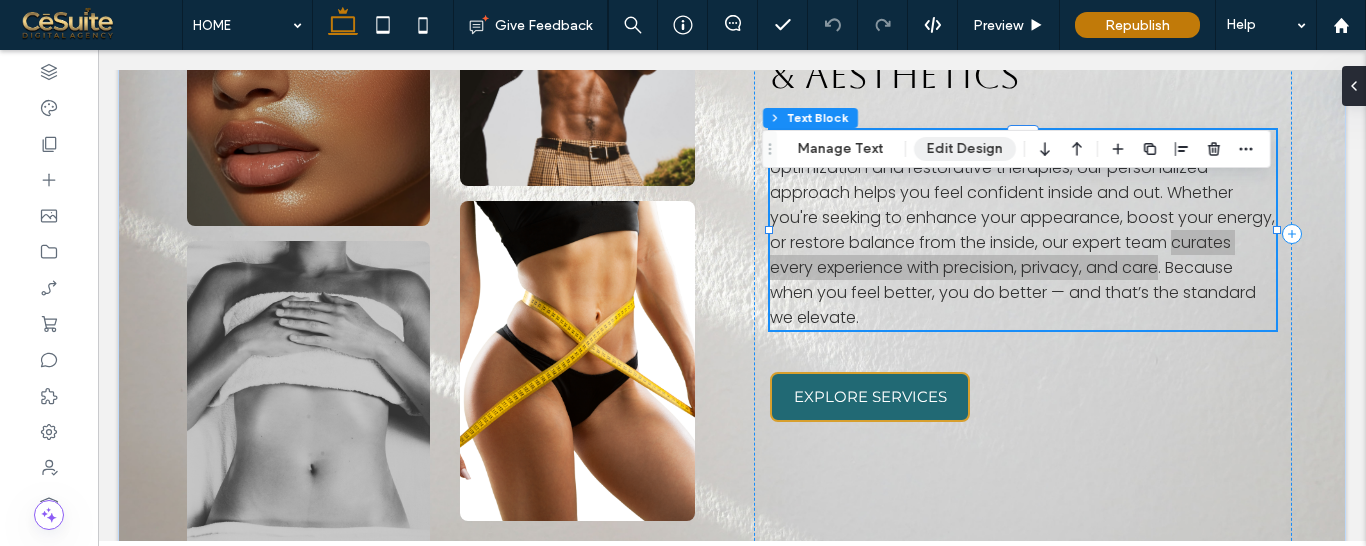 click on "Edit Design" at bounding box center (965, 149) 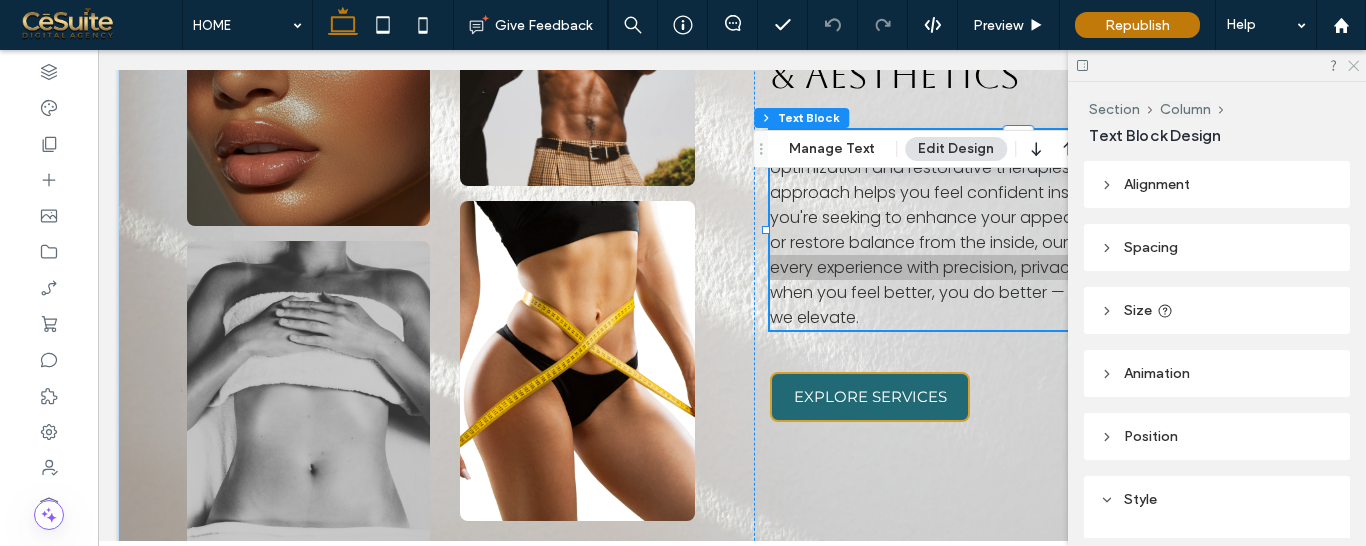 click 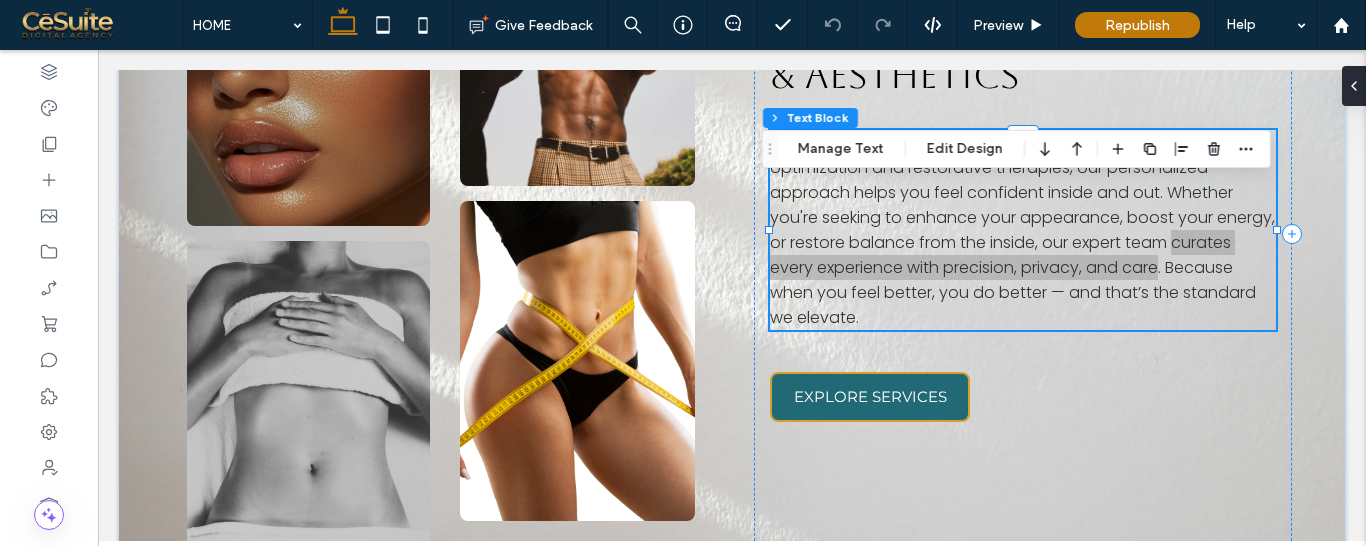 click on "From body sculpting and skin rejuvenation to hormone optimization and restorative therapies, our personalized approach helps you feel confident inside and out. Whether you're seeking to enhance your appearance, boost your energy, or restore balance from the inside, our expert team curates every experience with precision, privacy, and care. Because when you feel better, you do better — and that’s the standard we elevate." at bounding box center [1022, 230] 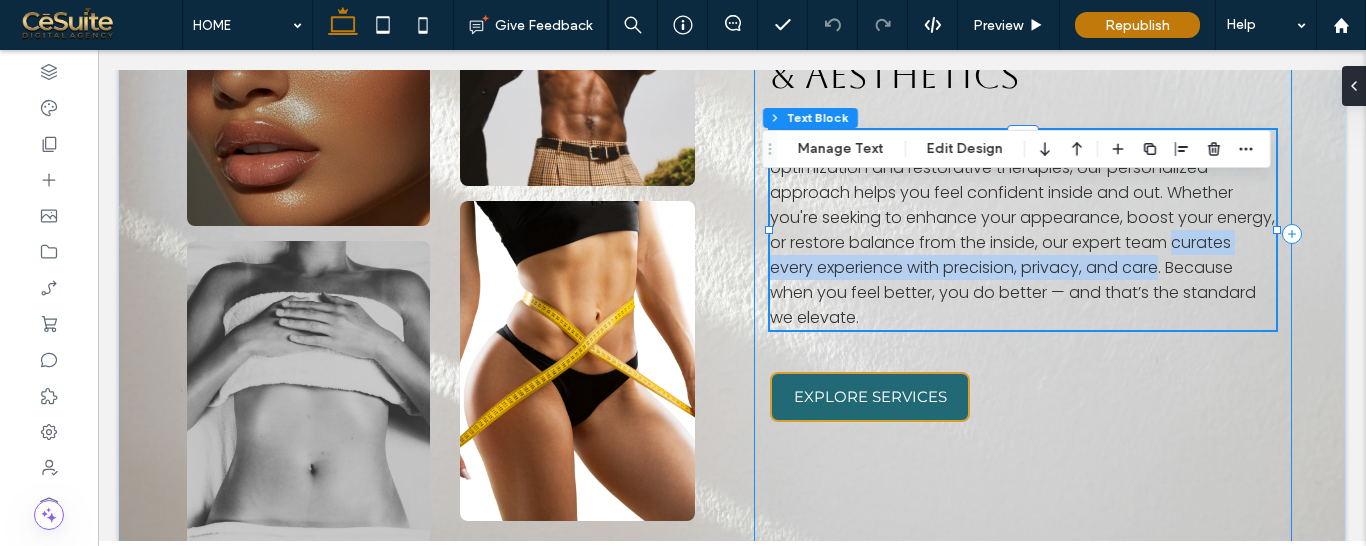 click on "About Us
Wellness, hYDRATION,
& Aesthetics
From body sculpting and skin rejuvenation to hormone optimization and restorative therapies, our personalized approach helps you feel confident inside and out. Whether you're seeking to enhance your appearance, boost your energy, or restore balance from the inside, our expert team curates every experience with precision, privacy, and care. Because when you feel better, you do better — and that’s the standard we elevate.
EXPLORE SERVICES" at bounding box center [1023, 233] 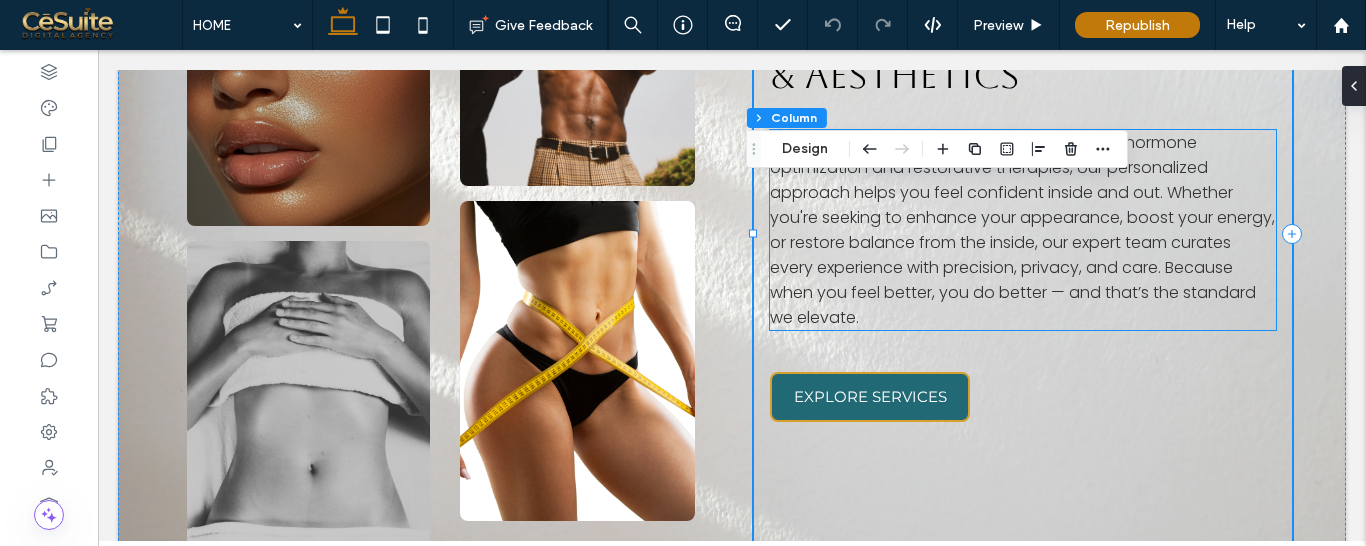 click on "From body sculpting and skin rejuvenation to hormone optimization and restorative therapies, our personalized approach helps you feel confident inside and out. Whether you're seeking to enhance your appearance, boost your energy, or restore balance from the inside, our expert team curates every experience with precision, privacy, and care. Because when you feel better, you do better — and that’s the standard we elevate." at bounding box center [1022, 230] 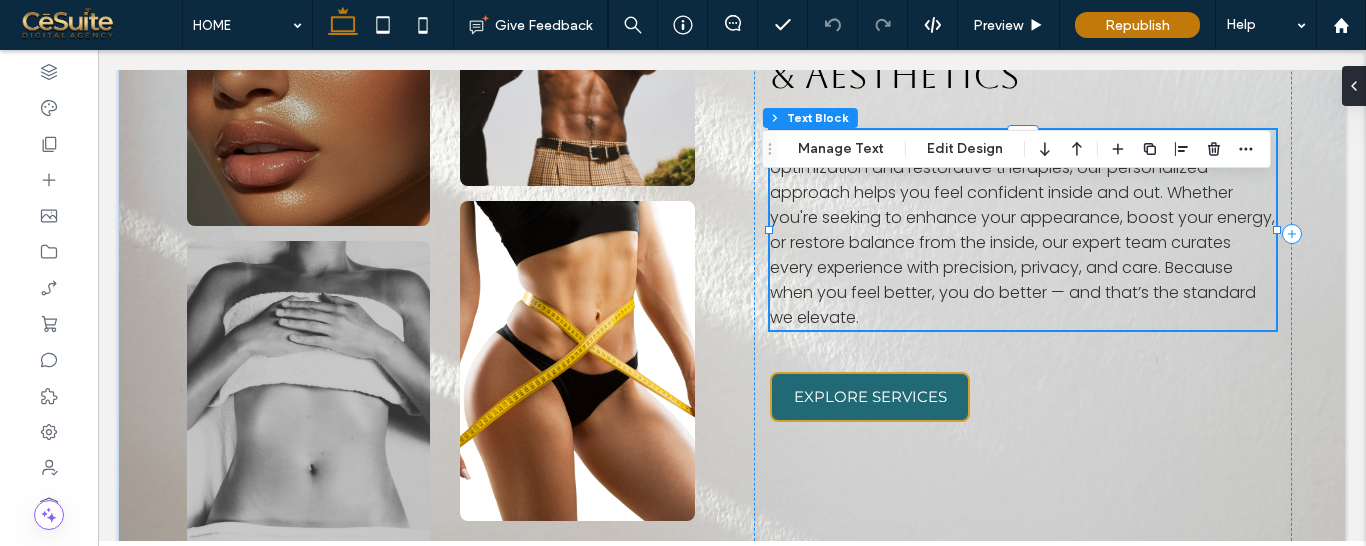 click on "From body sculpting and skin rejuvenation to hormone optimization and restorative therapies, our personalized approach helps you feel confident inside and out. Whether you're seeking to enhance your appearance, boost your energy, or restore balance from the inside, our expert team curates every experience with precision, privacy, and care. Because when you feel better, you do better — and that’s the standard we elevate." at bounding box center (1022, 230) 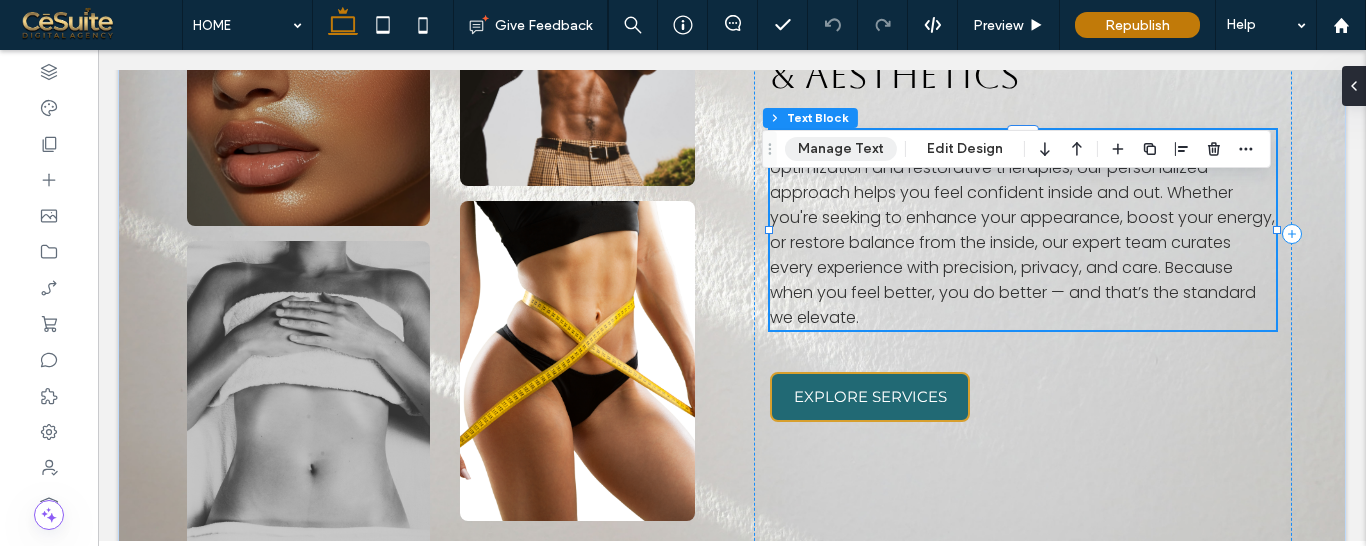 click on "Manage Text" at bounding box center [841, 149] 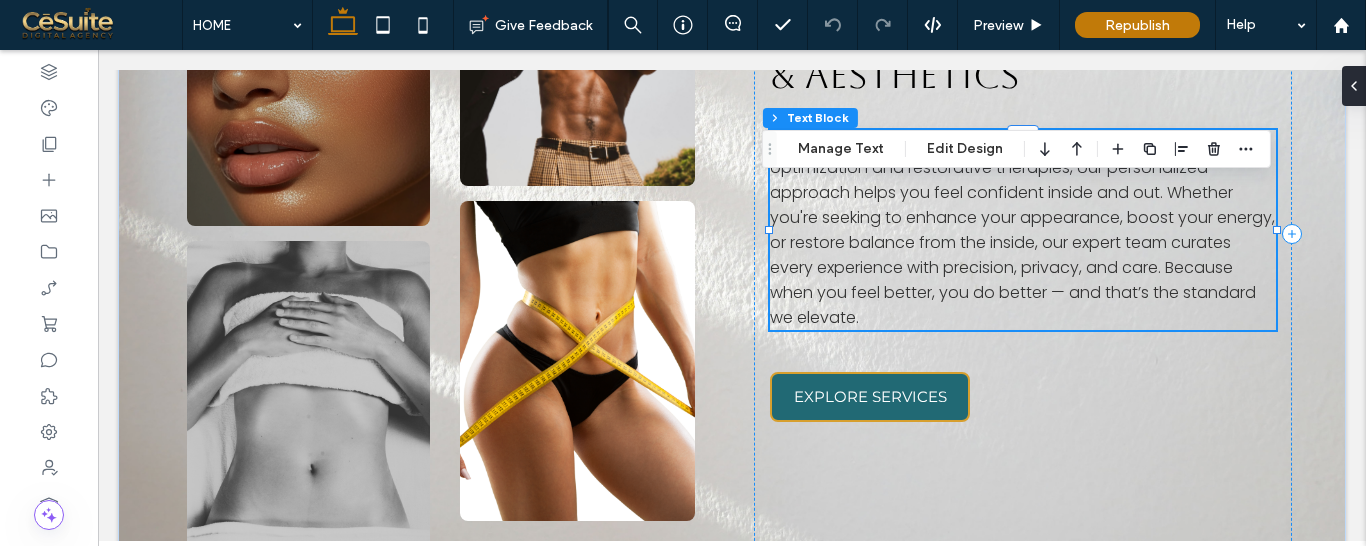 click on "From body sculpting and skin rejuvenation to hormone optimization and restorative therapies, our personalized approach helps you feel confident inside and out. Whether you're seeking to enhance your appearance, boost your energy, or restore balance from the inside, our expert team curates every experience with precision, privacy, and care. Because when you feel better, you do better — and that’s the standard we elevate." at bounding box center (1022, 230) 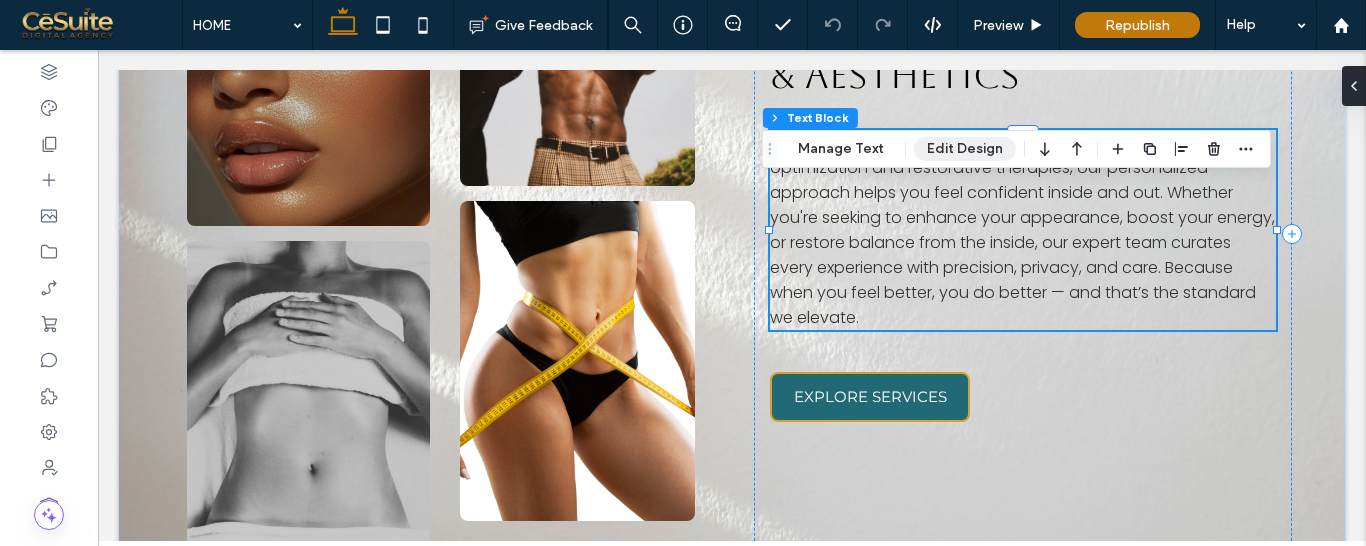 click on "Edit Design" at bounding box center (965, 149) 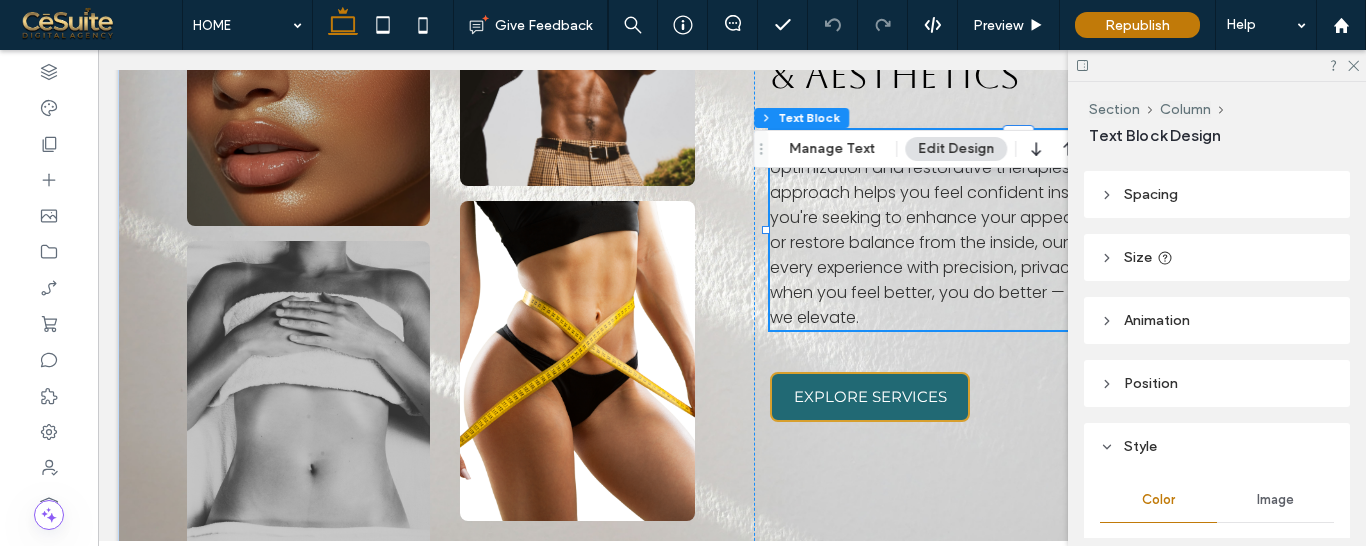 scroll, scrollTop: 0, scrollLeft: 0, axis: both 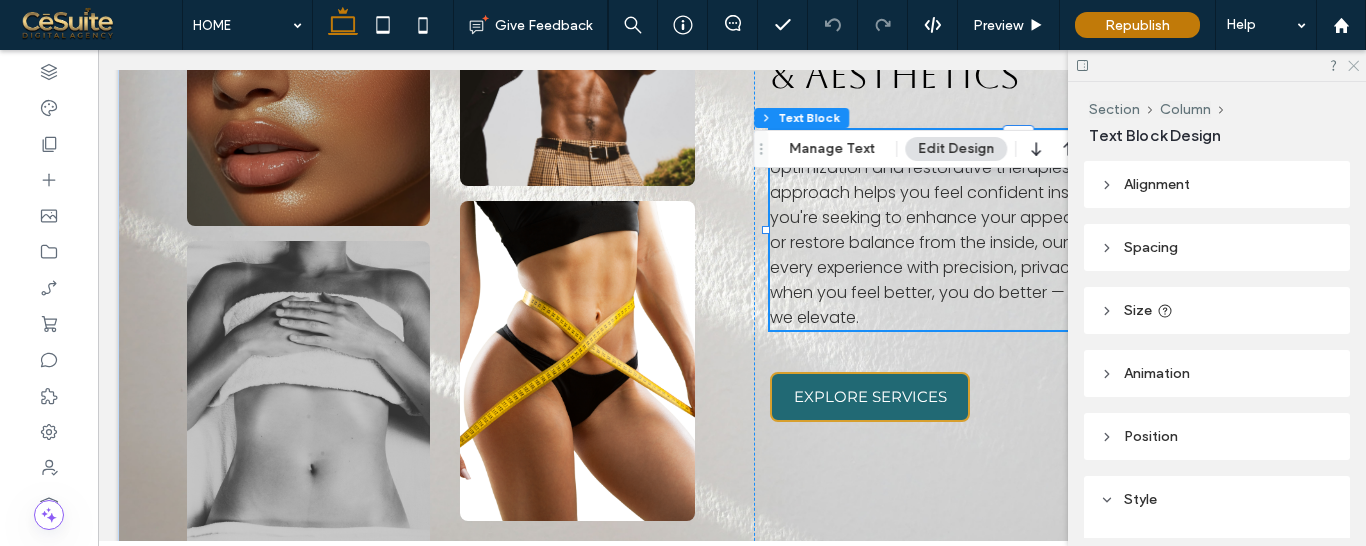 click 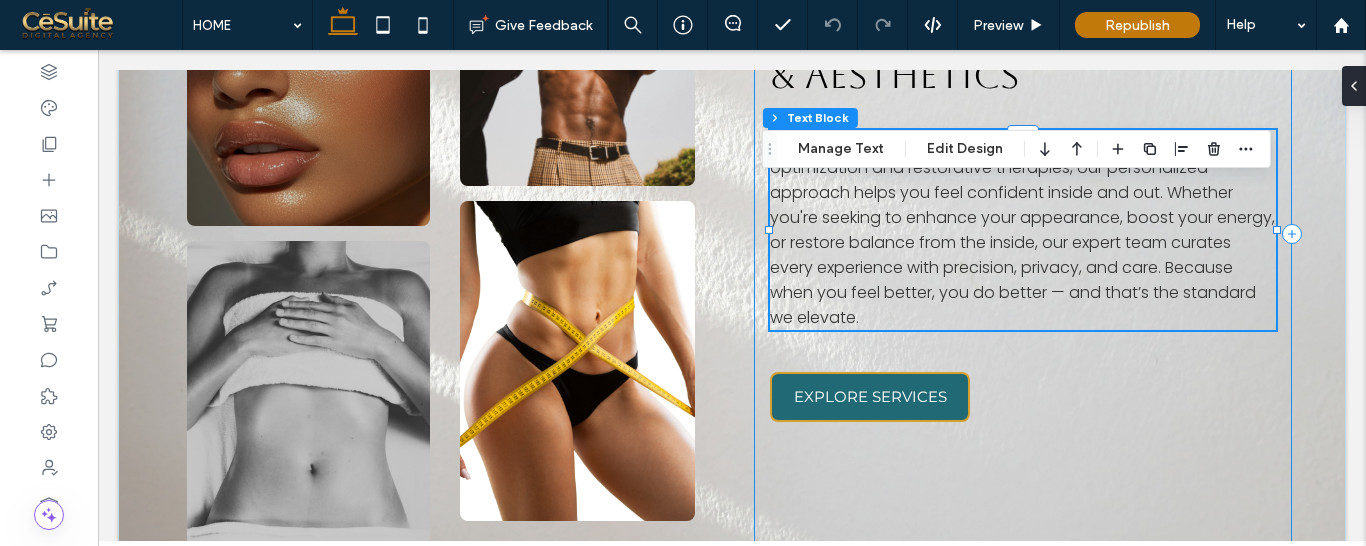 click on "About Us
Wellness, hYDRATION,
& Aesthetics
From body sculpting and skin rejuvenation to hormone optimization and restorative therapies, our personalized approach helps you feel confident inside and out. Whether you're seeking to enhance your appearance, boost your energy, or restore balance from the inside, our expert team curates every experience with precision, privacy, and care. Because when you feel better, you do better — and that’s the standard we elevate.
EXPLORE SERVICES" at bounding box center [1023, 233] 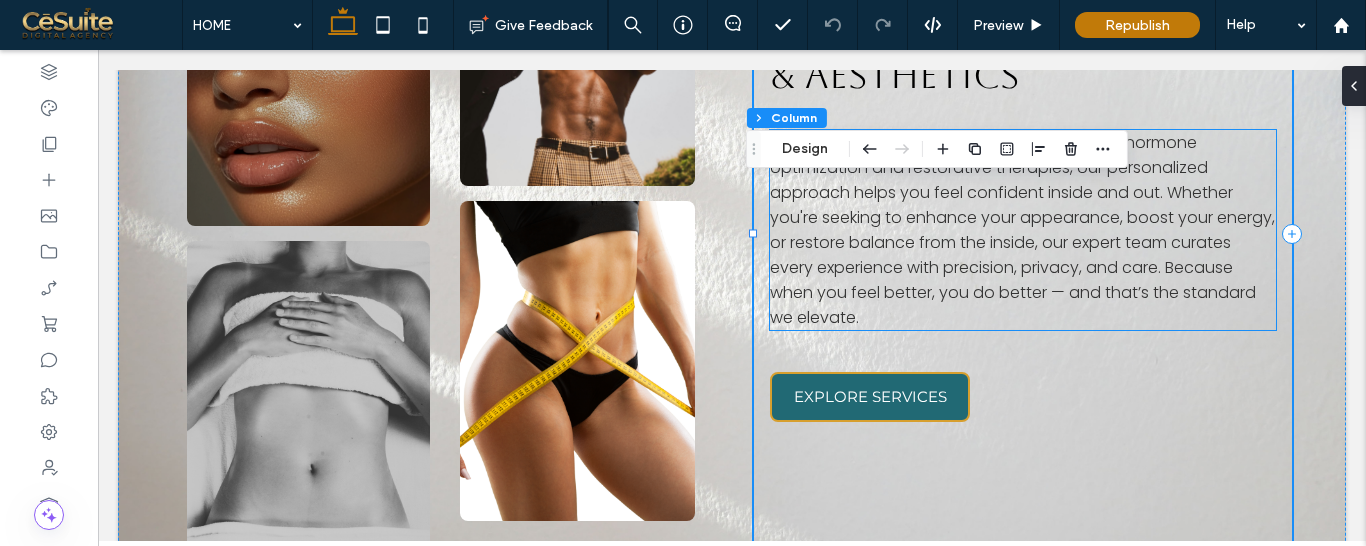 click on "From body sculpting and skin rejuvenation to hormone optimization and restorative therapies, our personalized approach helps you feel confident inside and out. Whether you're seeking to enhance your appearance, boost your energy, or restore balance from the inside, our expert team curates every experience with precision, privacy, and care. Because when you feel better, you do better — and that’s the standard we elevate." at bounding box center (1022, 230) 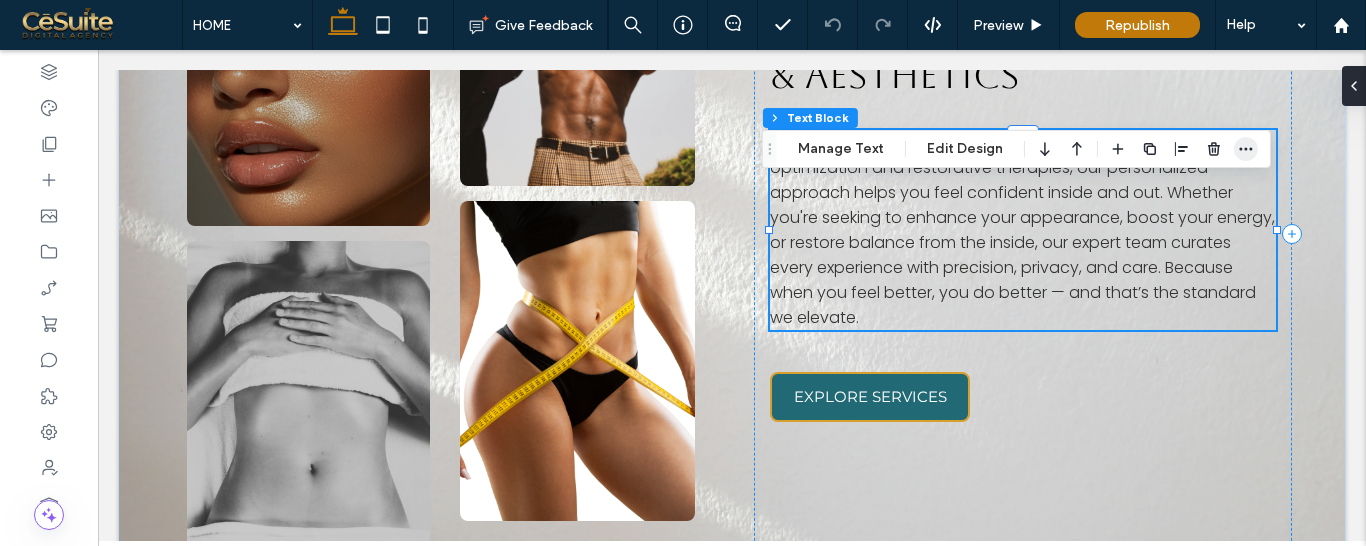 click 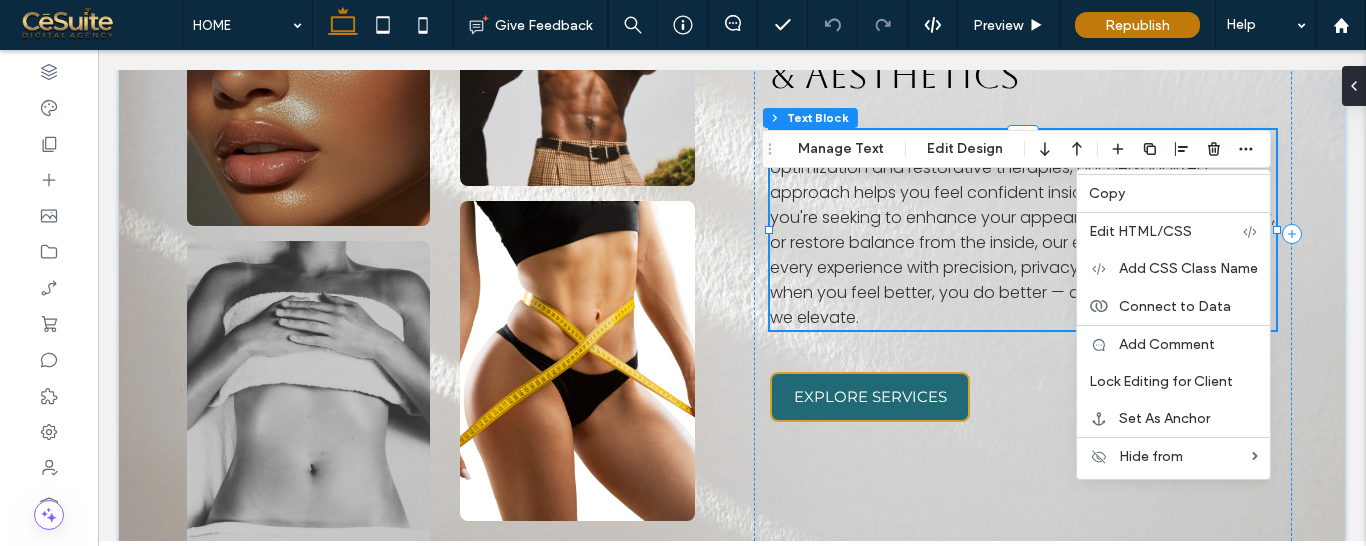 click on "From body sculpting and skin rejuvenation to hormone optimization and restorative therapies, our personalized approach helps you feel confident inside and out. Whether you're seeking to enhance your appearance, boost your energy, or restore balance from the inside, our expert team curates every experience with precision, privacy, and care. Because when you feel better, you do better — and that’s the standard we elevate." at bounding box center [1022, 230] 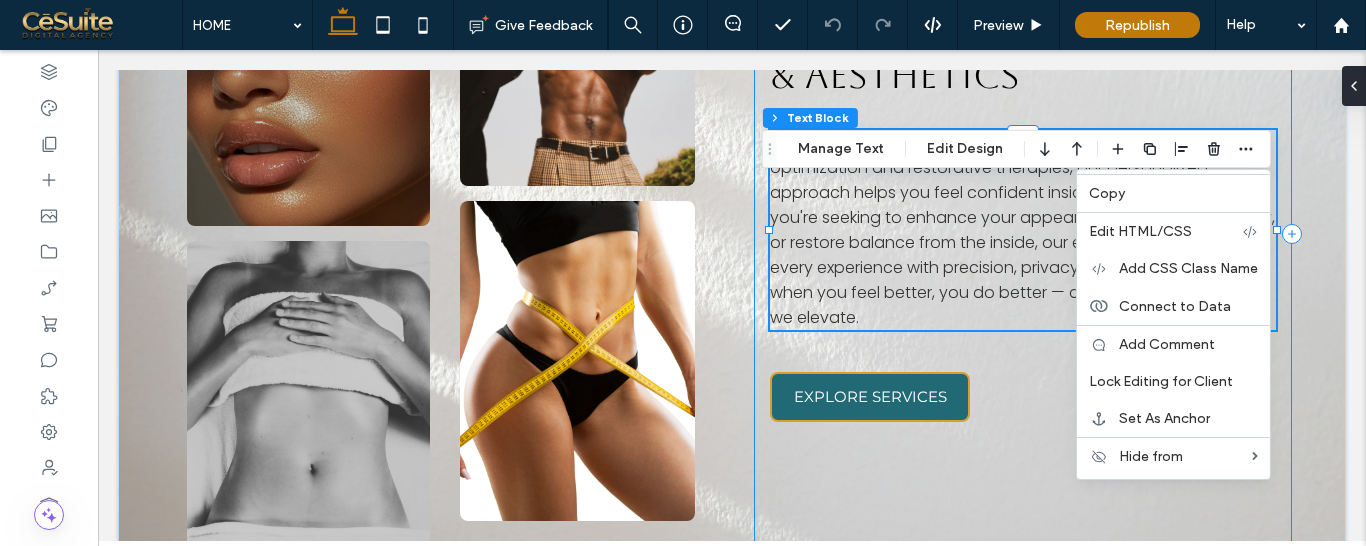 click on "About Us
Wellness, hYDRATION,
& Aesthetics
From body sculpting and skin rejuvenation to hormone optimization and restorative therapies, our personalized approach helps you feel confident inside and out. Whether you're seeking to enhance your appearance, boost your energy, or restore balance from the inside, our expert team curates every experience with precision, privacy, and care. Because when you feel better, you do better — and that’s the standard we elevate.
EXPLORE SERVICES" at bounding box center [1023, 233] 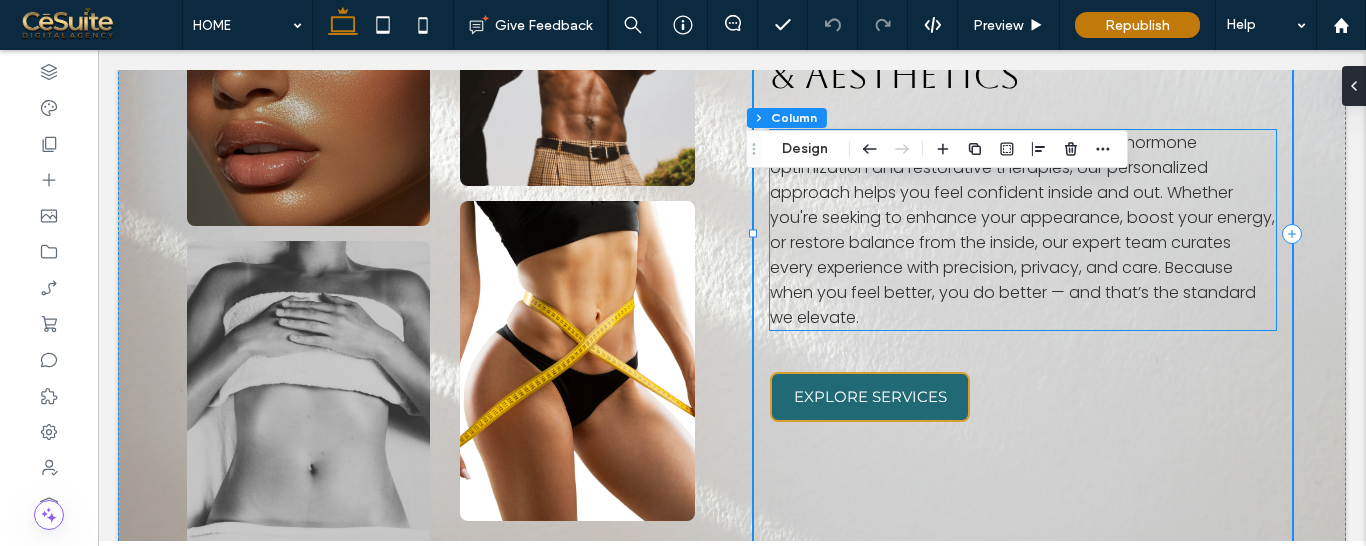 click on "From body sculpting and skin rejuvenation to hormone optimization and restorative therapies, our personalized approach helps you feel confident inside and out. Whether you're seeking to enhance your appearance, boost your energy, or restore balance from the inside, our expert team curates every experience with precision, privacy, and care. Because when you feel better, you do better — and that’s the standard we elevate." at bounding box center [1022, 230] 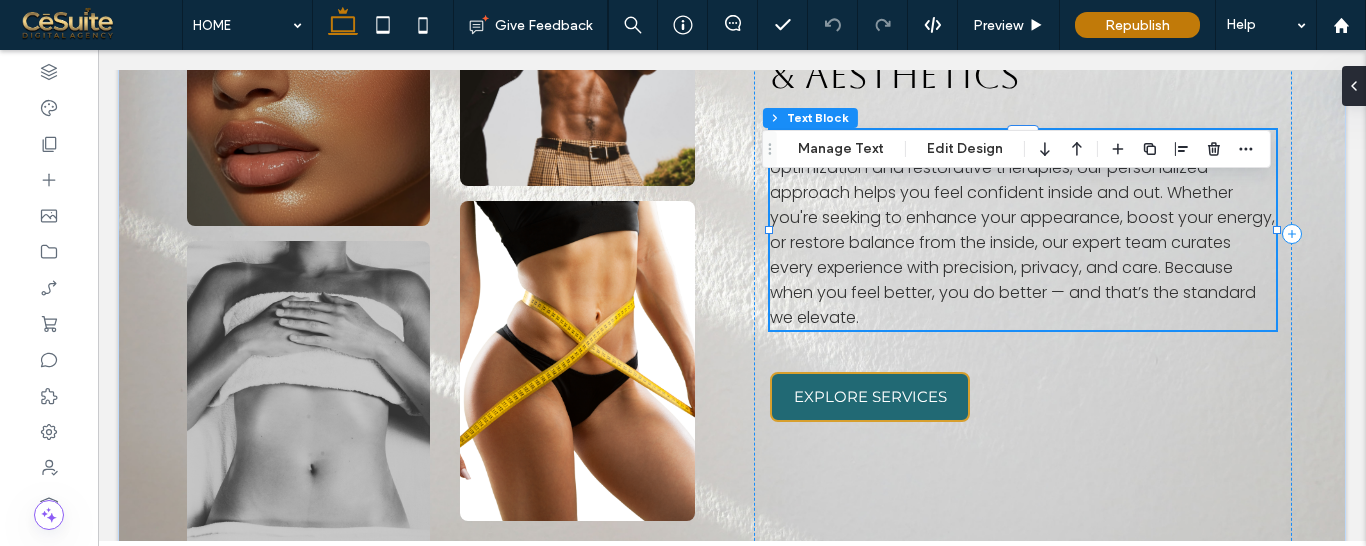 click on "From body sculpting and skin rejuvenation to hormone optimization and restorative therapies, our personalized approach helps you feel confident inside and out. Whether you're seeking to enhance your appearance, boost your energy, or restore balance from the inside, our expert team curates every experience with precision, privacy, and care. Because when you feel better, you do better — and that’s the standard we elevate." at bounding box center (1022, 230) 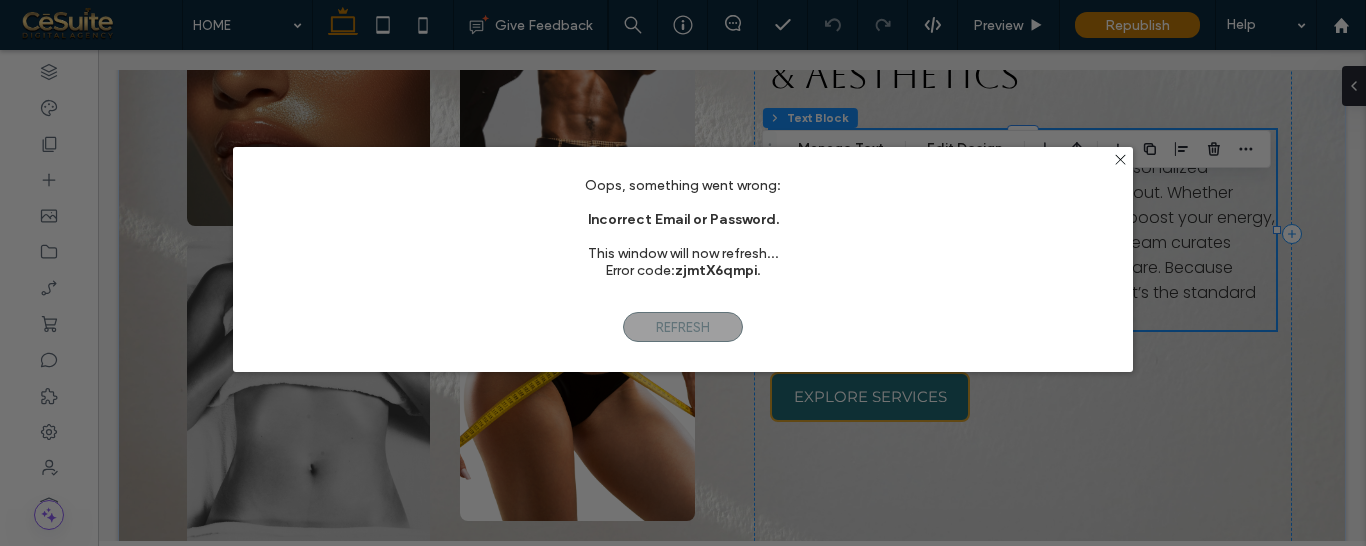 click on "Oops, something went wrong: Incorrect Email or Password. This window will now refresh... Error code:  zjmtX6qmpi ." at bounding box center [683, 236] 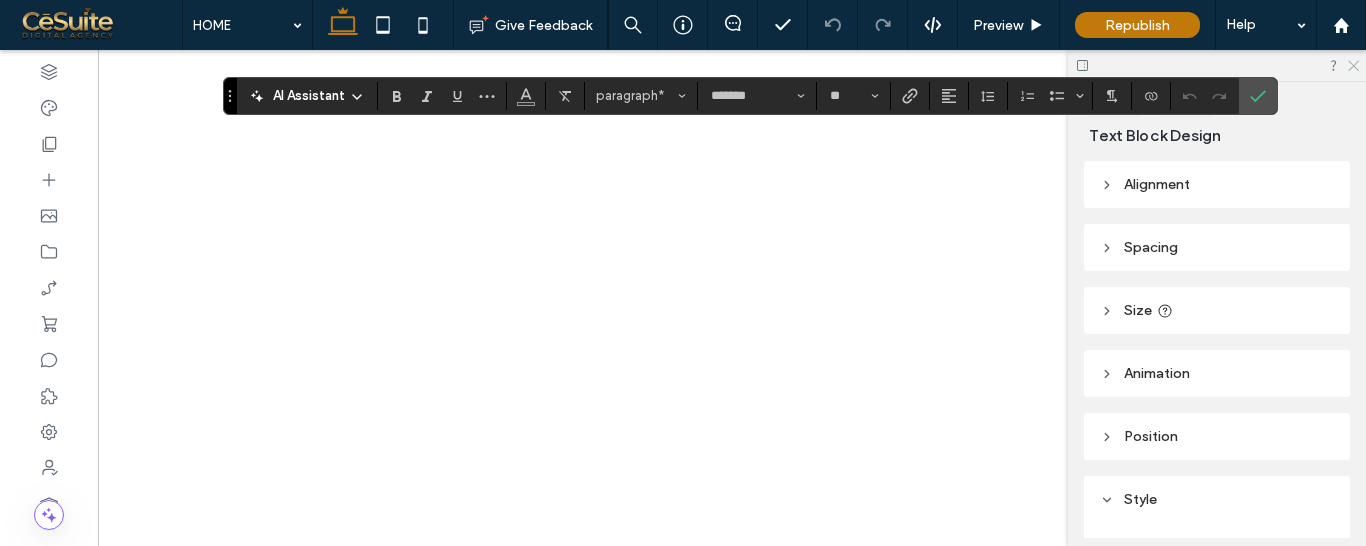 scroll, scrollTop: 0, scrollLeft: 0, axis: both 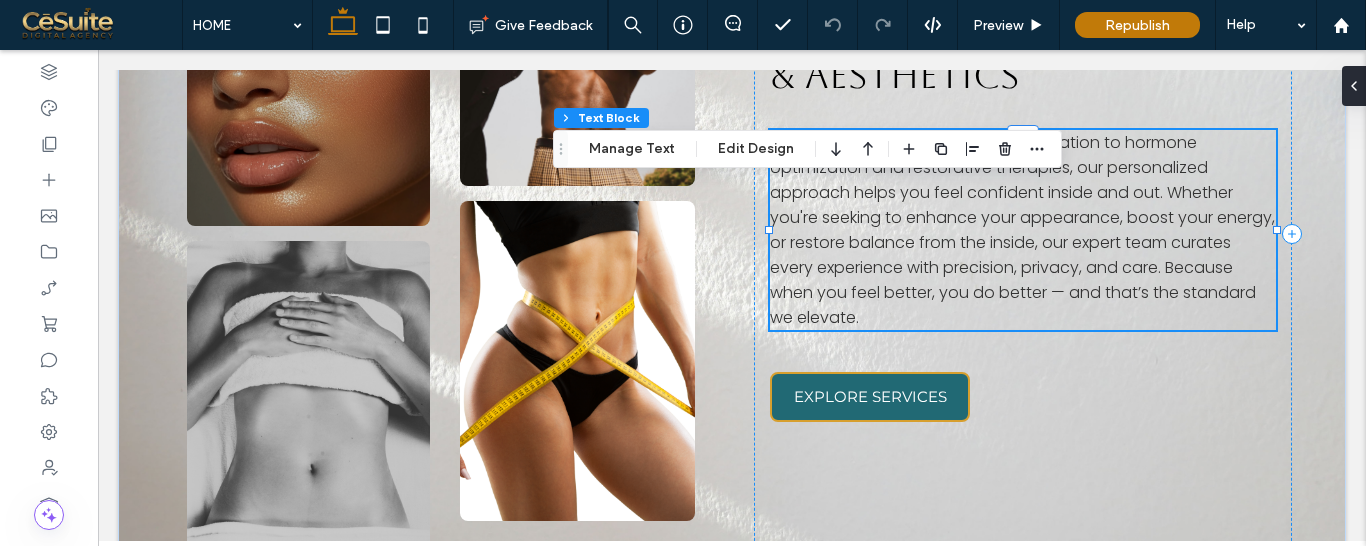 click on "From body sculpting and skin rejuvenation to hormone optimization and restorative therapies, our personalized approach helps you feel confident inside and out. Whether you're seeking to enhance your appearance, boost your energy, or restore balance from the inside, our expert team curates every experience with precision, privacy, and care. Because when you feel better, you do better — and that’s the standard we elevate." at bounding box center (1022, 230) 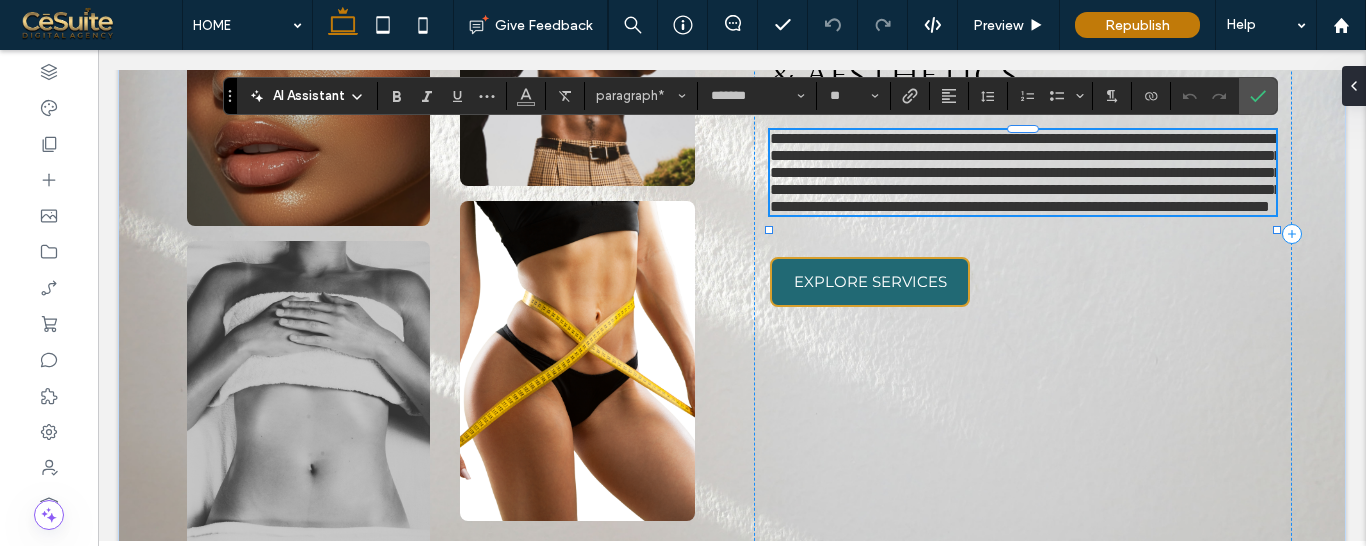 scroll, scrollTop: 0, scrollLeft: 0, axis: both 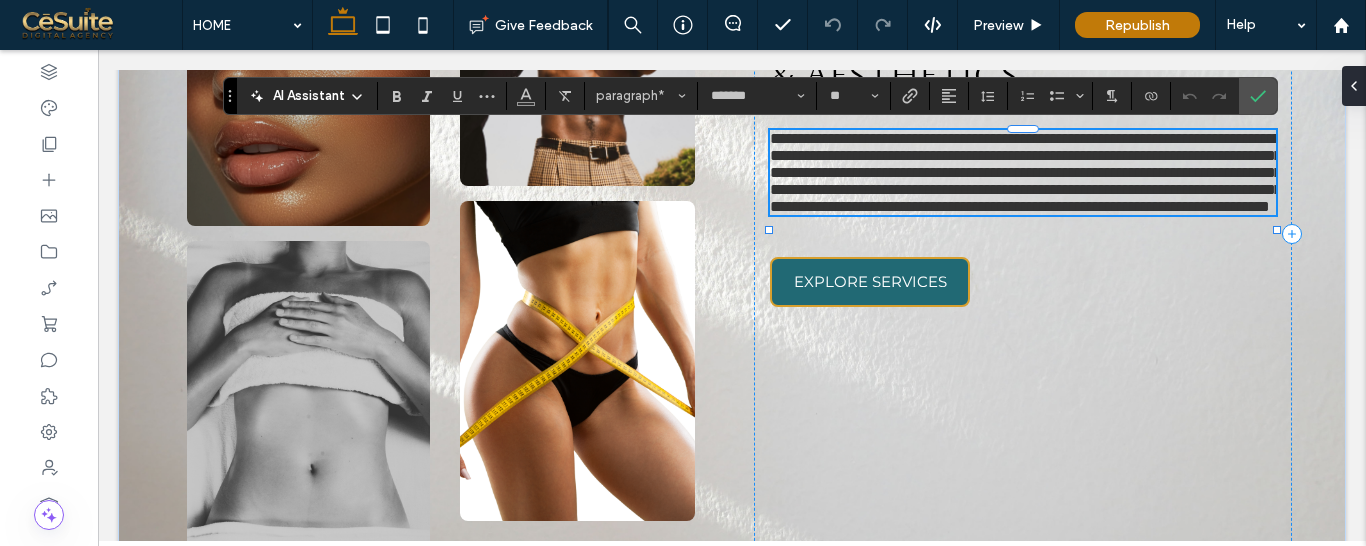 click on "**********" at bounding box center (1026, 172) 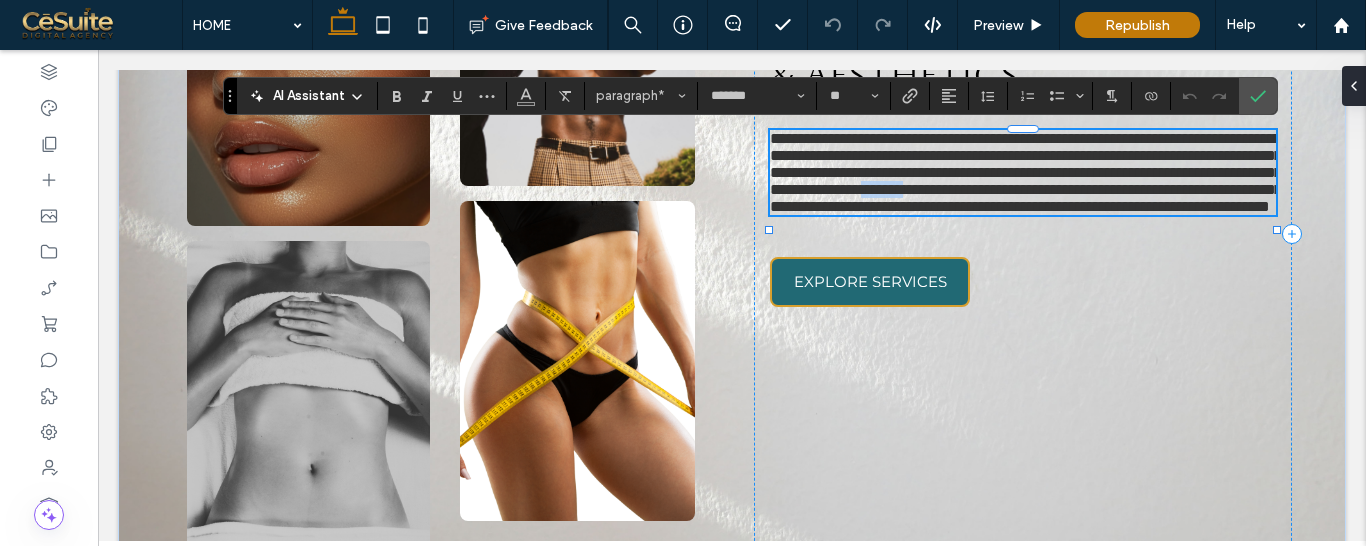 click on "**********" at bounding box center (1026, 172) 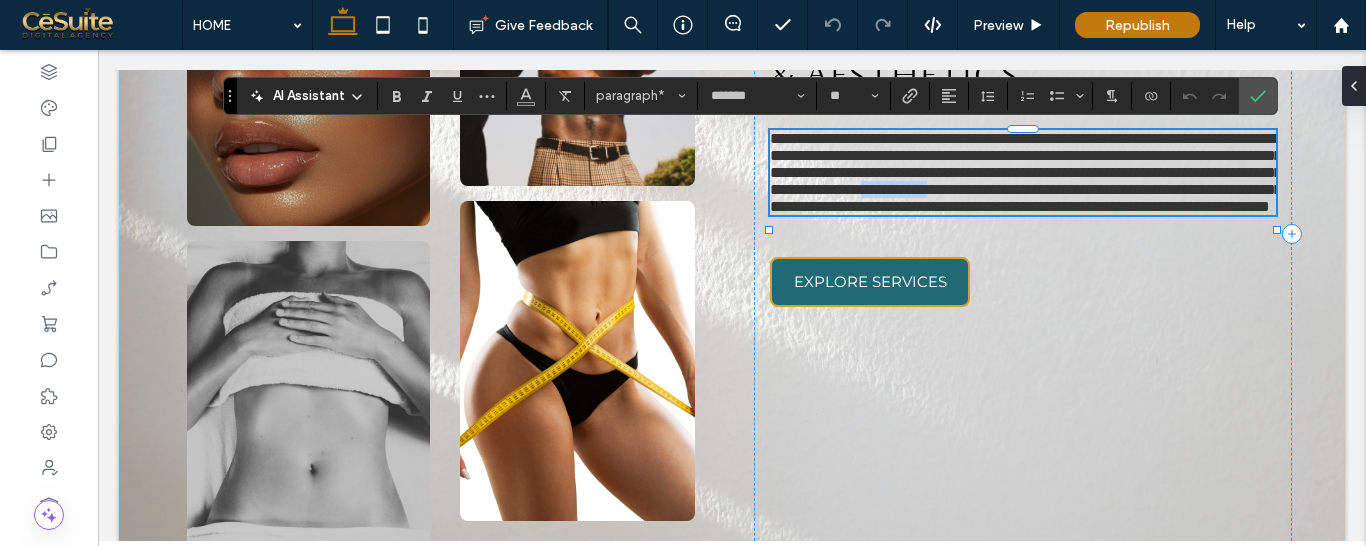 click on "**********" at bounding box center [1026, 172] 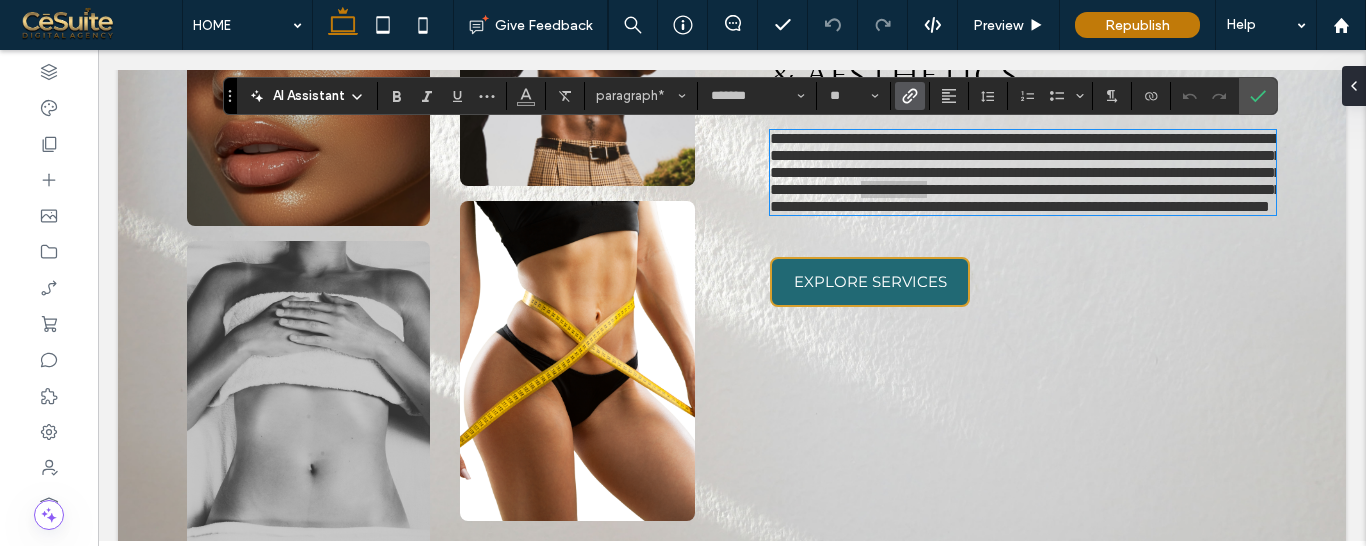 click 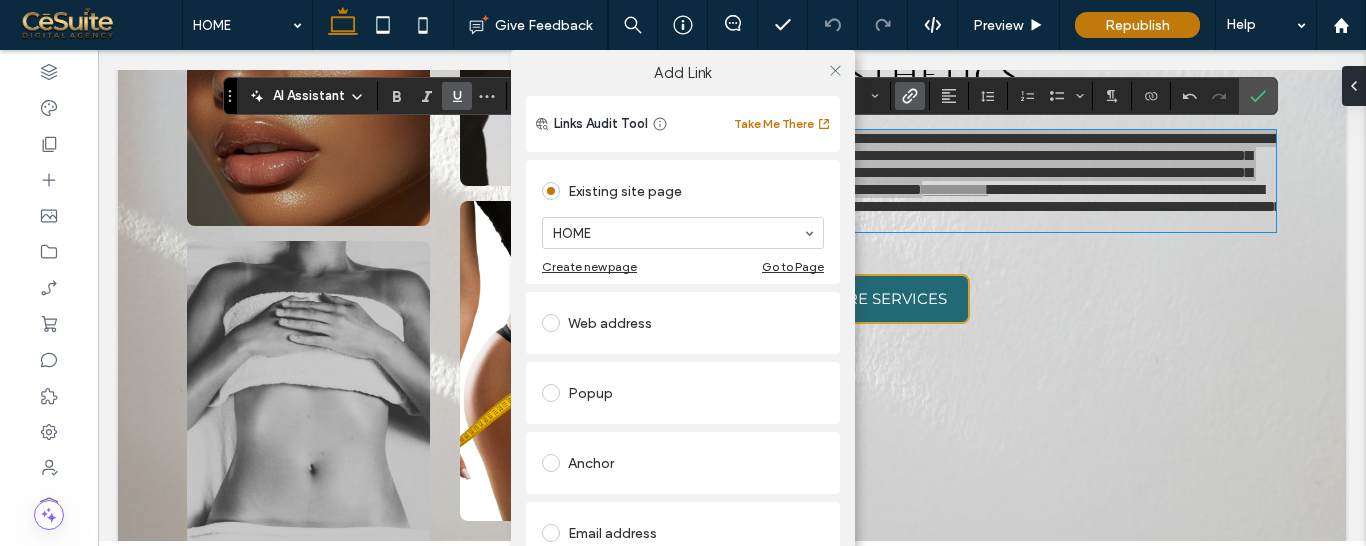 click on "Web address" at bounding box center [683, 323] 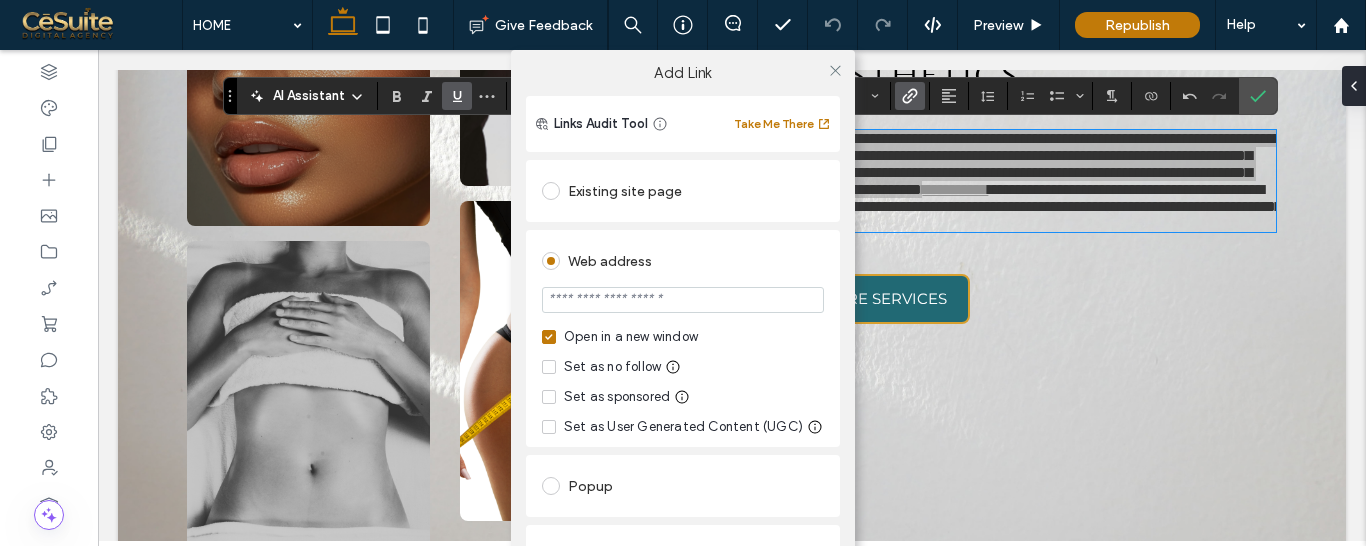 click at bounding box center (683, 300) 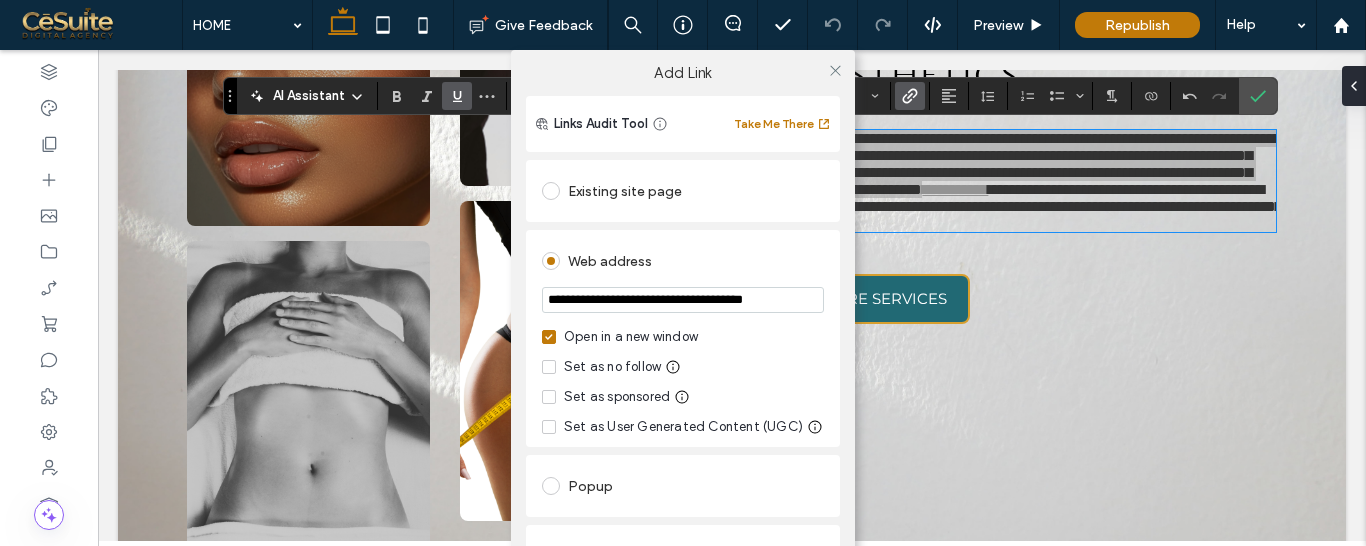 scroll, scrollTop: 0, scrollLeft: 23, axis: horizontal 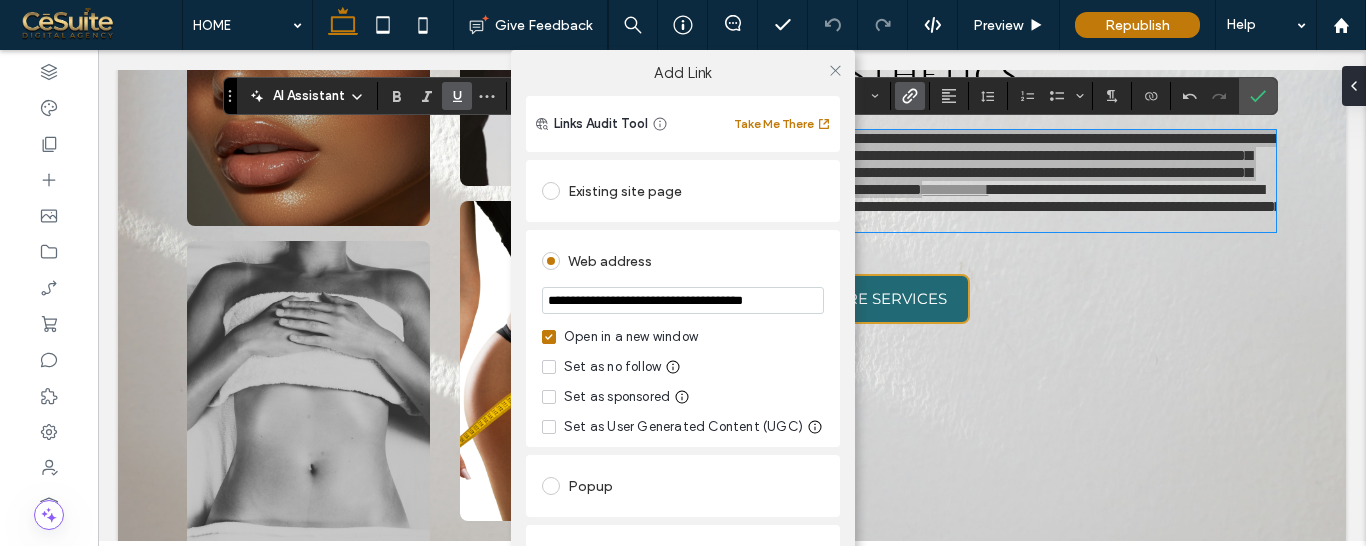 type on "**********" 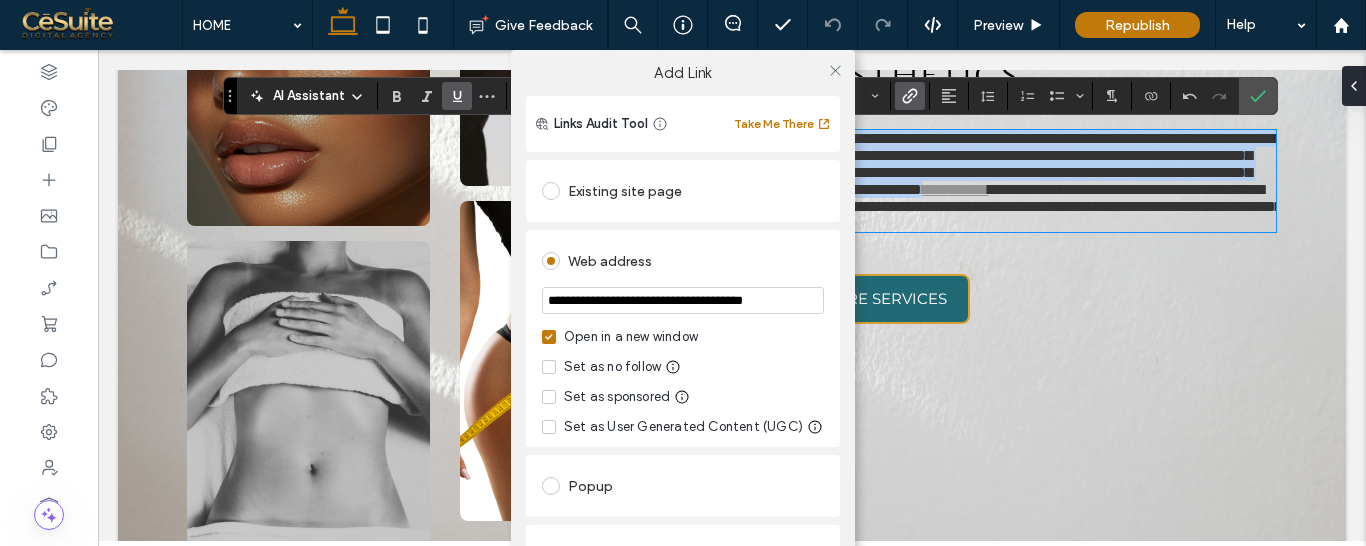 click at bounding box center [549, 337] 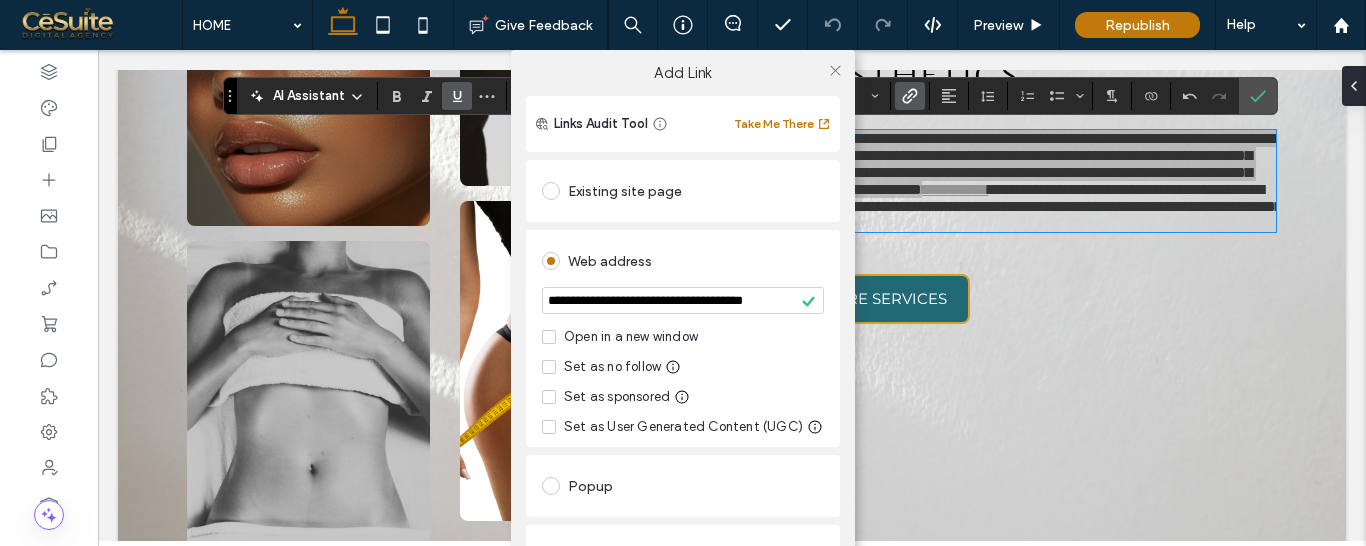 click on "**********" at bounding box center [683, 323] 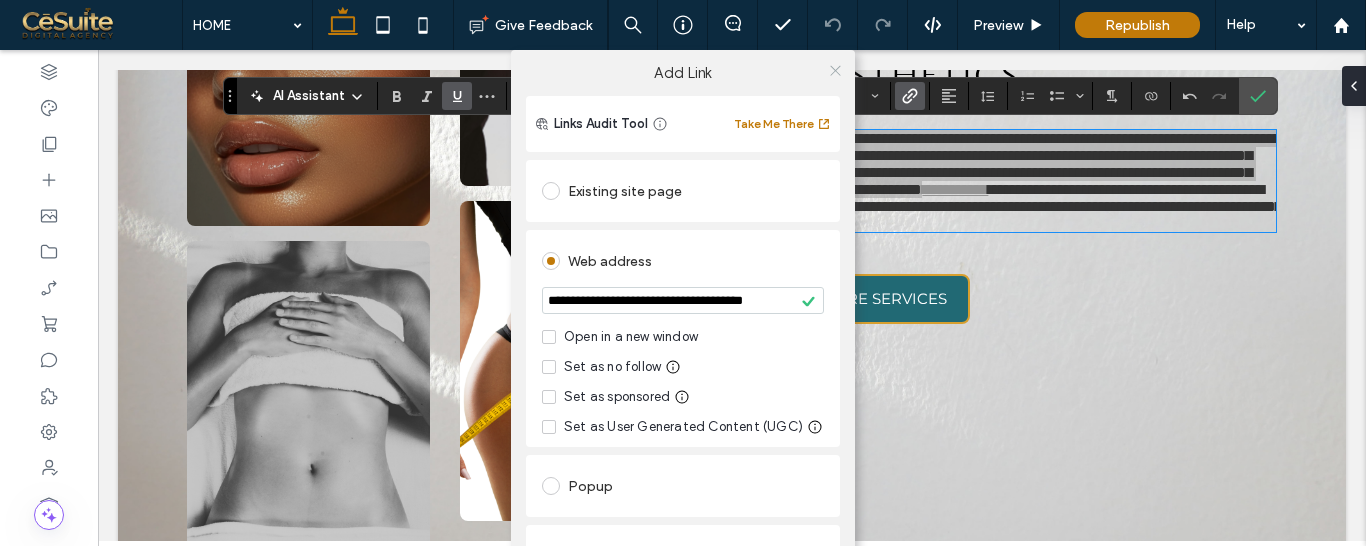 click 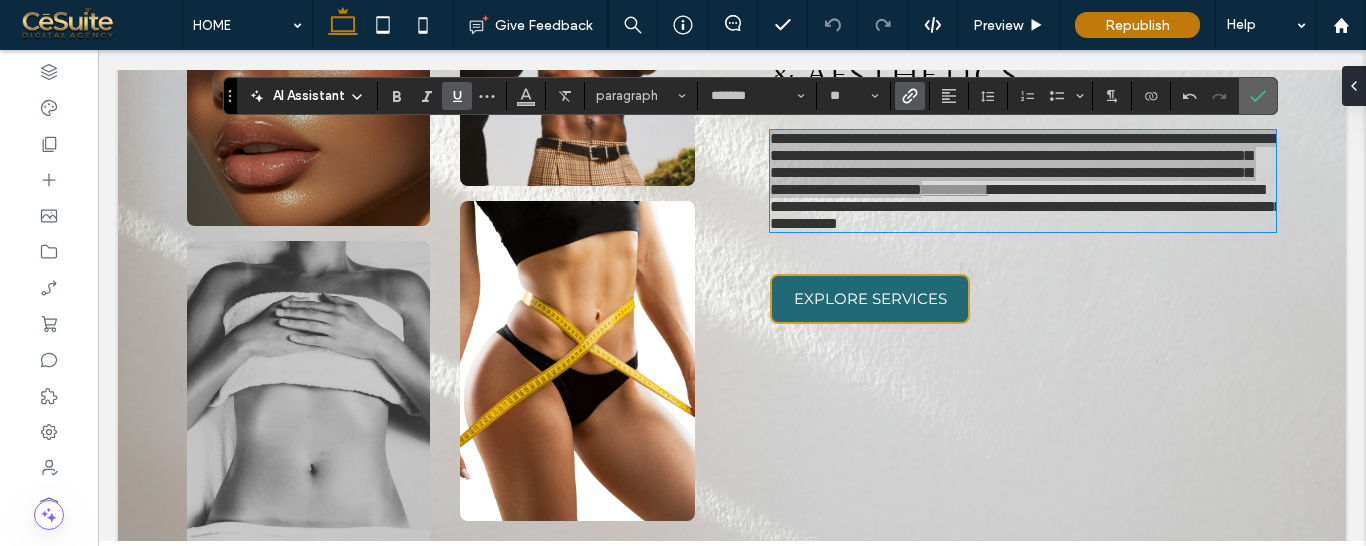 click 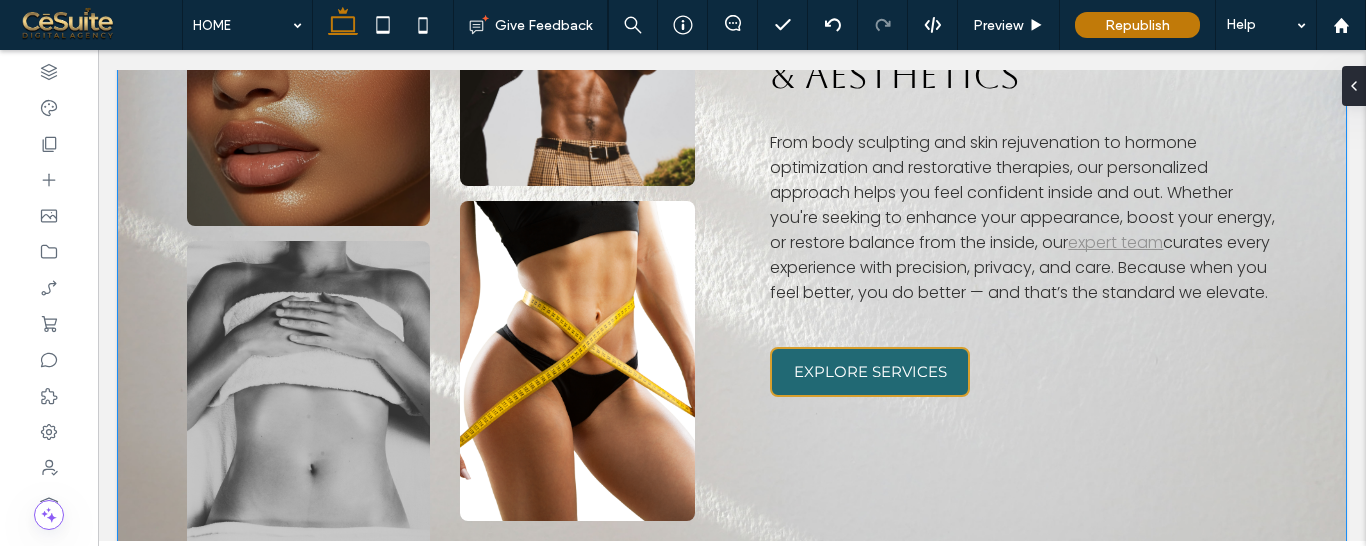scroll, scrollTop: 3008, scrollLeft: 0, axis: vertical 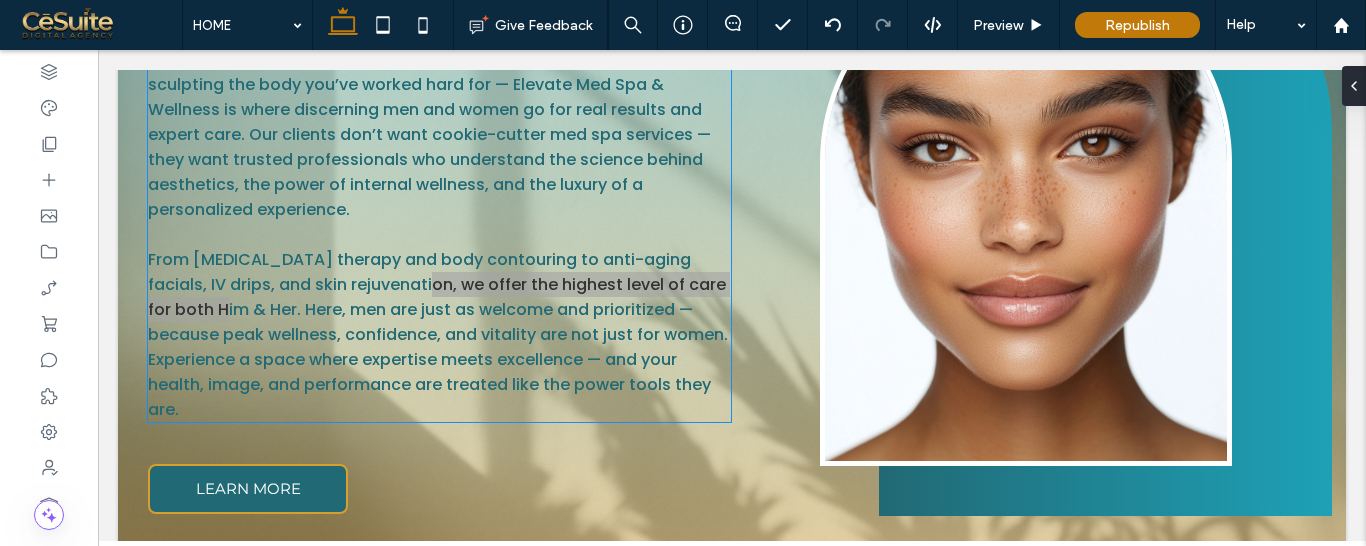 click on "From [MEDICAL_DATA] therapy and body contouring to anti-aging facials, IV drips, and skin rejuvenation, we offer the highest level of care for both Him & Her. Here, men are just as welcome and prioritized — because peak wellness, confidence, and vitality are not just for women." at bounding box center [438, 297] 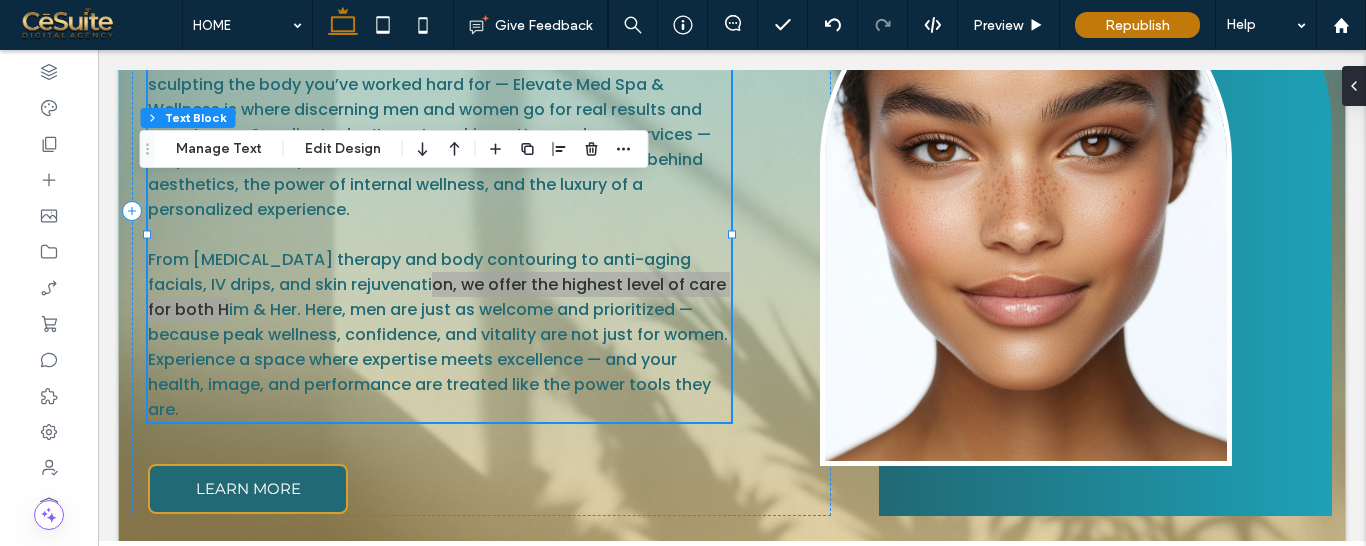 click on "From [MEDICAL_DATA] therapy and body contouring to anti-aging facials, IV drips, and skin rejuvenation, we offer the highest level of care for both Him & Her. Here, men are just as welcome and prioritized — because peak wellness, confidence, and vitality are not just for women." at bounding box center (438, 297) 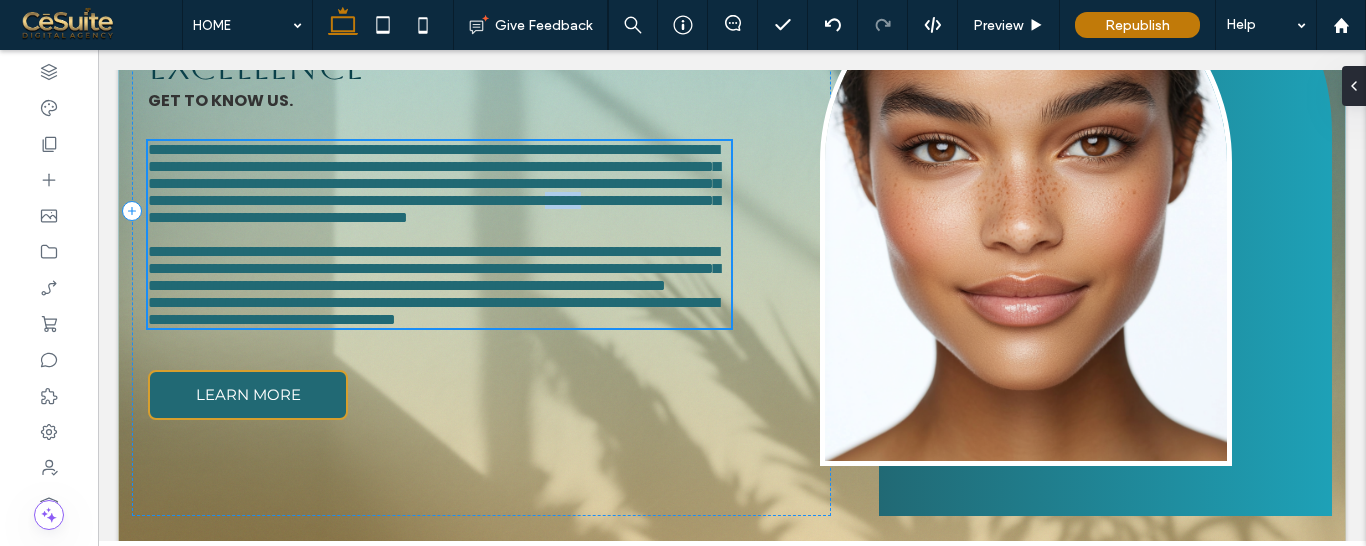 scroll, scrollTop: 2945, scrollLeft: 0, axis: vertical 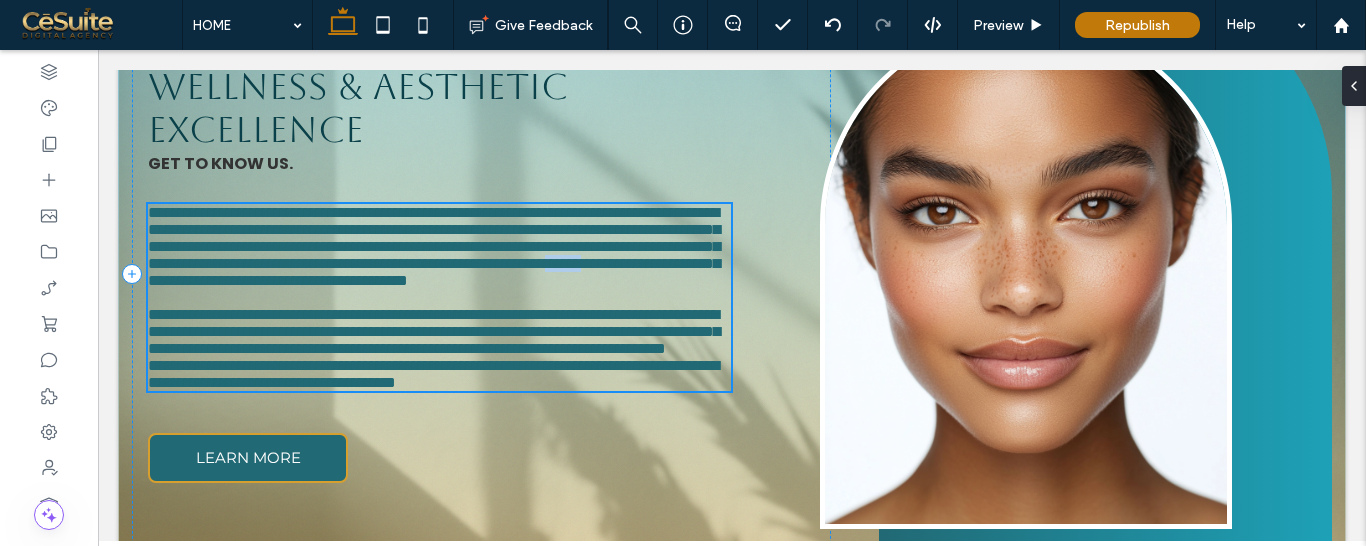 click on "**********" at bounding box center [434, 246] 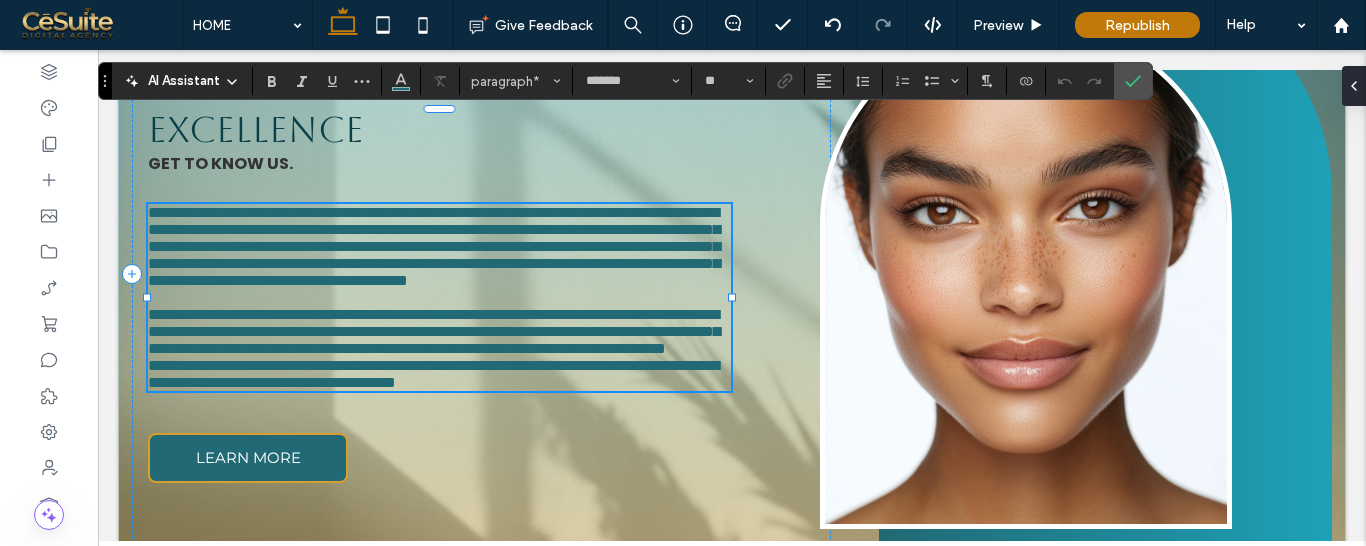 click on "**********" at bounding box center (434, 331) 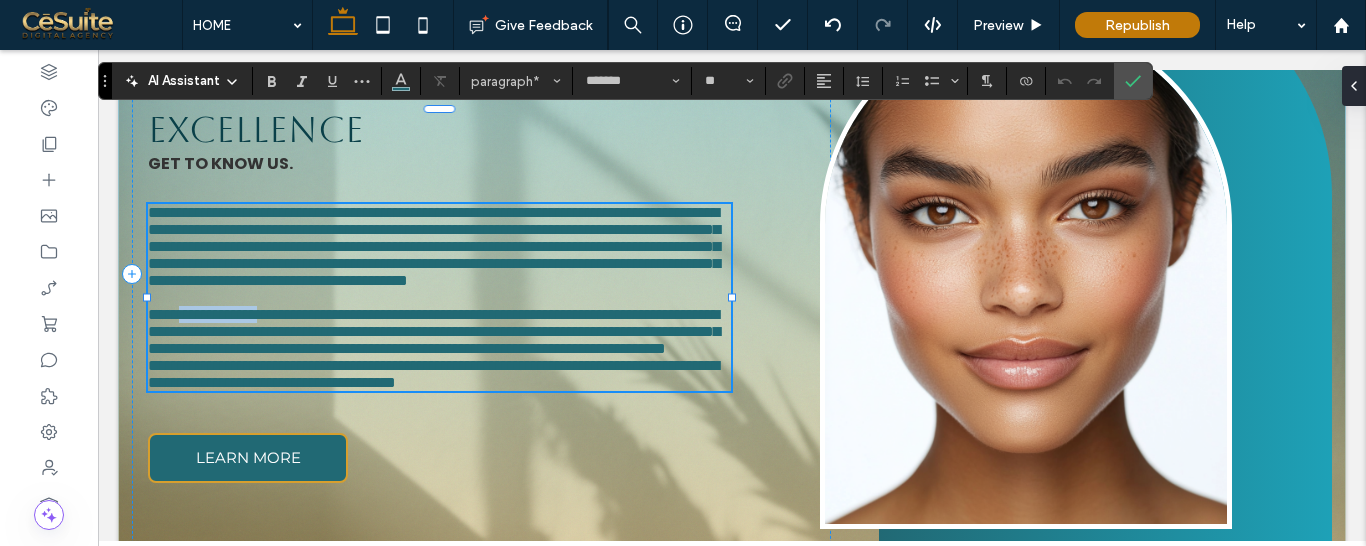 click on "**********" at bounding box center [434, 331] 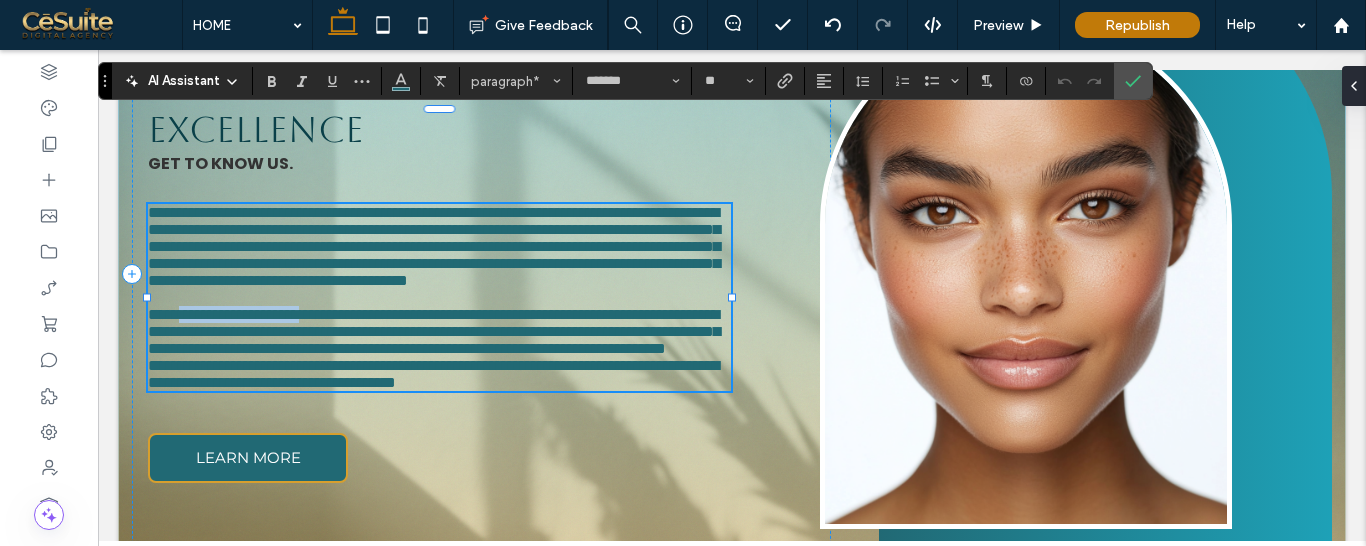 click on "**********" at bounding box center [434, 331] 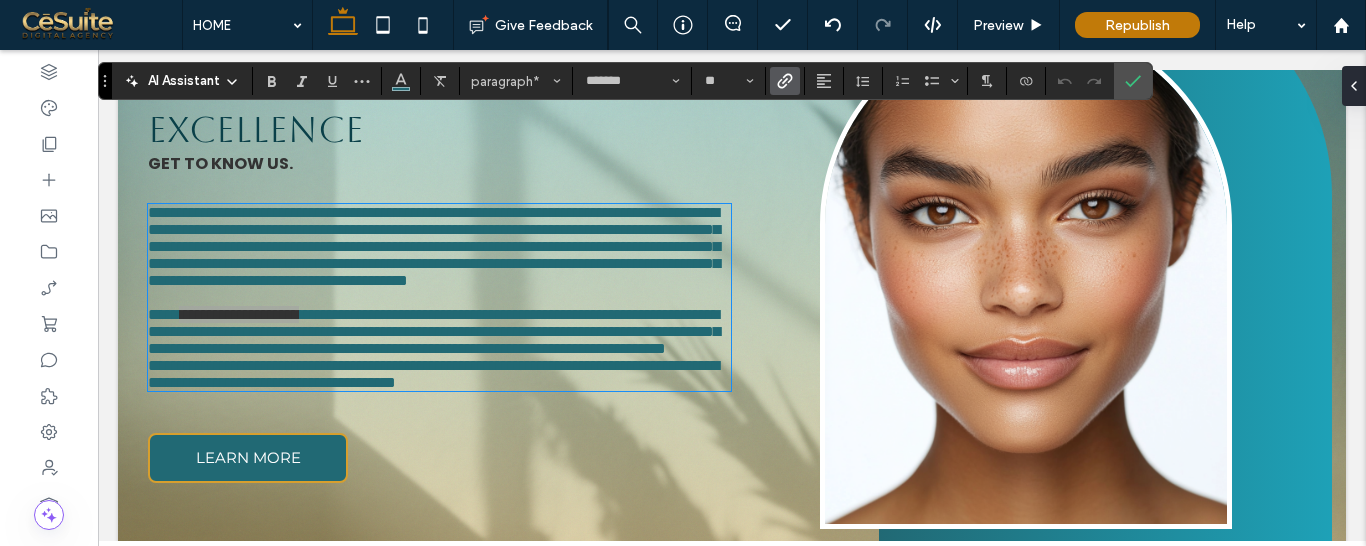 click 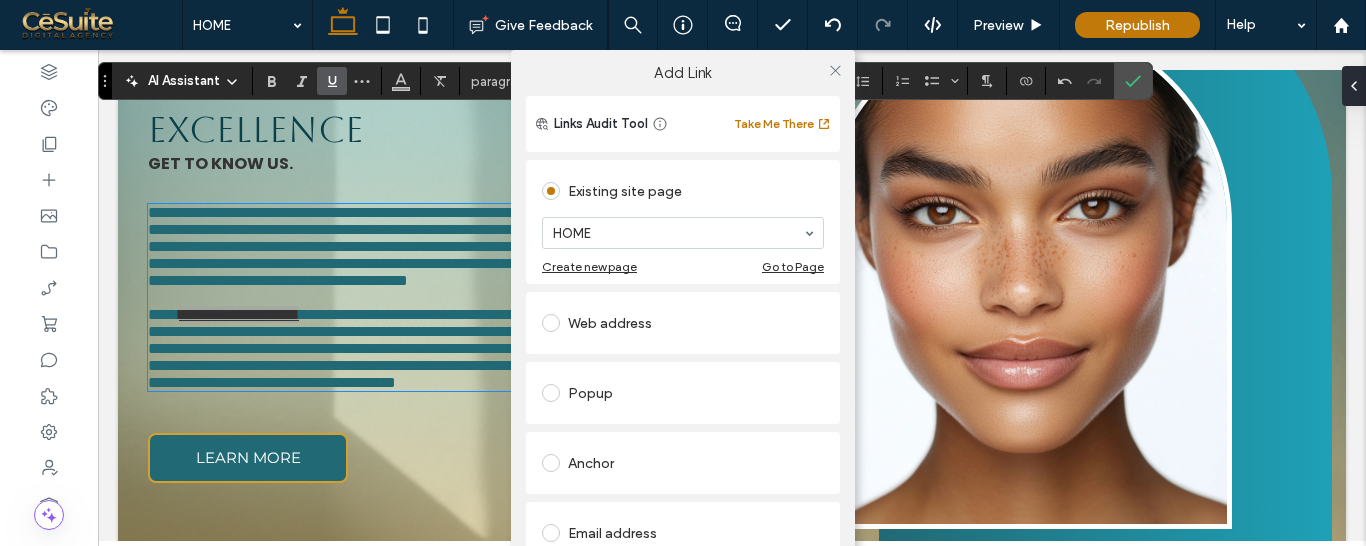 click on "Web address" at bounding box center (683, 323) 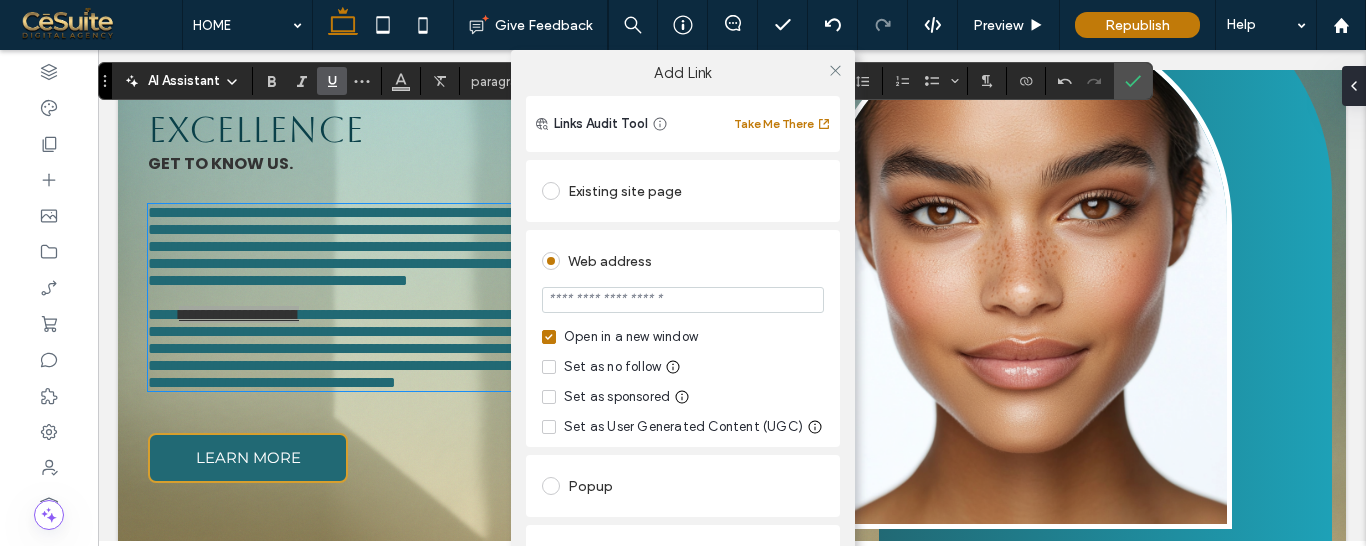 click at bounding box center [683, 300] 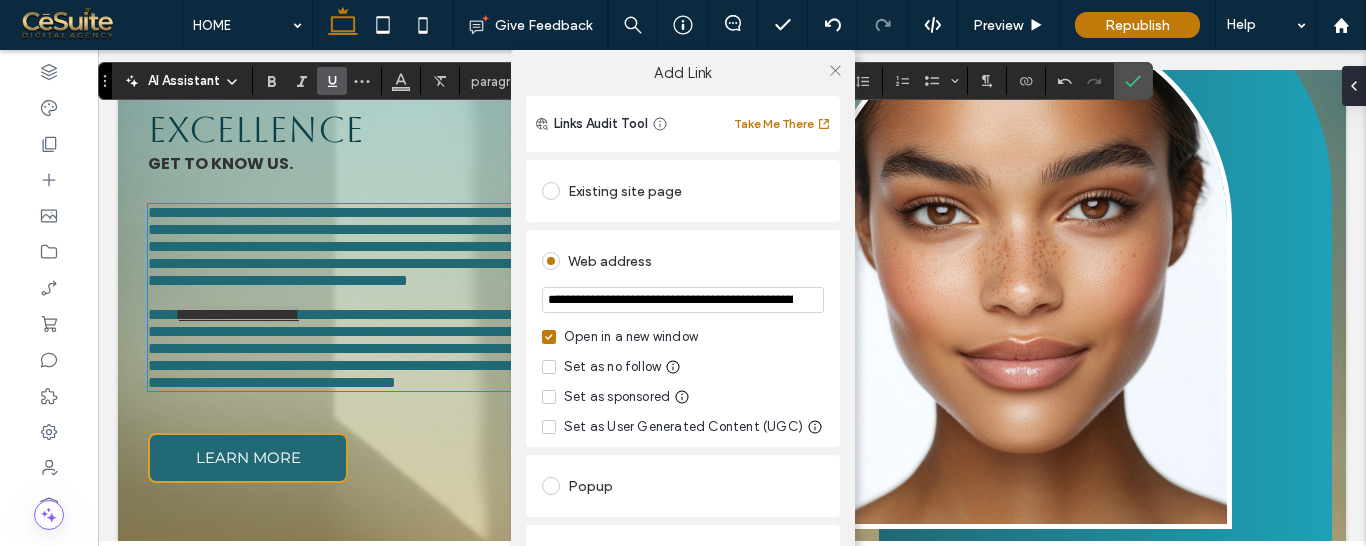 scroll, scrollTop: 0, scrollLeft: 200, axis: horizontal 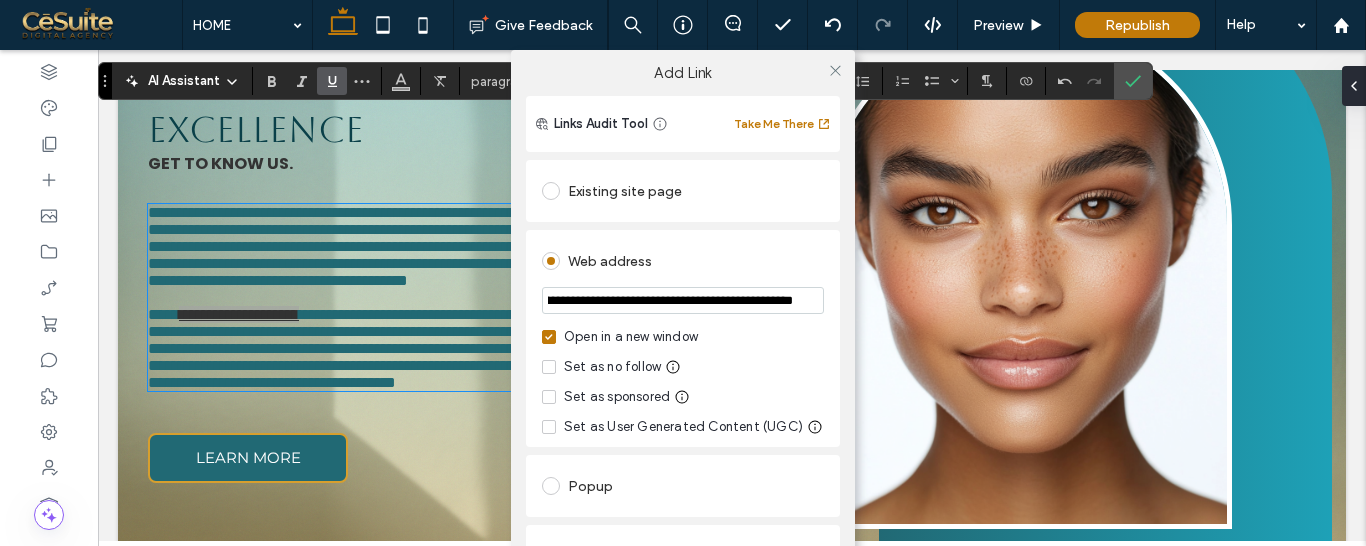 type on "**********" 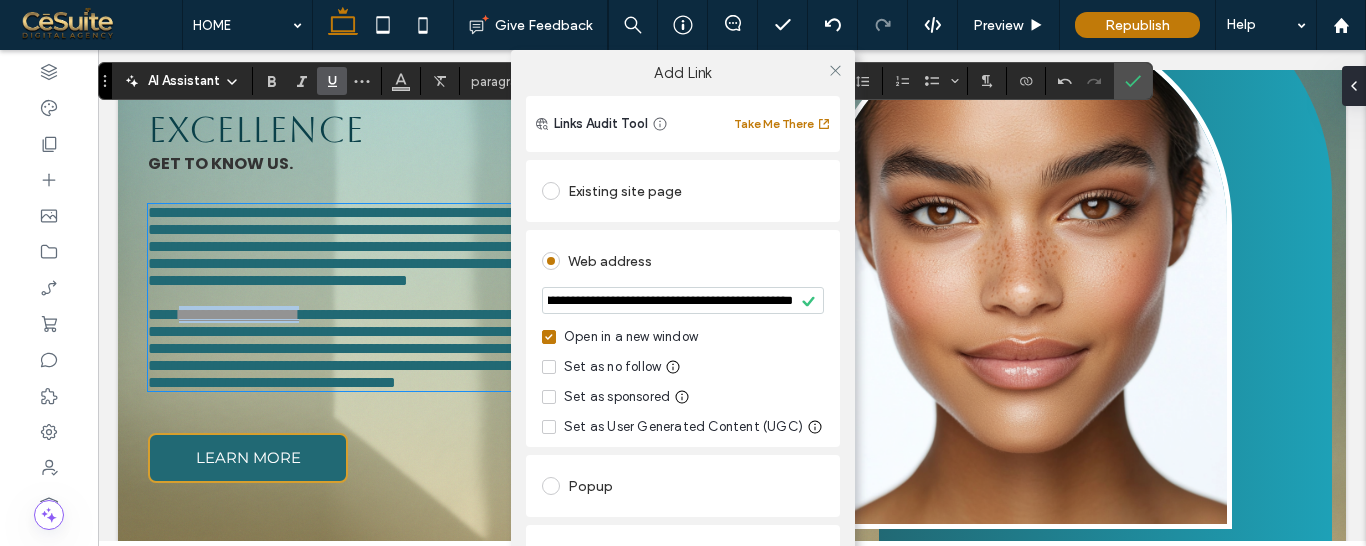 click on "Open in a new window" at bounding box center (683, 337) 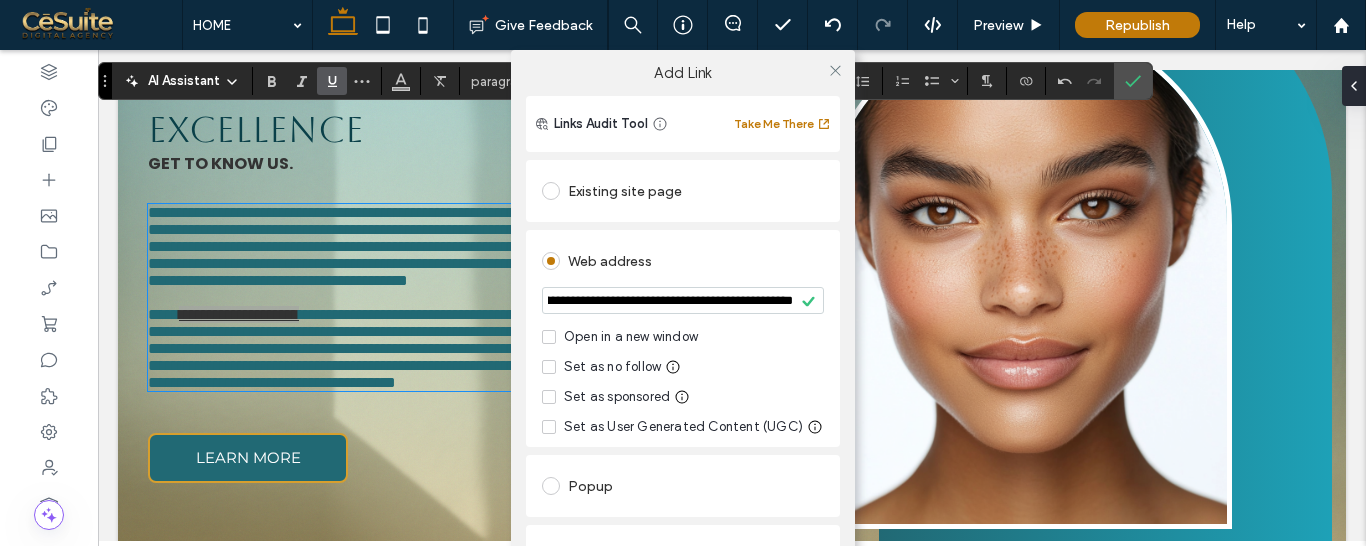 click on "**********" at bounding box center (683, 323) 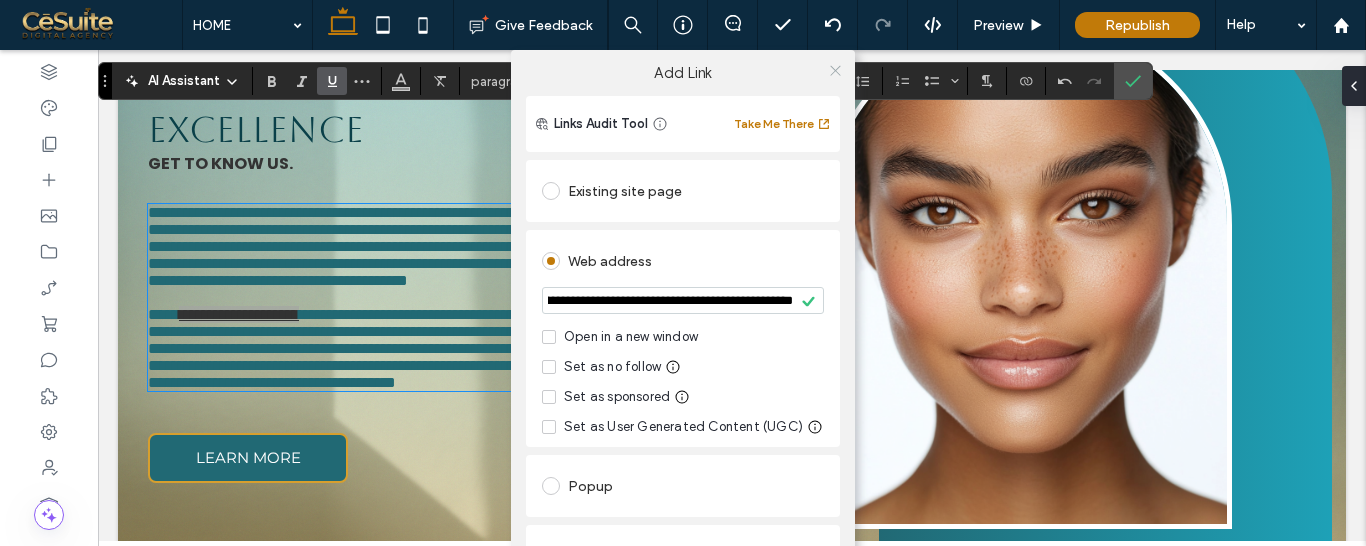 click 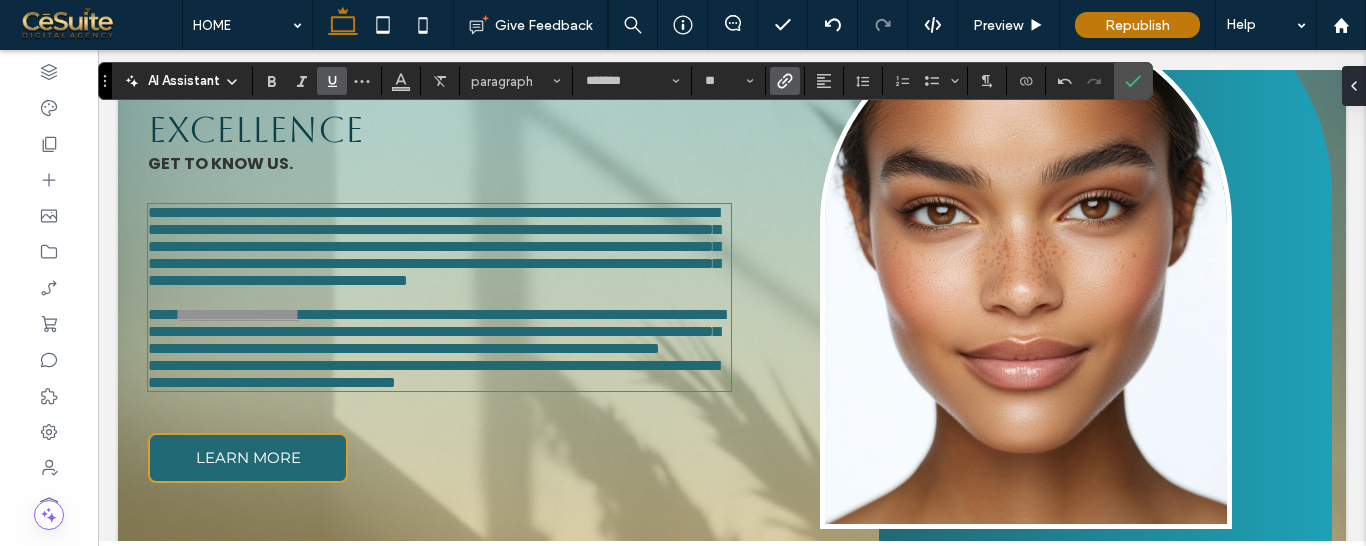 click on "**********" at bounding box center [436, 331] 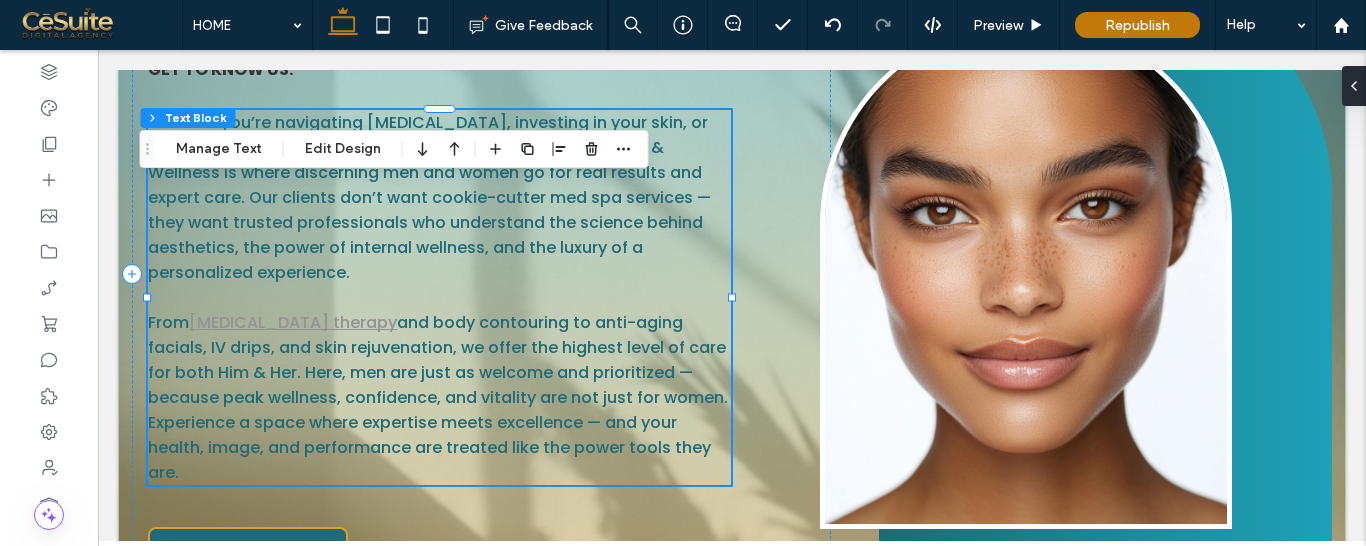 click on "and body contouring to anti-aging facials, IV drips, and skin rejuvenation, we offer the highest level of care for both Him & Her. Here, men are just as welcome and prioritized — because peak wellness, confidence, and vitality are not just for women." at bounding box center [438, 360] 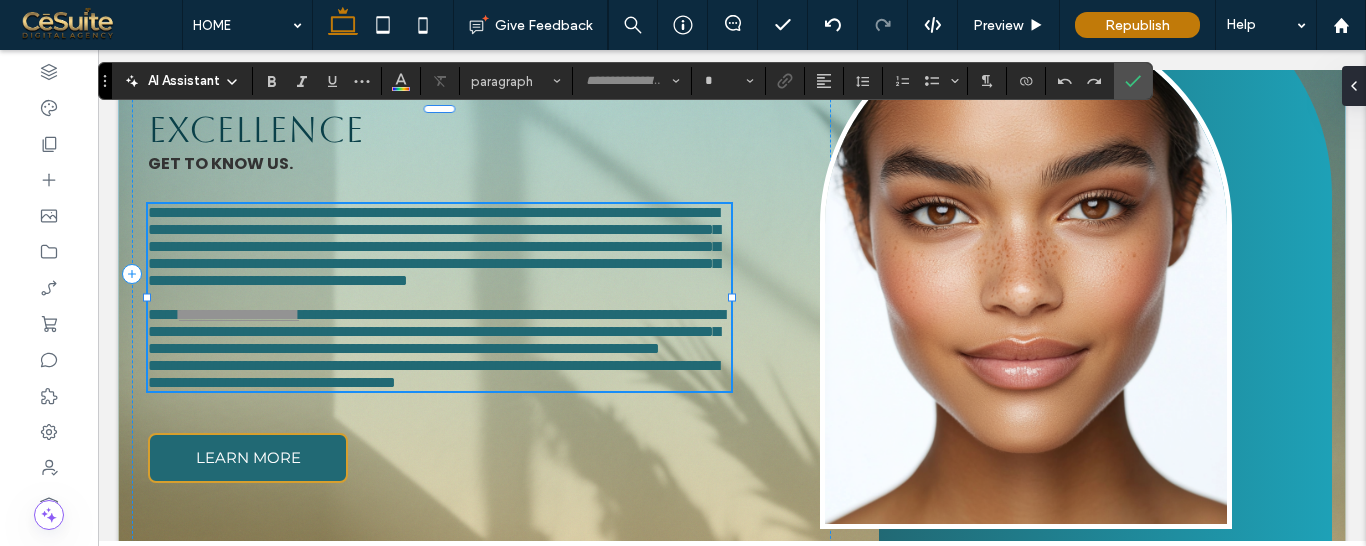 type on "*******" 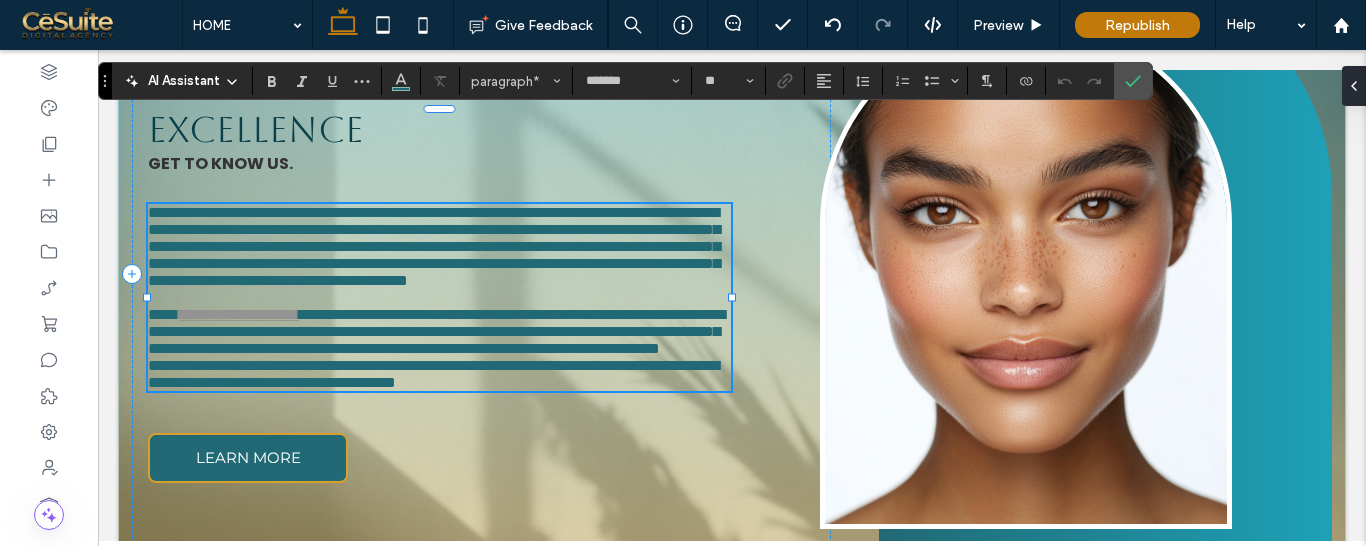 click on "**********" at bounding box center [436, 331] 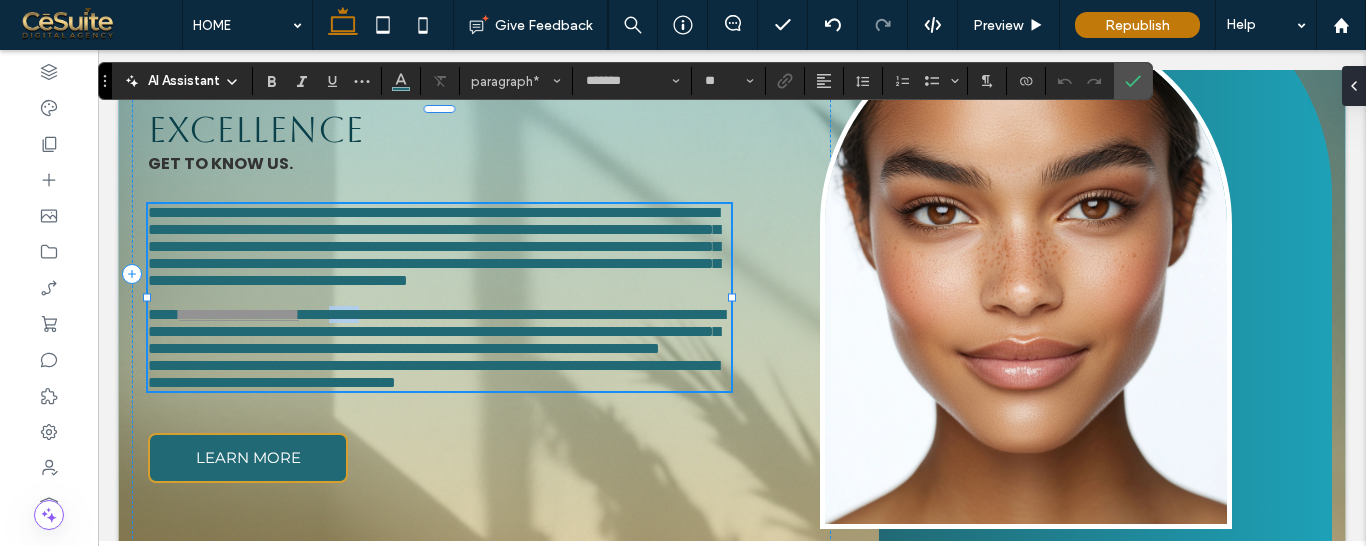 click on "**********" at bounding box center [436, 331] 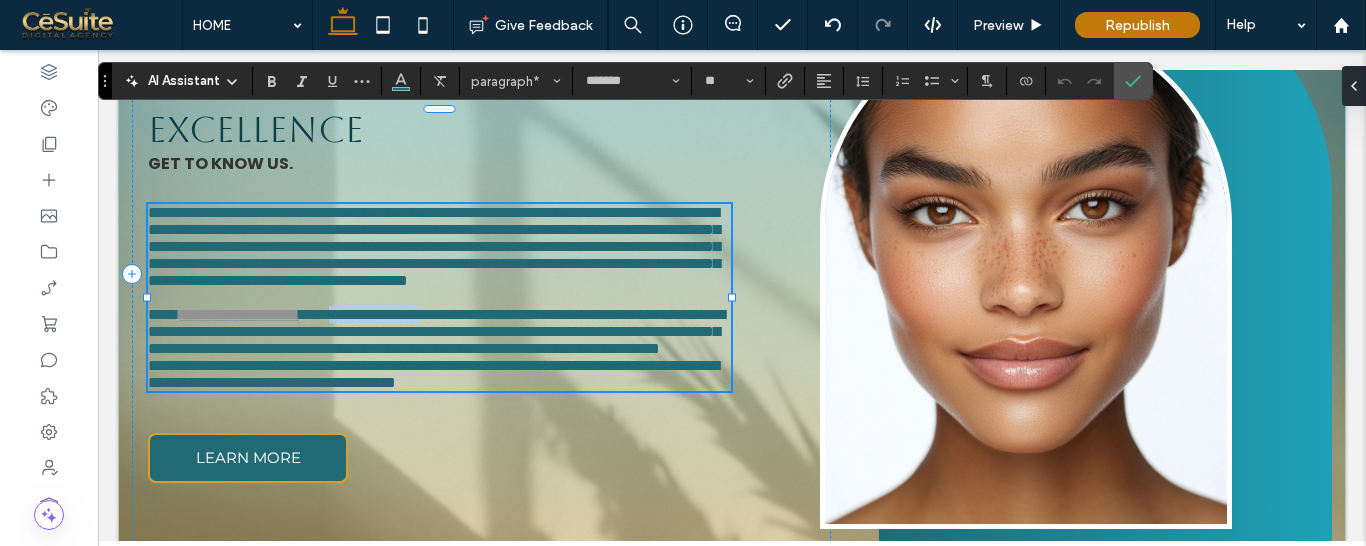 click on "**********" at bounding box center (436, 331) 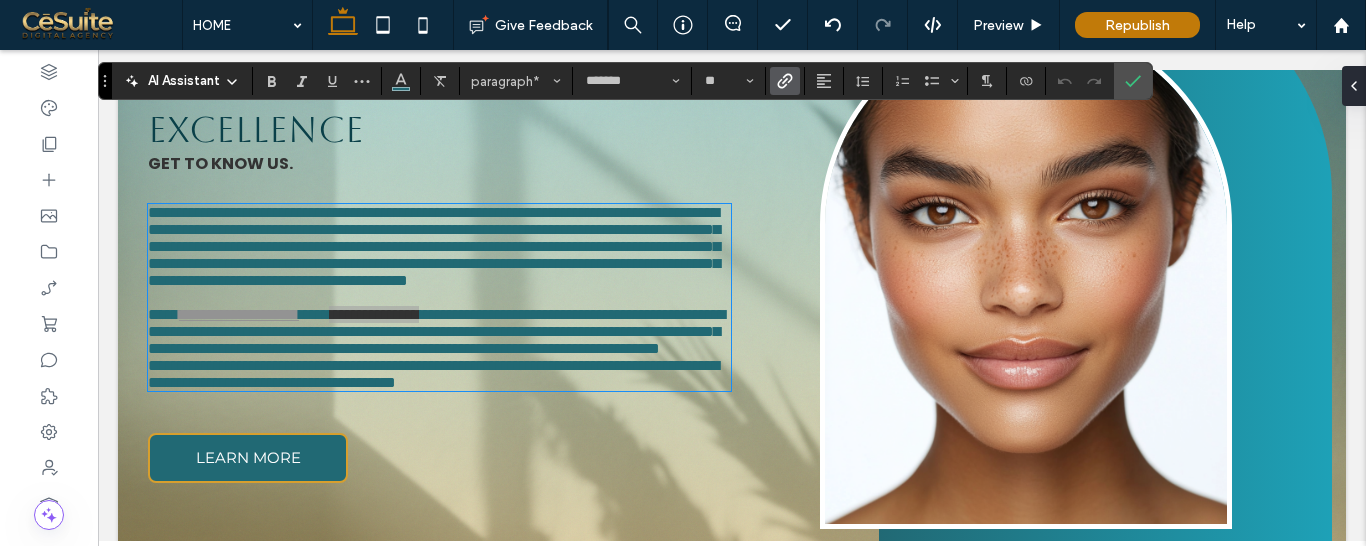 click 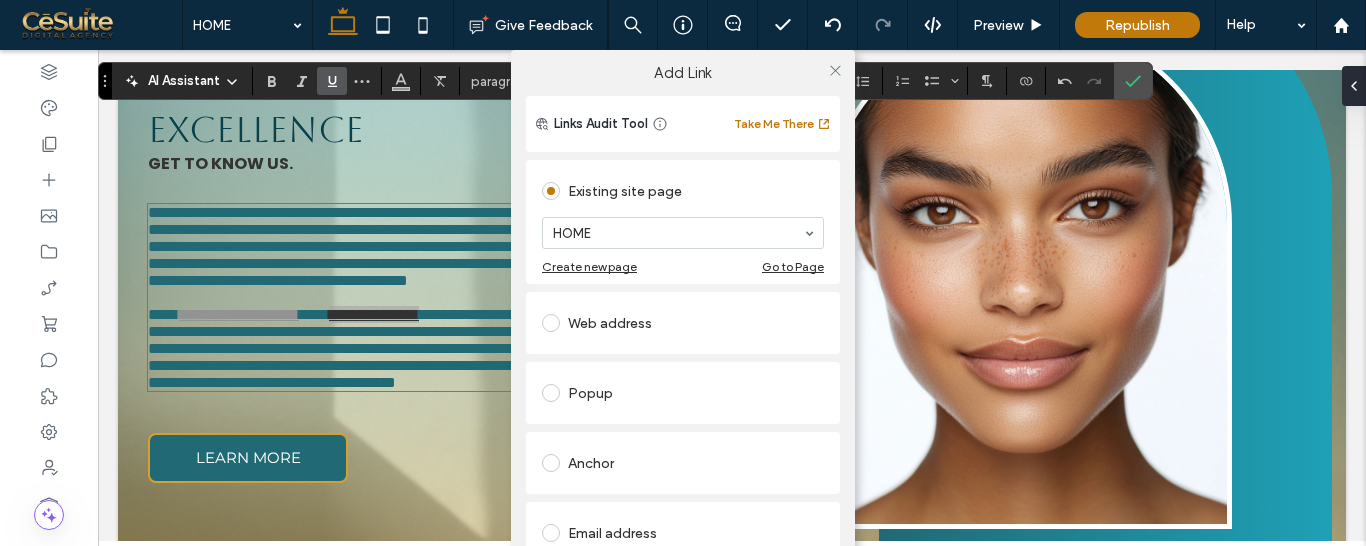 click on "Web address" at bounding box center [683, 323] 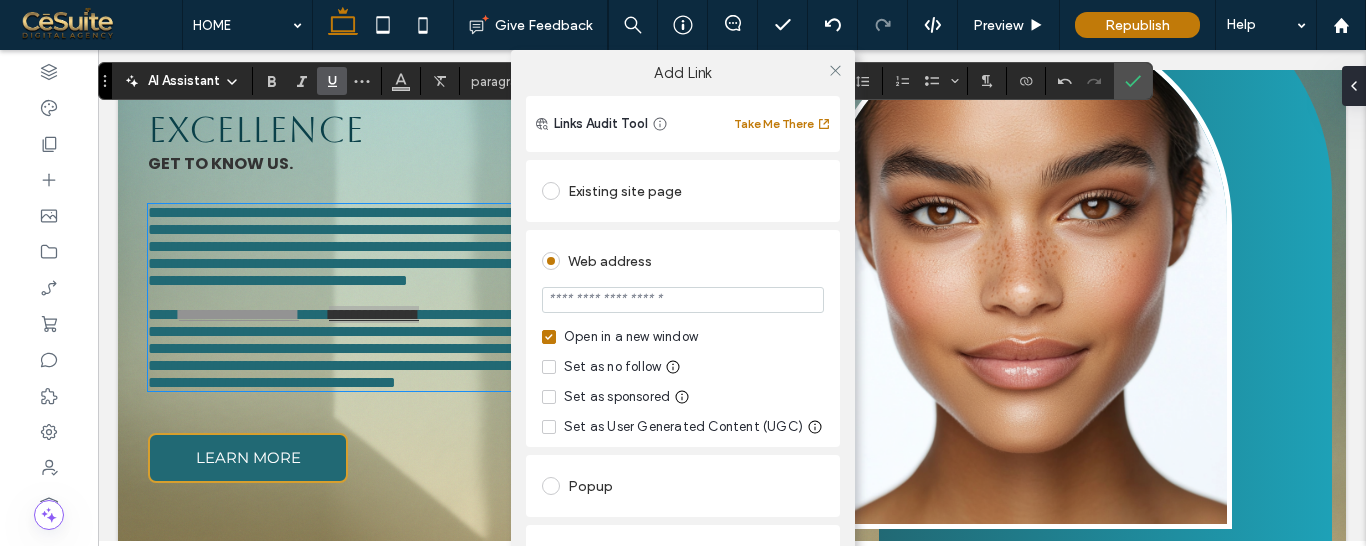 click at bounding box center (683, 300) 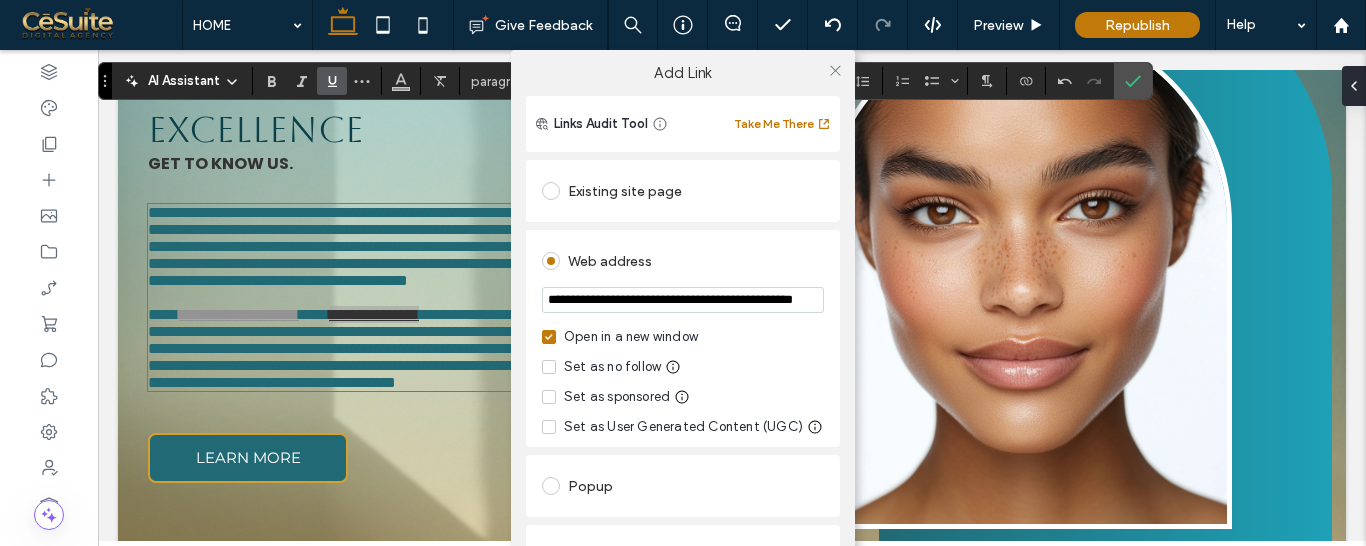 scroll, scrollTop: 0, scrollLeft: 91, axis: horizontal 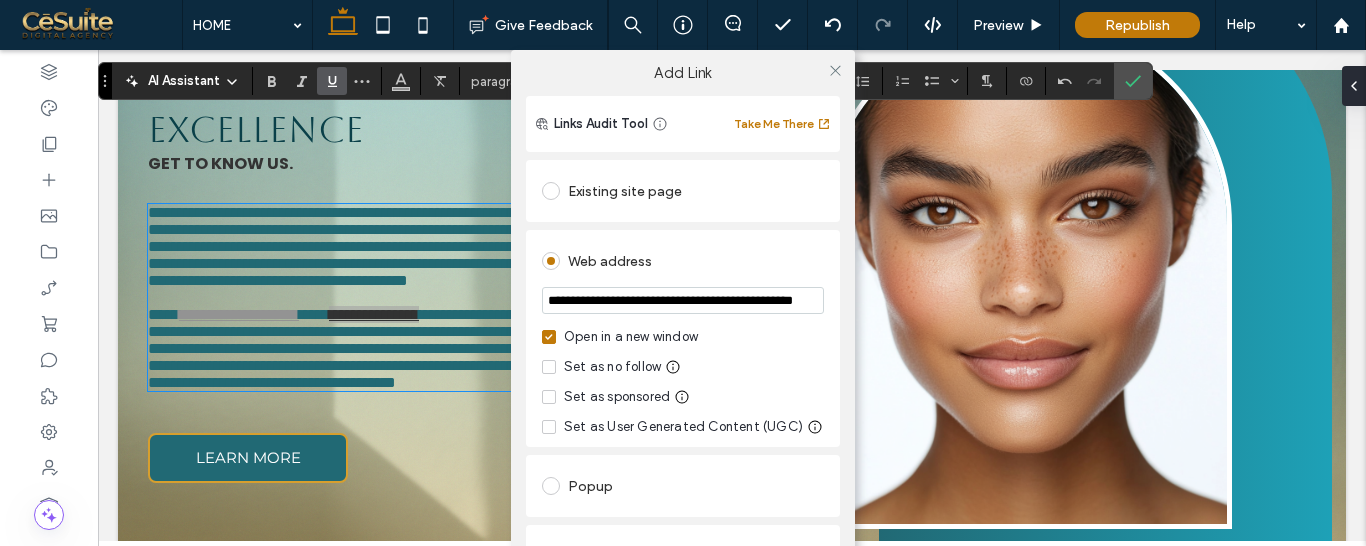 type on "**********" 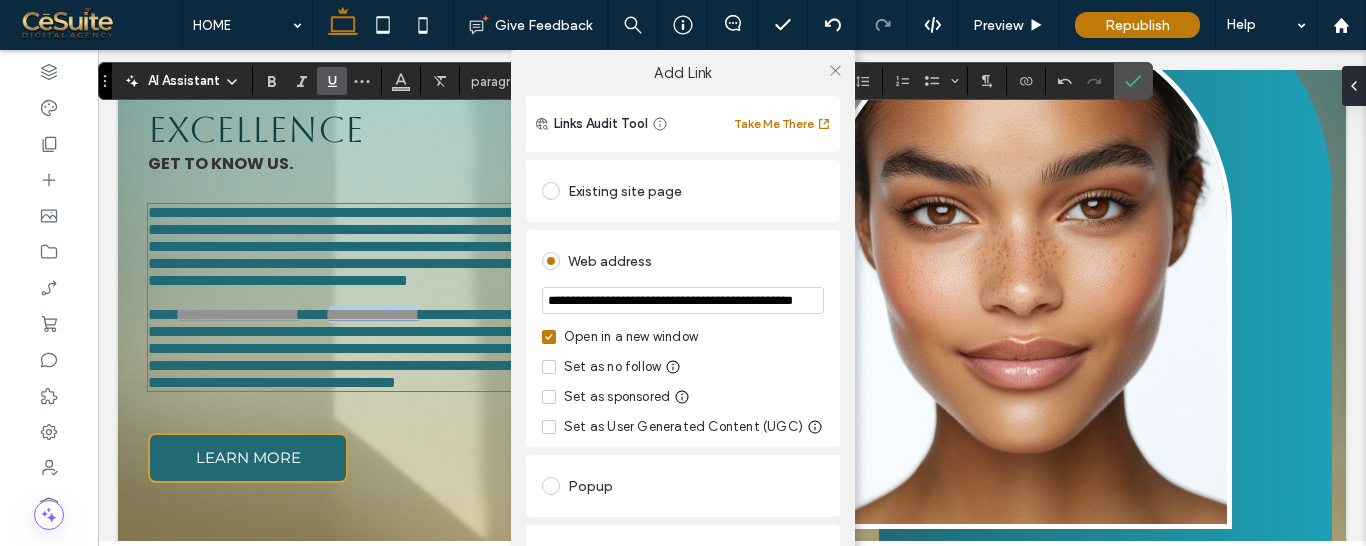 click at bounding box center (549, 337) 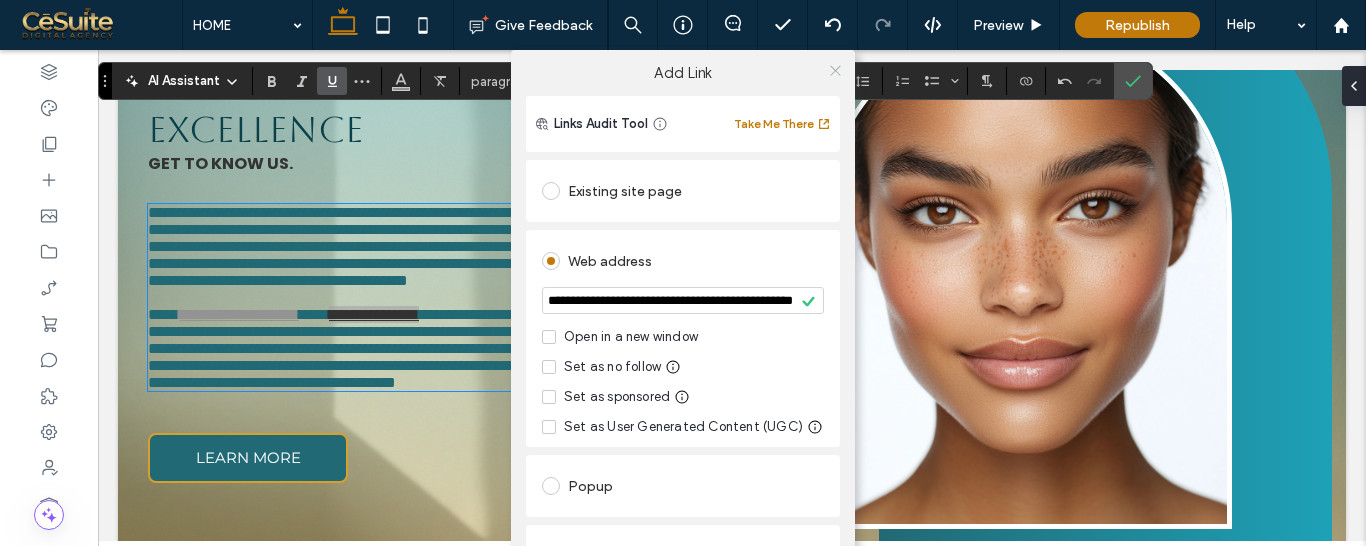 click 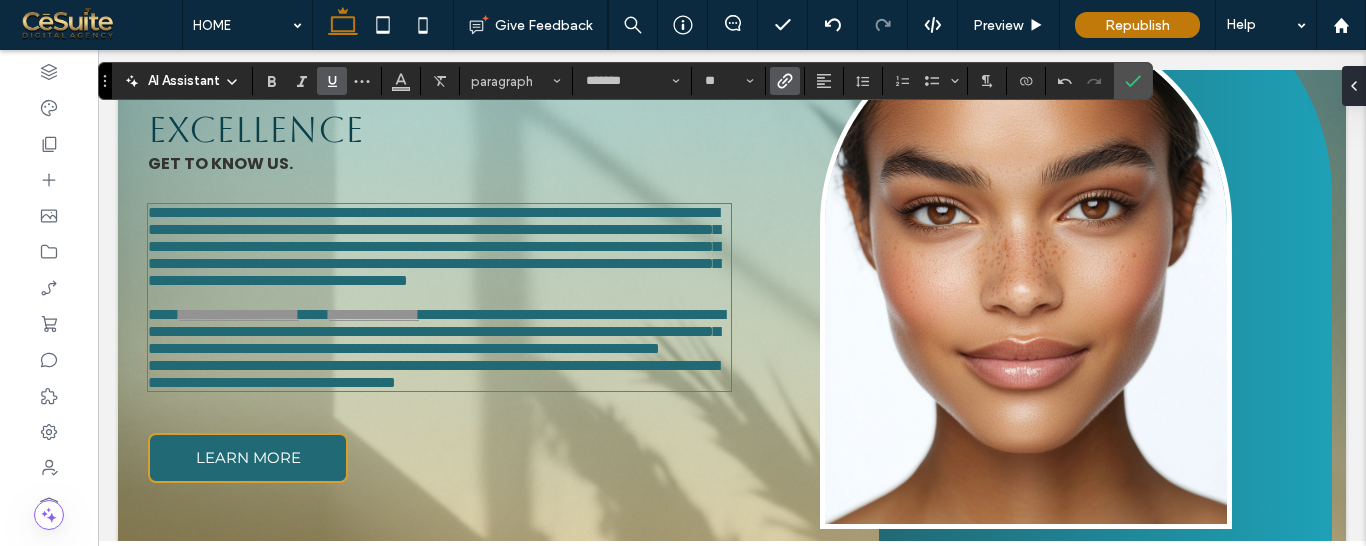 click on "**********" at bounding box center (436, 331) 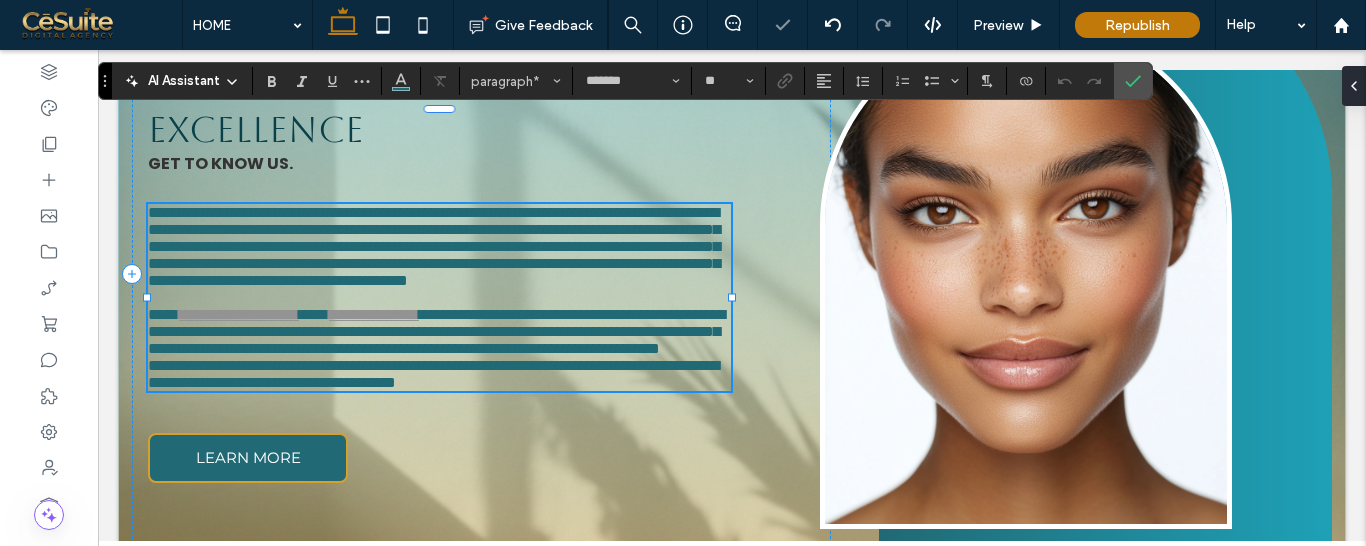 click on "**********" at bounding box center (436, 331) 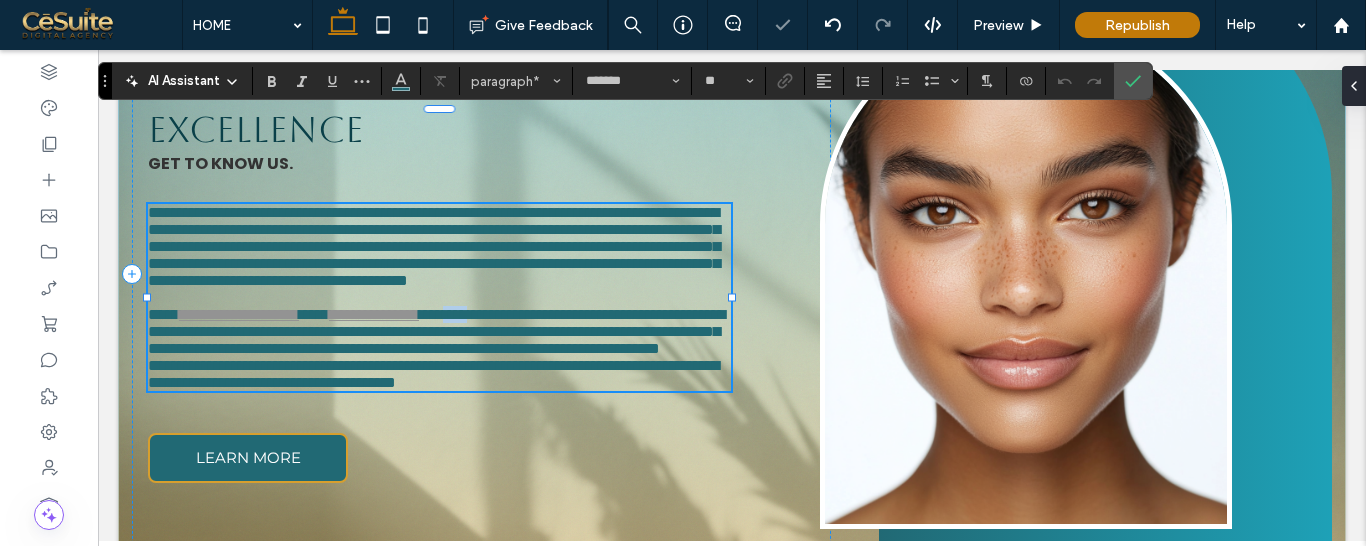 click on "**********" at bounding box center [436, 331] 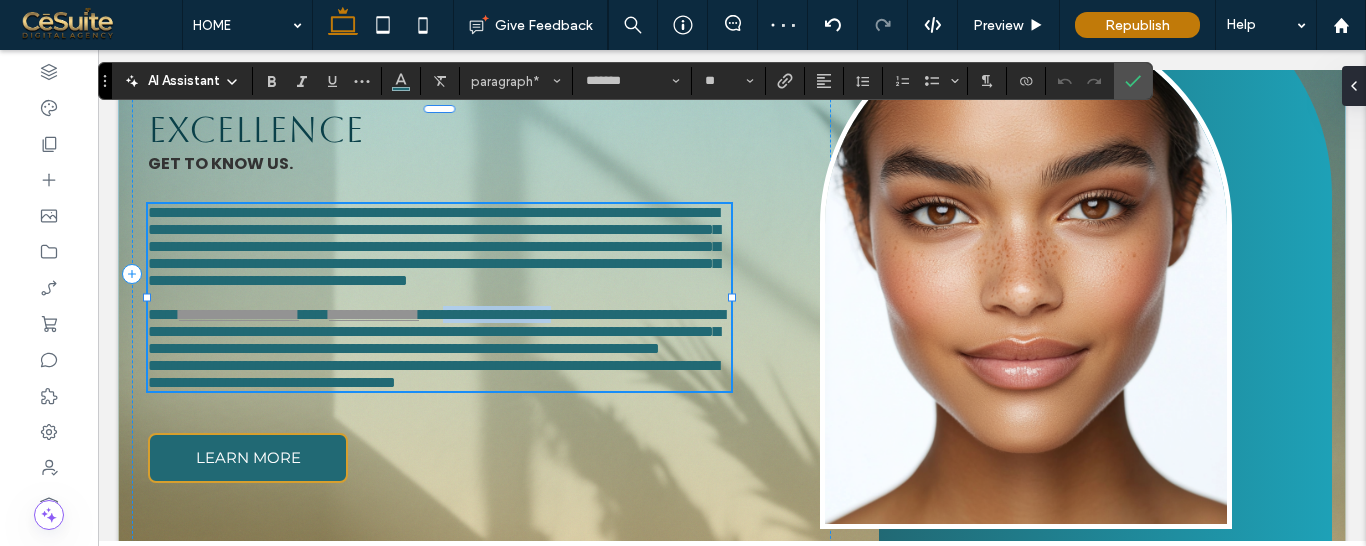 click on "**********" at bounding box center (436, 331) 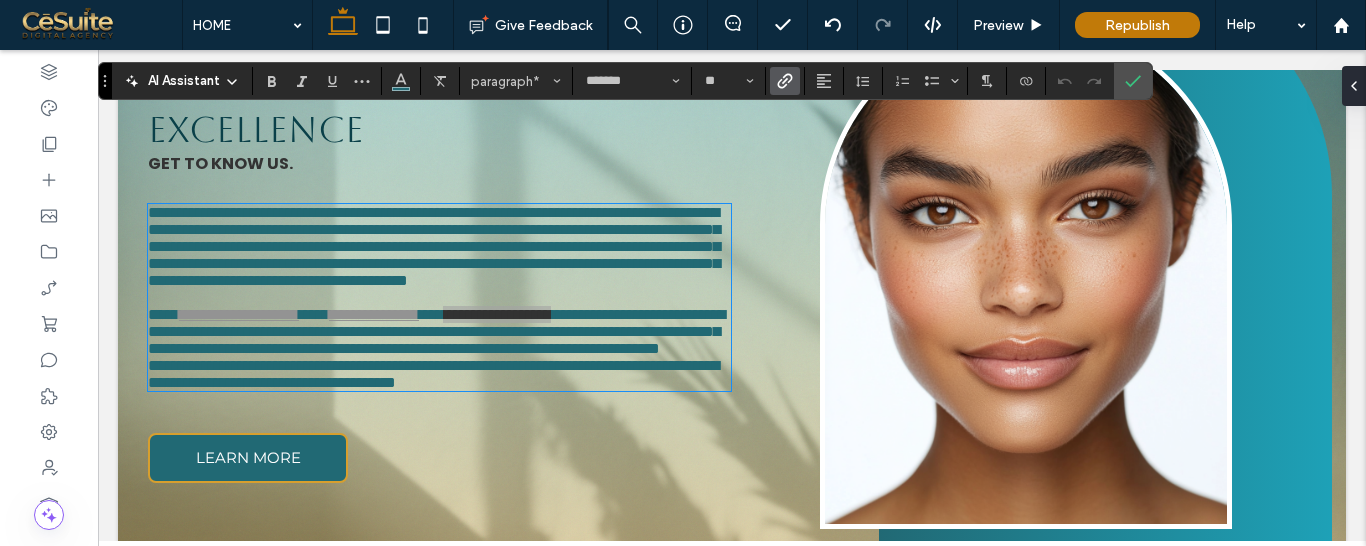 click 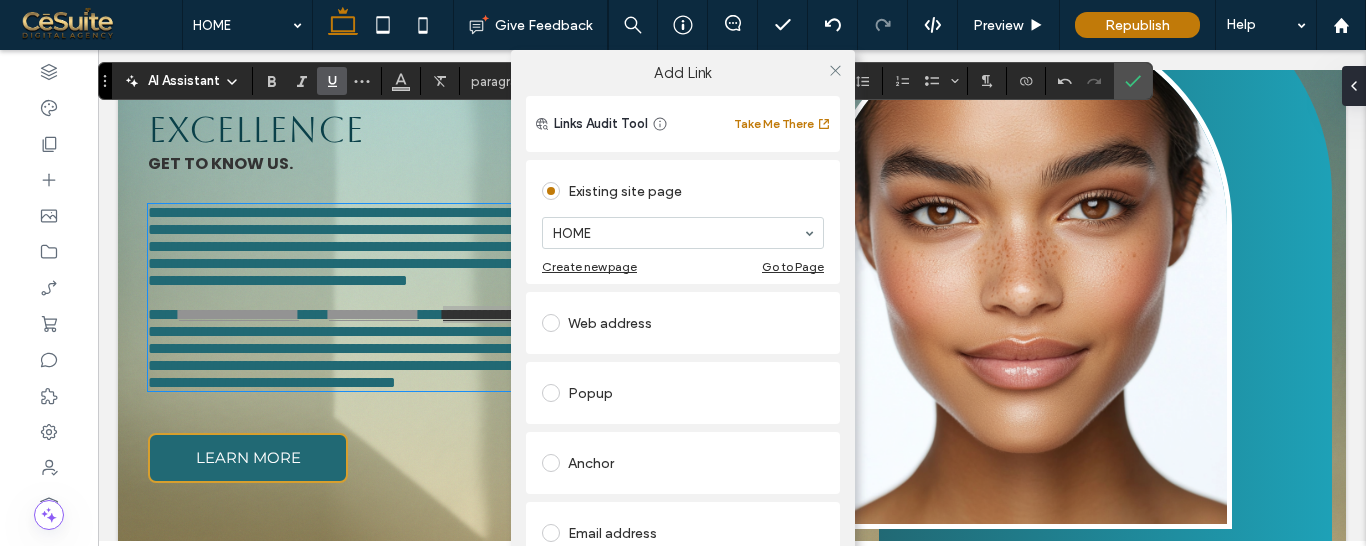 click on "Web address" at bounding box center [683, 323] 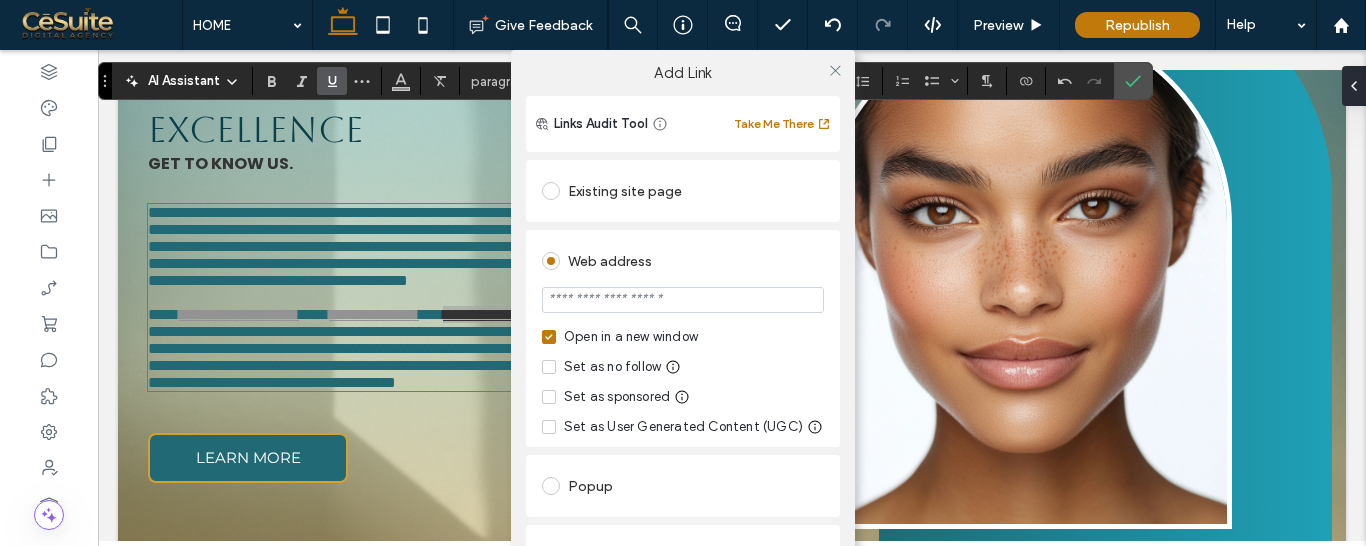 click at bounding box center [683, 300] 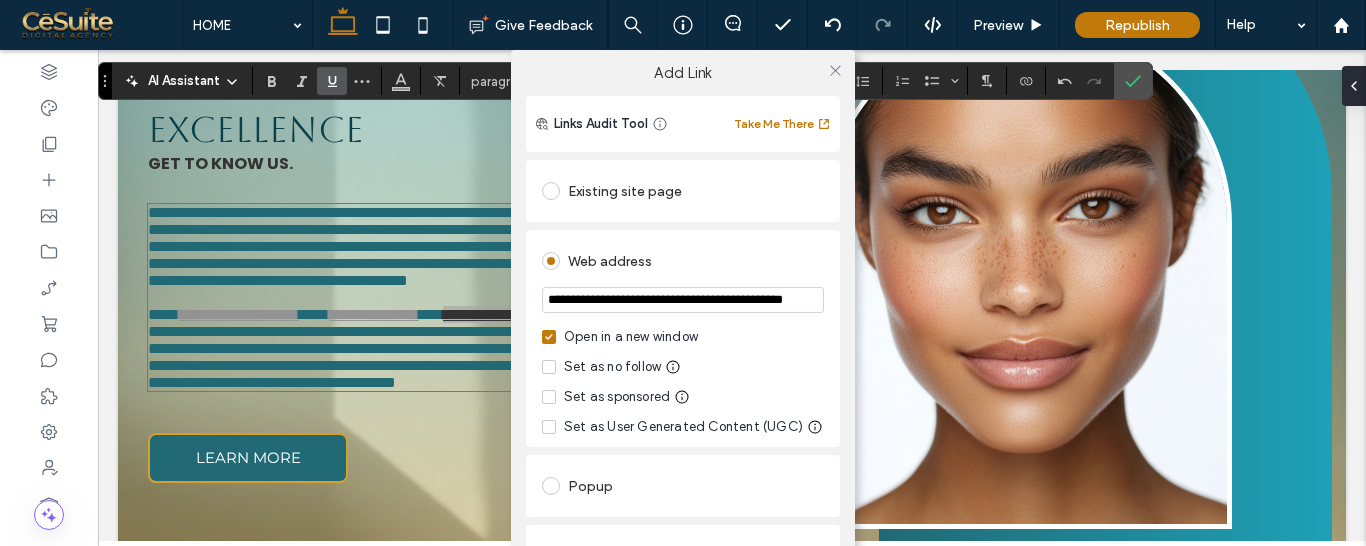 scroll, scrollTop: 0, scrollLeft: 61, axis: horizontal 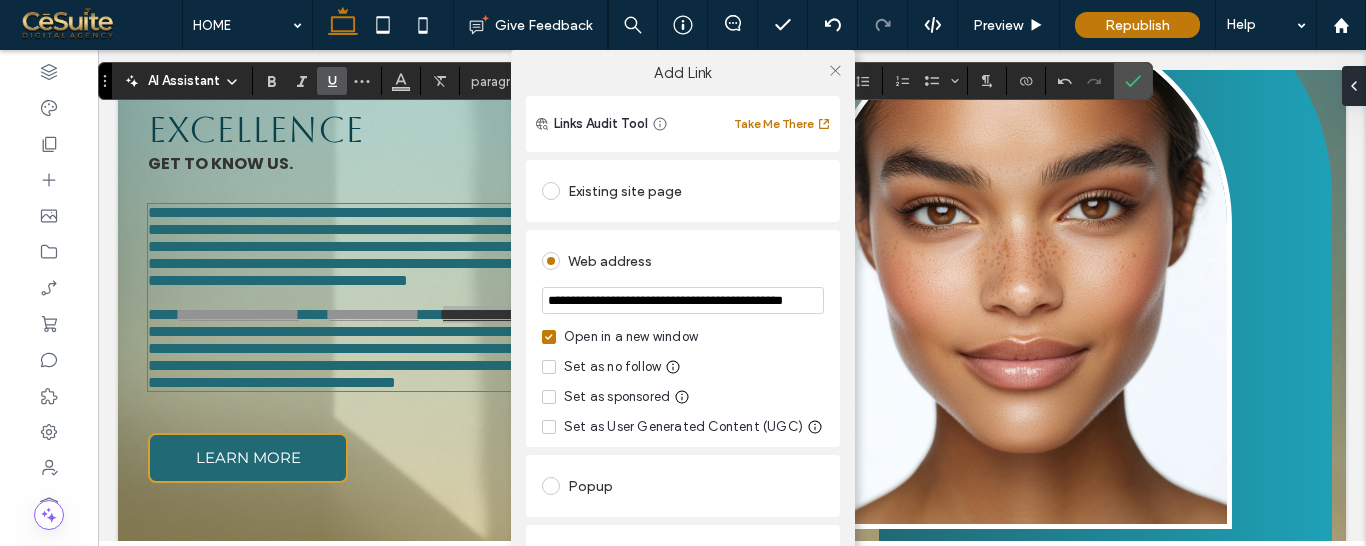 type on "**********" 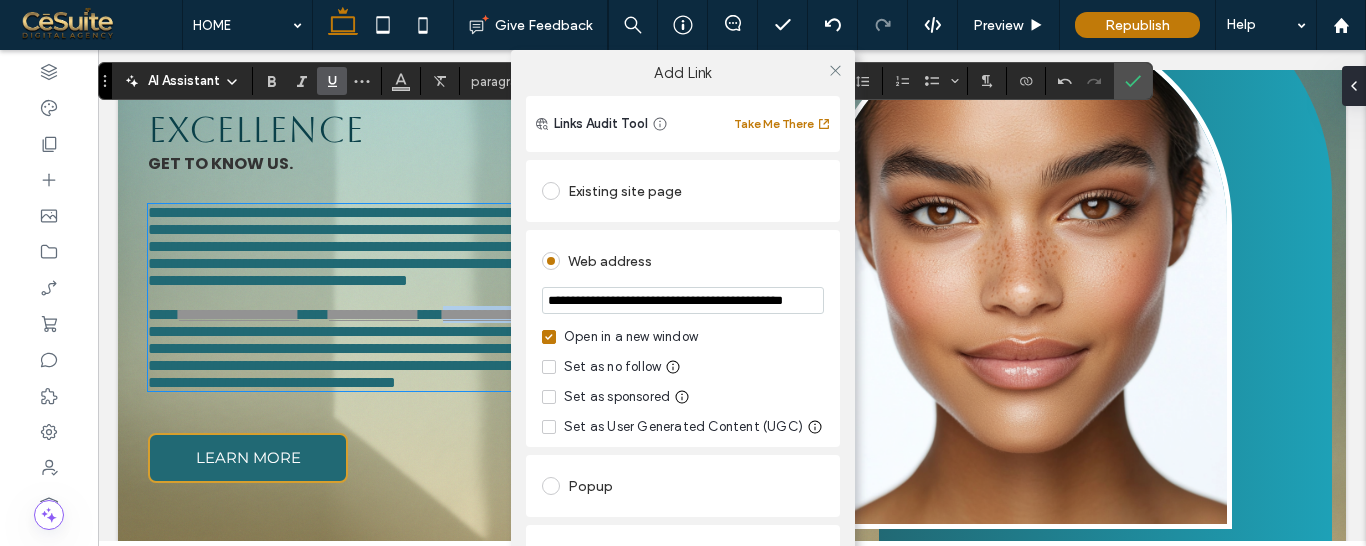 click on "Open in a new window" at bounding box center (631, 337) 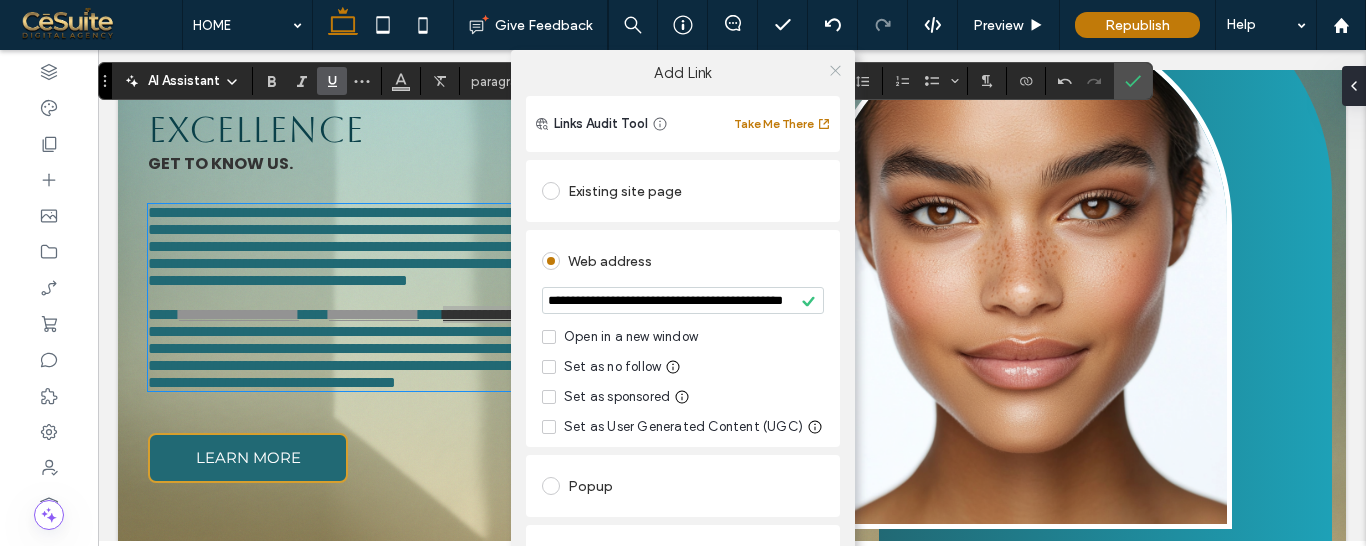 click 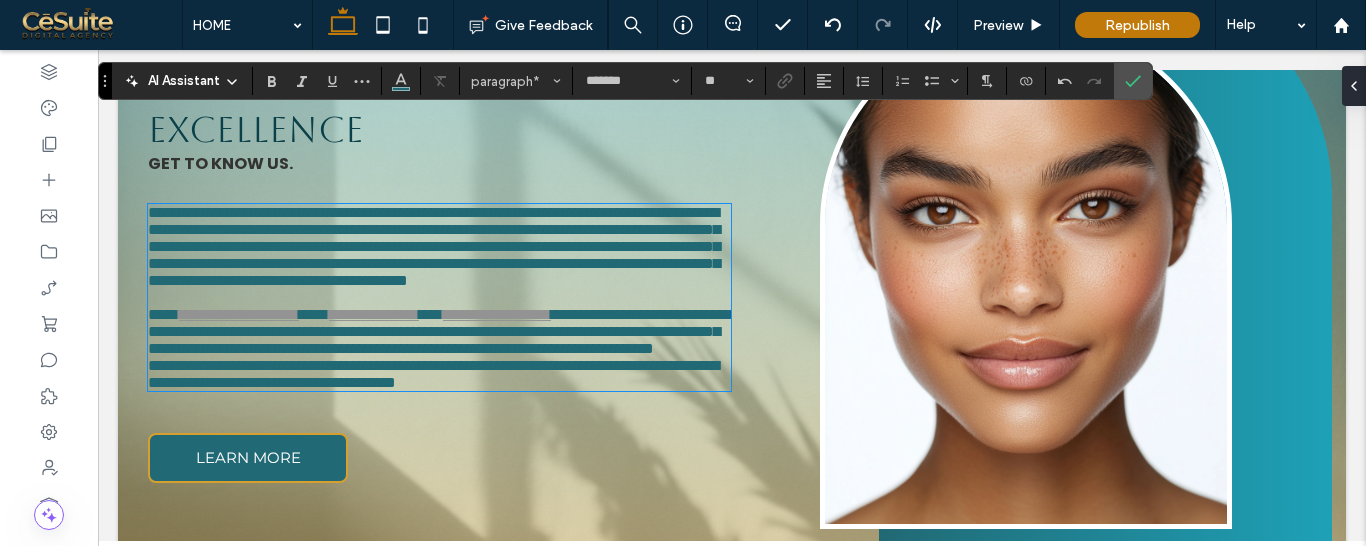 click on "**********" at bounding box center (439, 331) 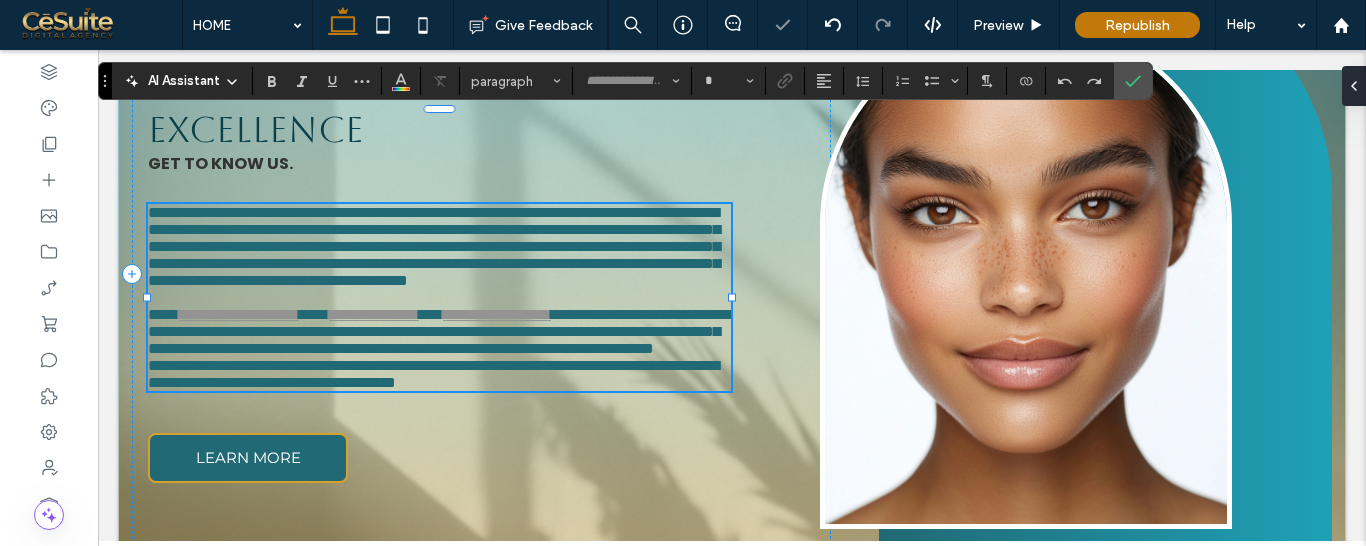 type on "*******" 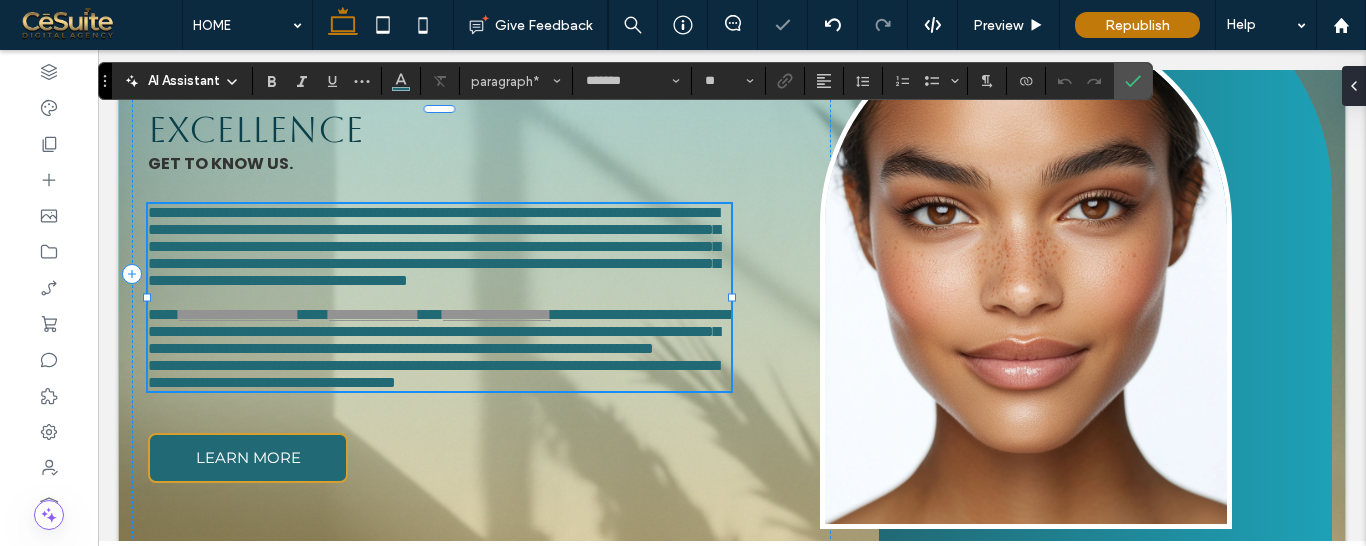 click on "**********" at bounding box center (439, 331) 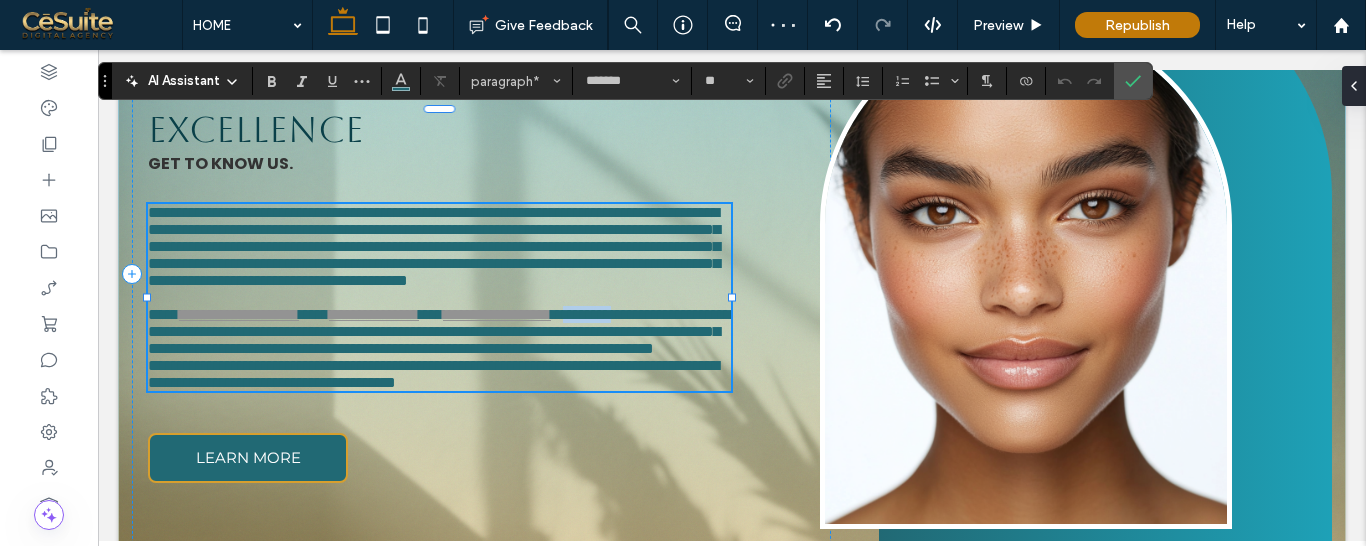 click on "**********" at bounding box center [439, 331] 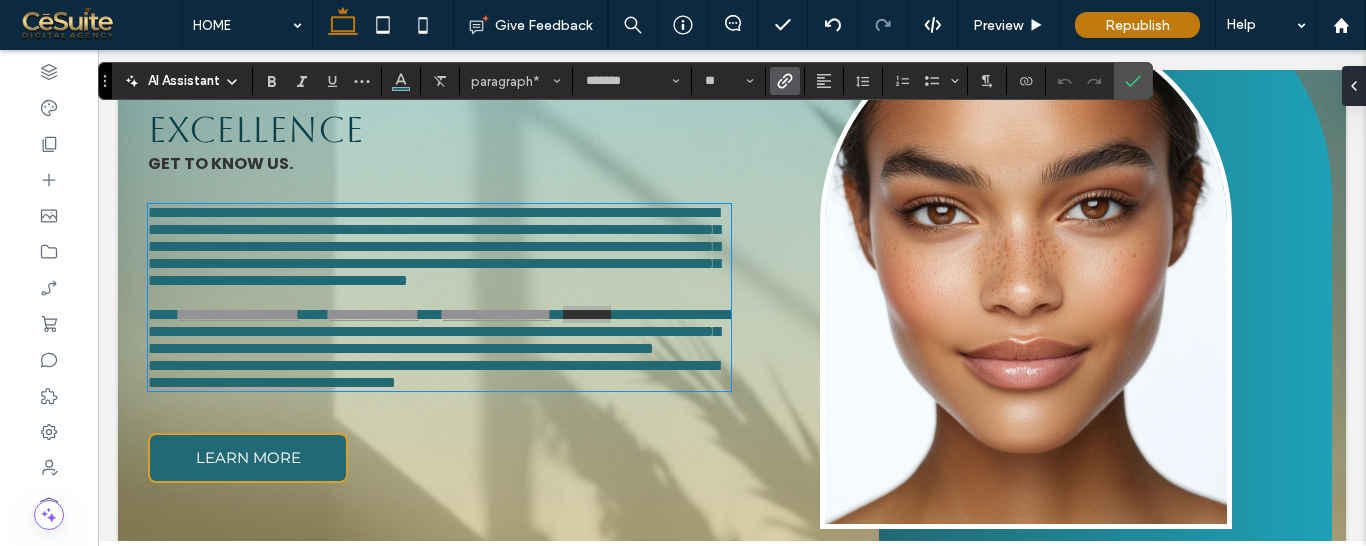 click 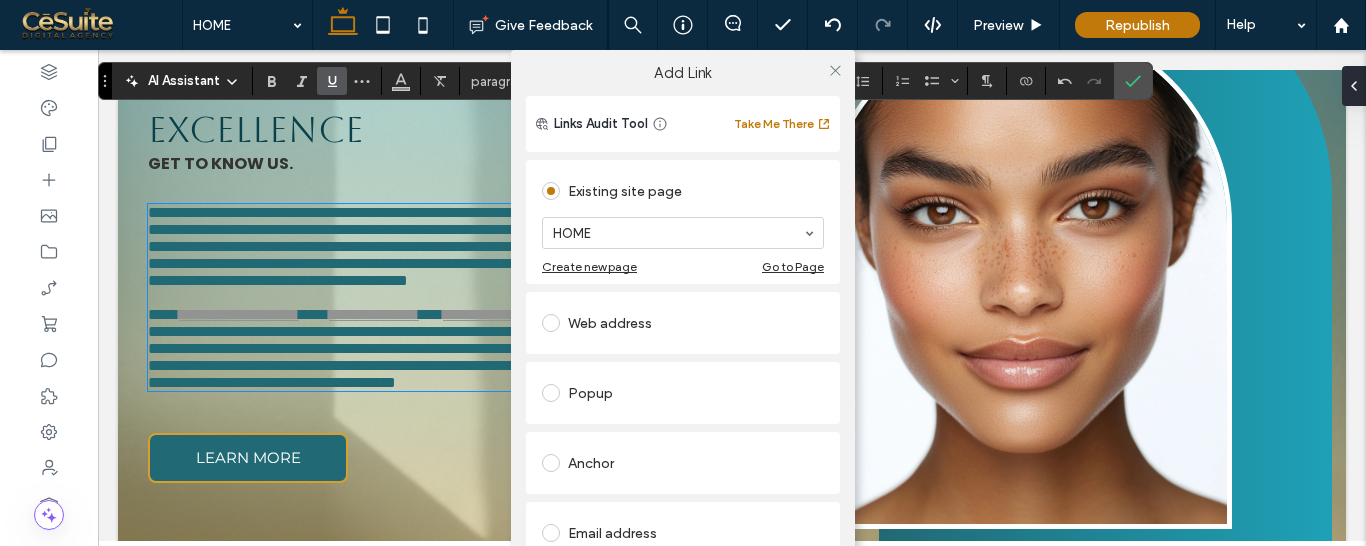 click on "Web address" at bounding box center (683, 323) 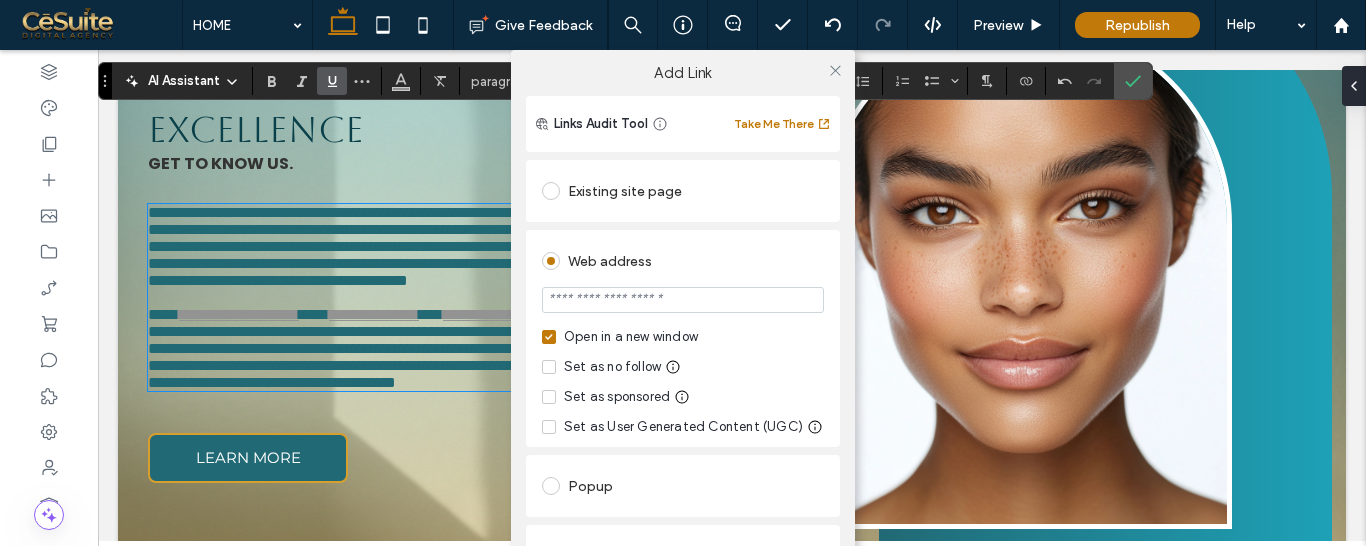 click at bounding box center (683, 300) 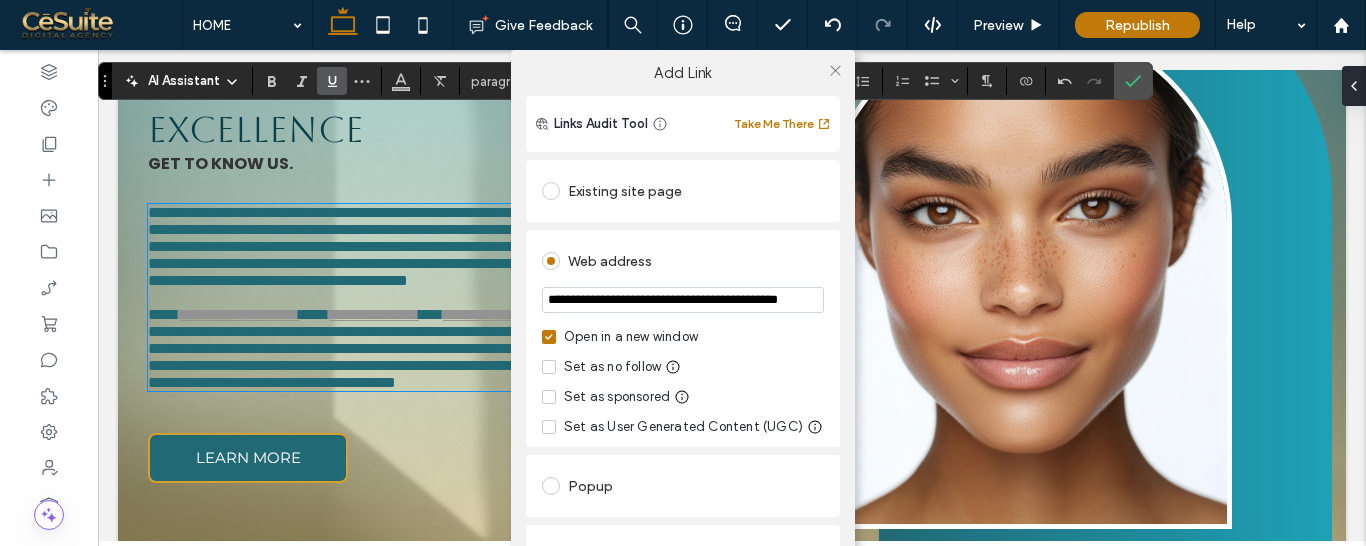 scroll, scrollTop: 0, scrollLeft: 61, axis: horizontal 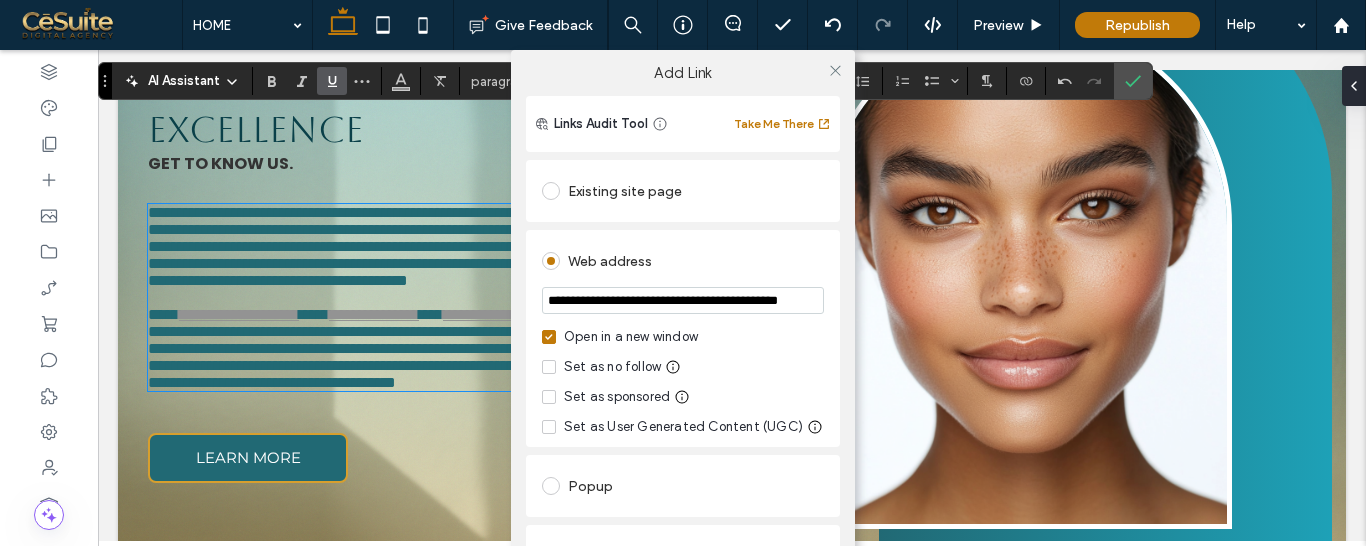 type on "**********" 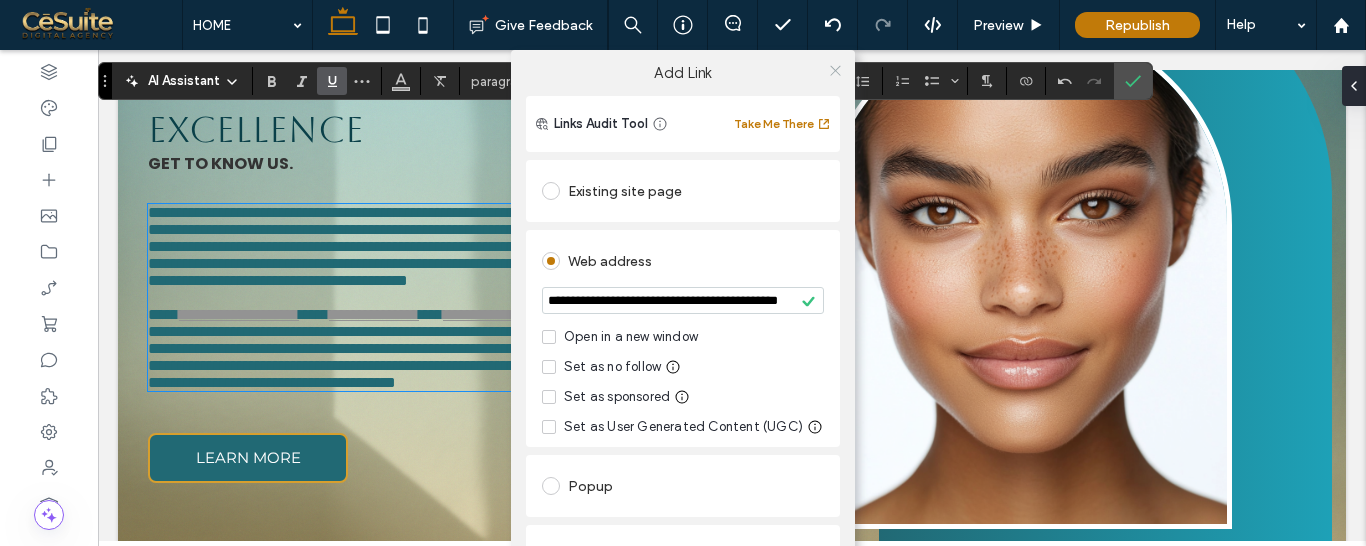 click 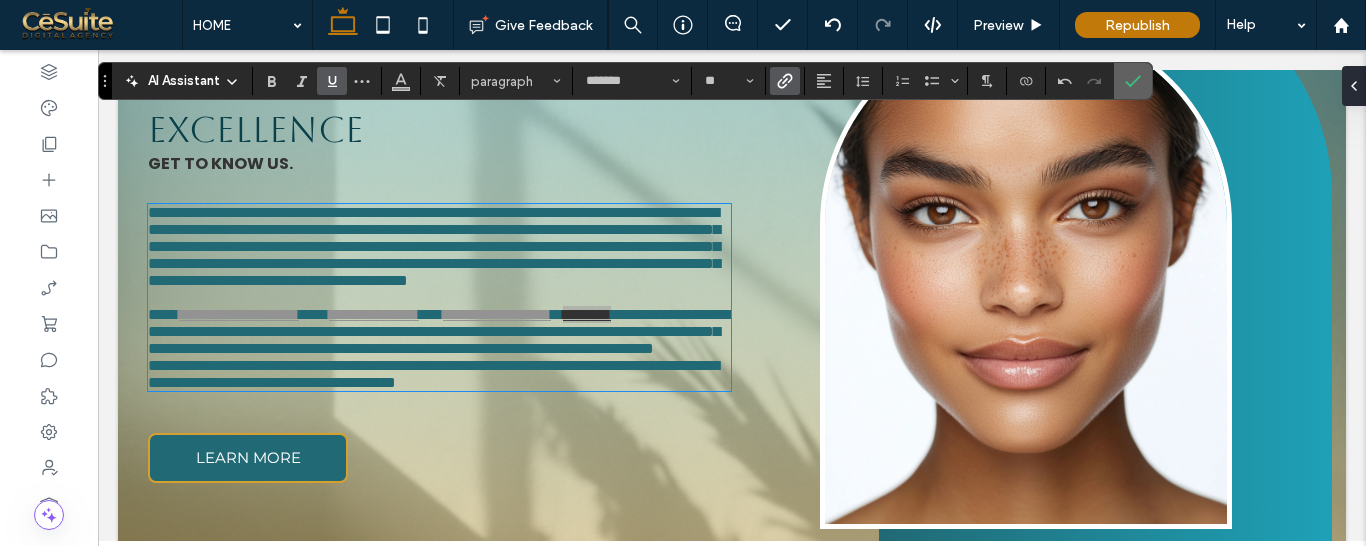 click 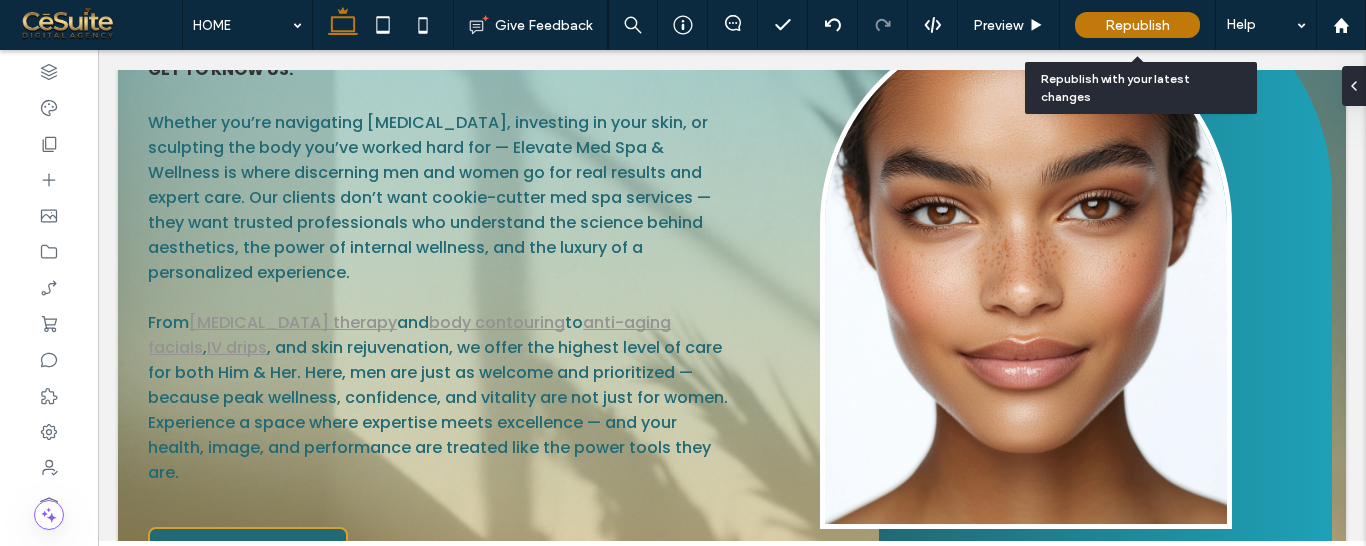 click on "Republish" at bounding box center [1137, 25] 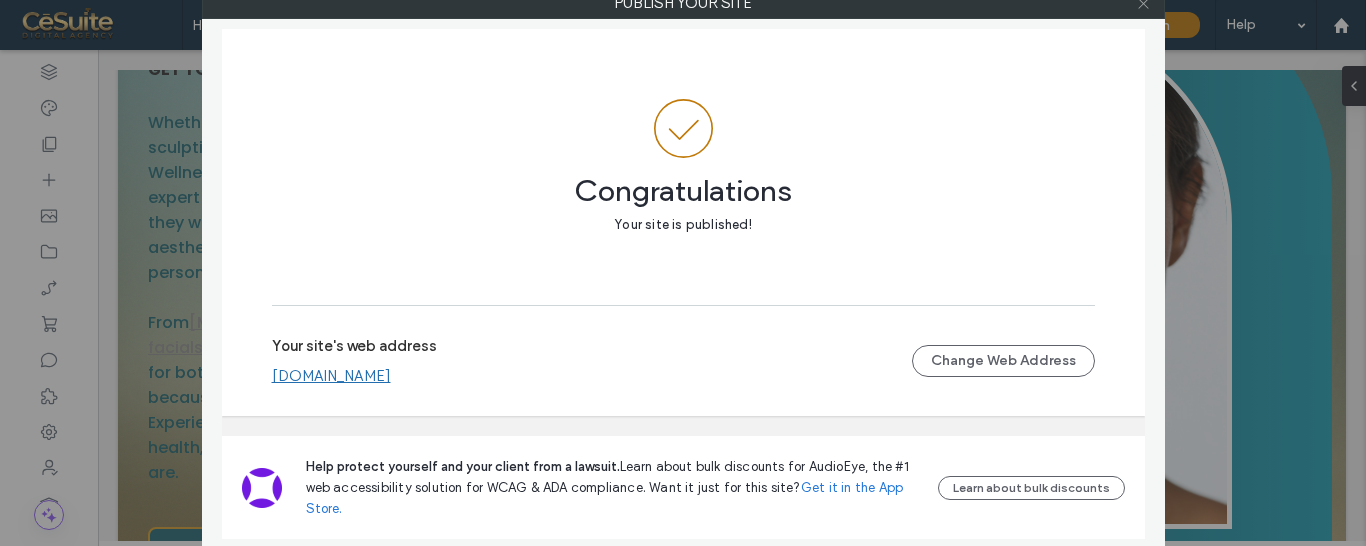 click 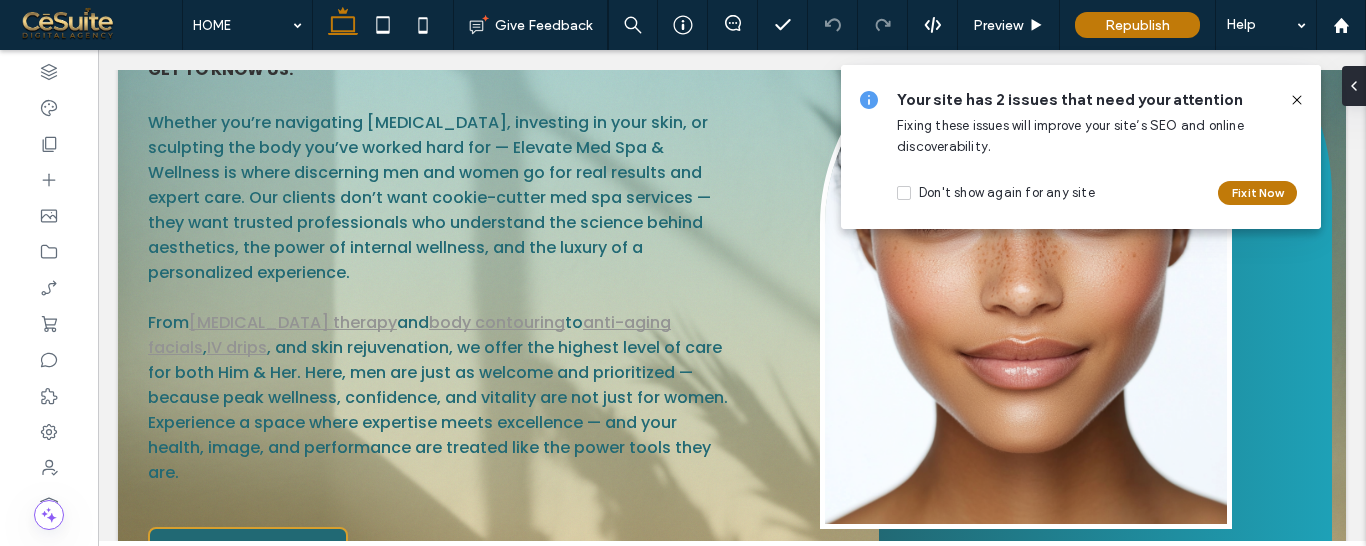 click 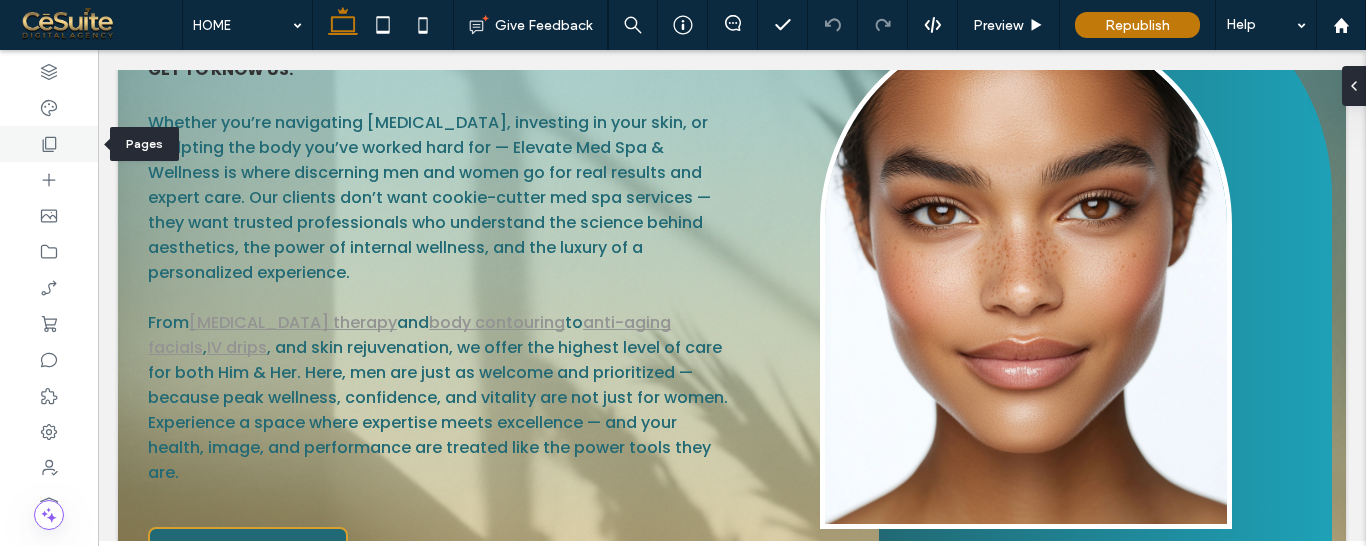 click 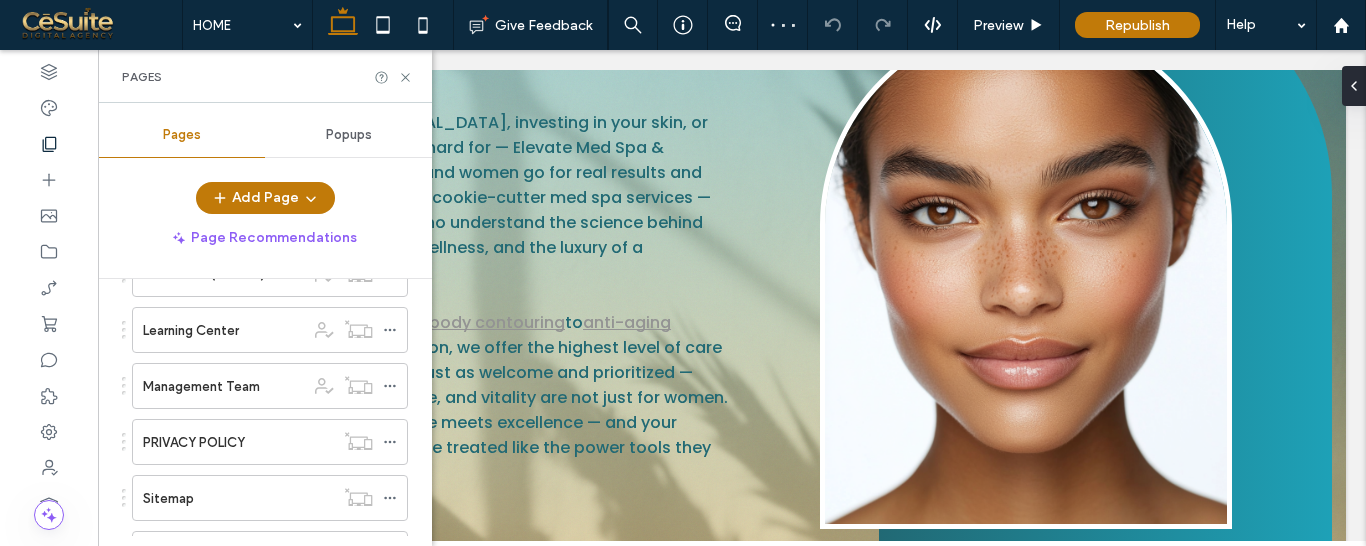 scroll, scrollTop: 912, scrollLeft: 0, axis: vertical 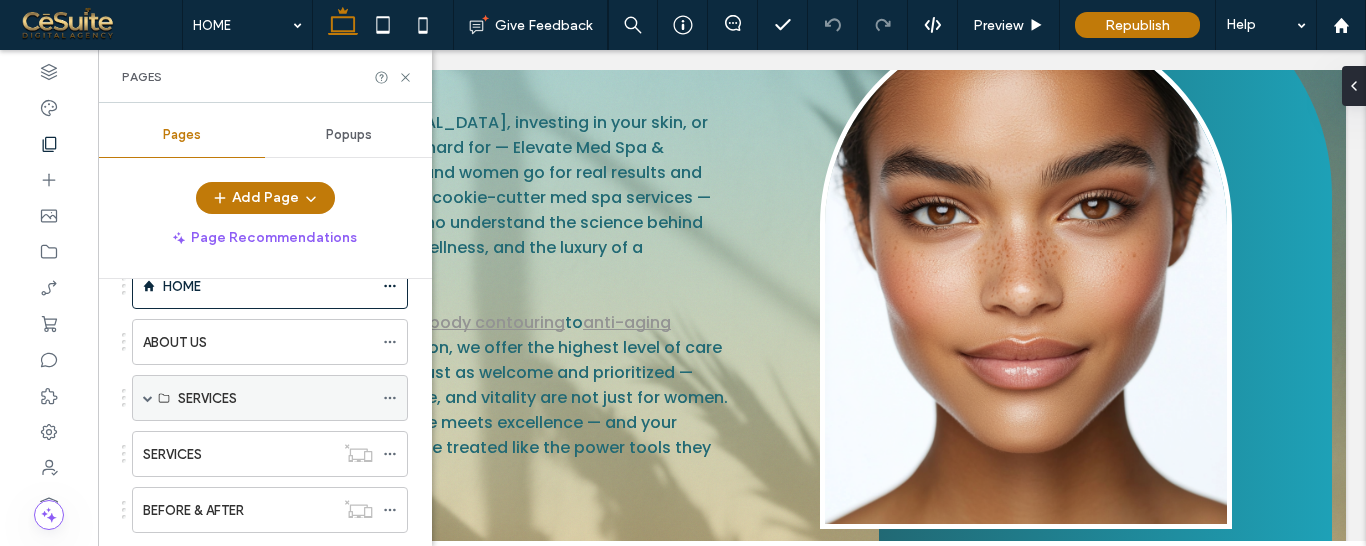 click on "SERVICES" at bounding box center [207, 398] 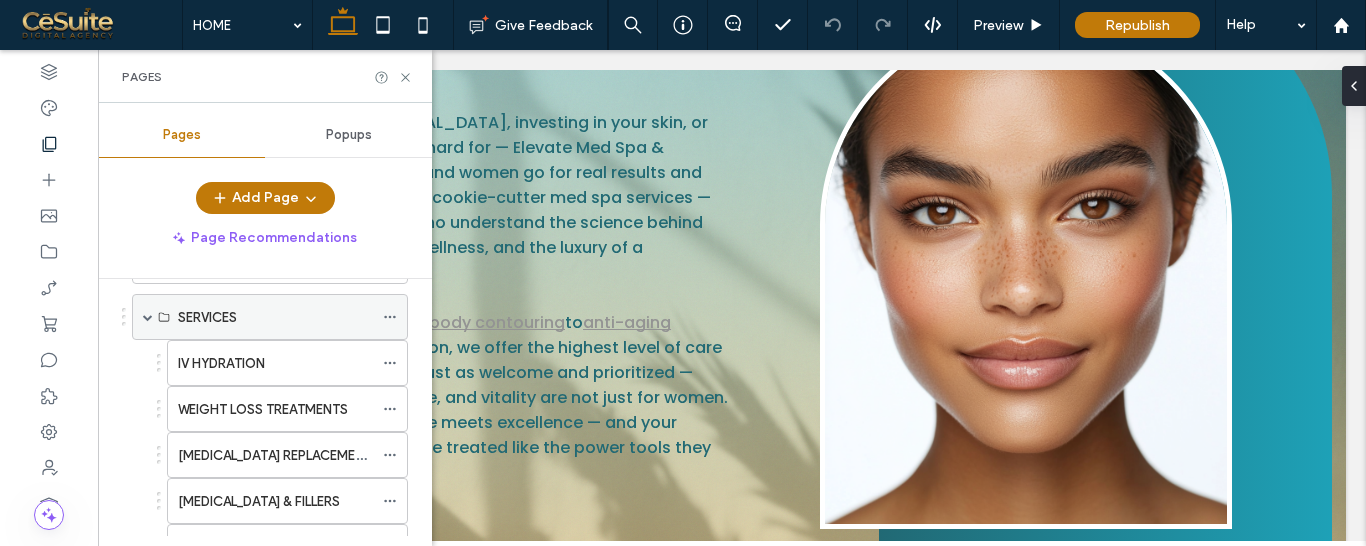 scroll, scrollTop: 228, scrollLeft: 0, axis: vertical 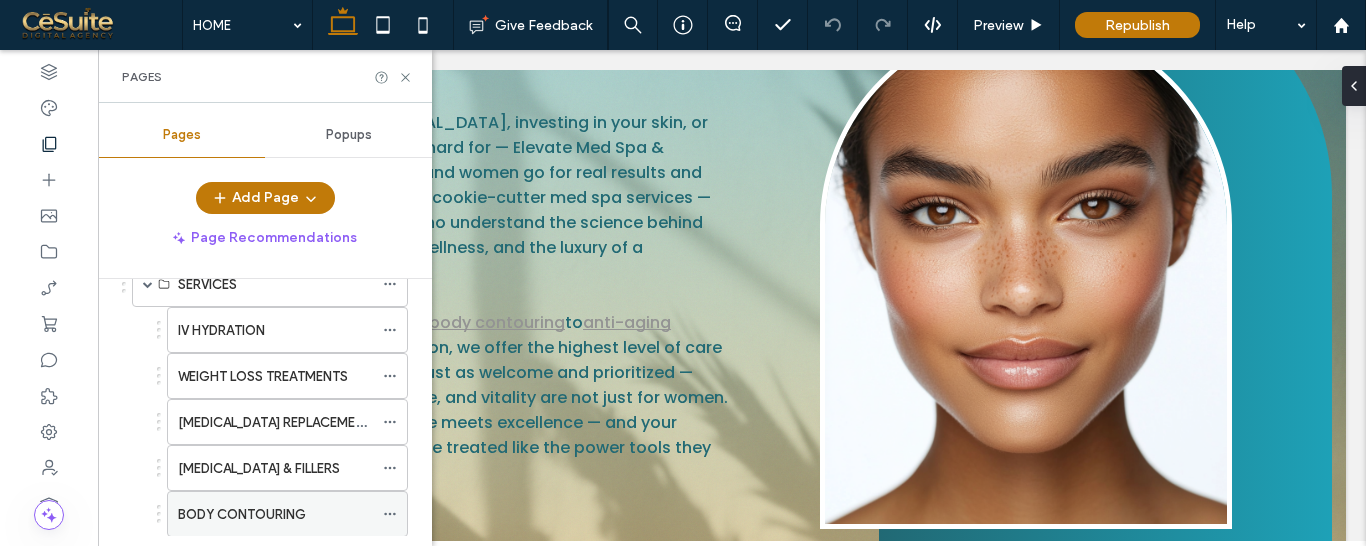 click on "BODY CONTOURING" at bounding box center [242, 514] 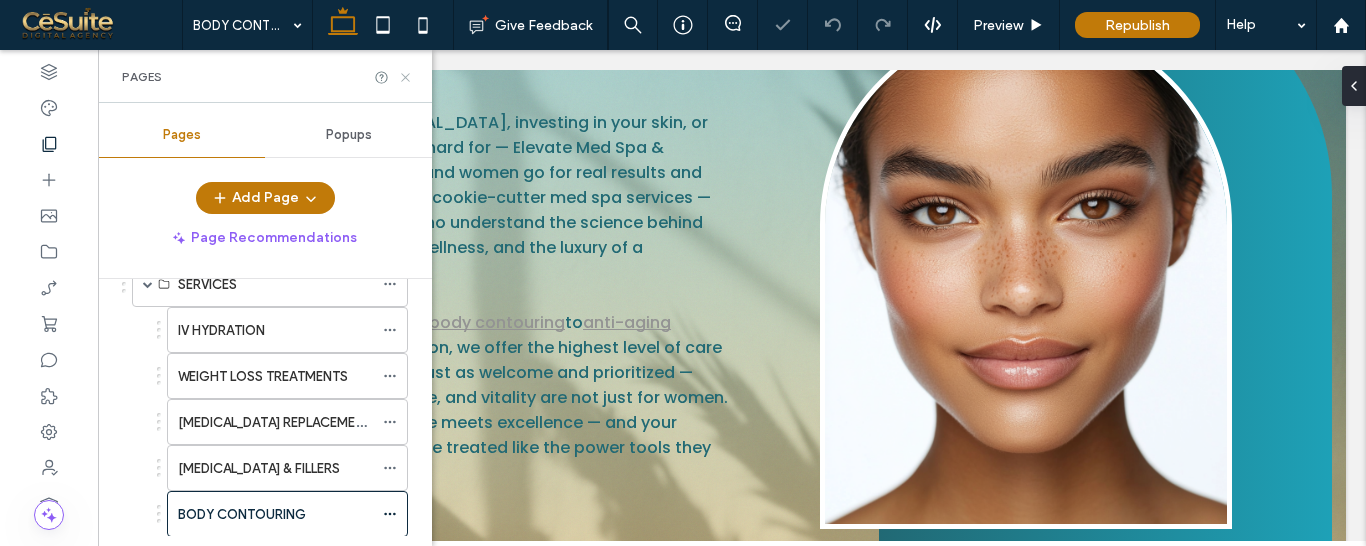 click 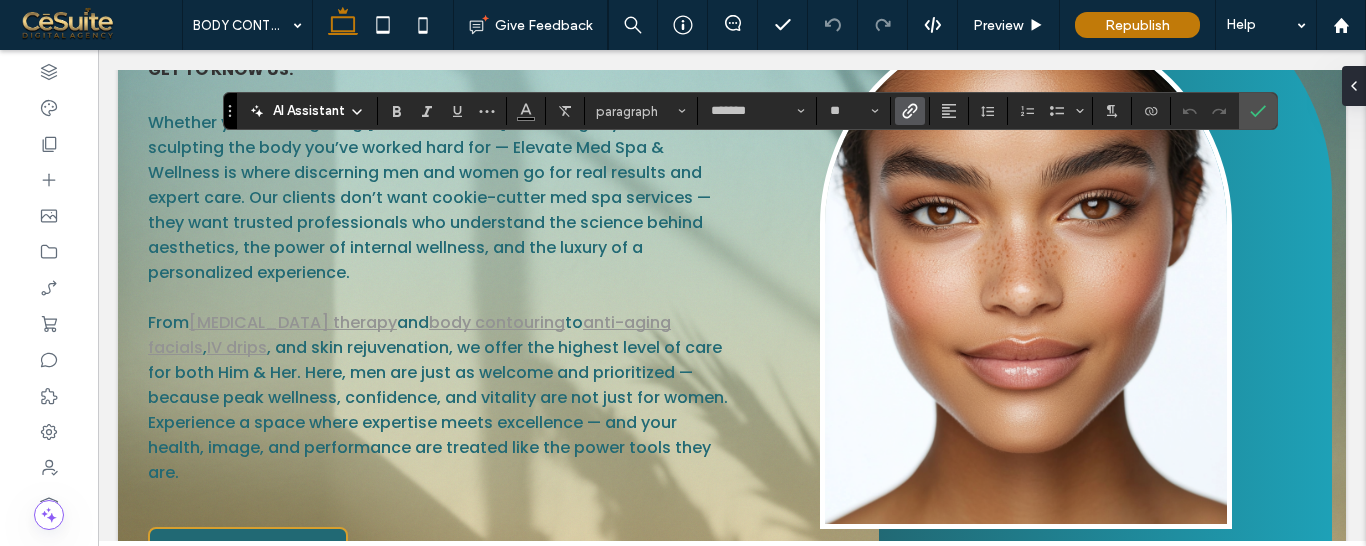 click 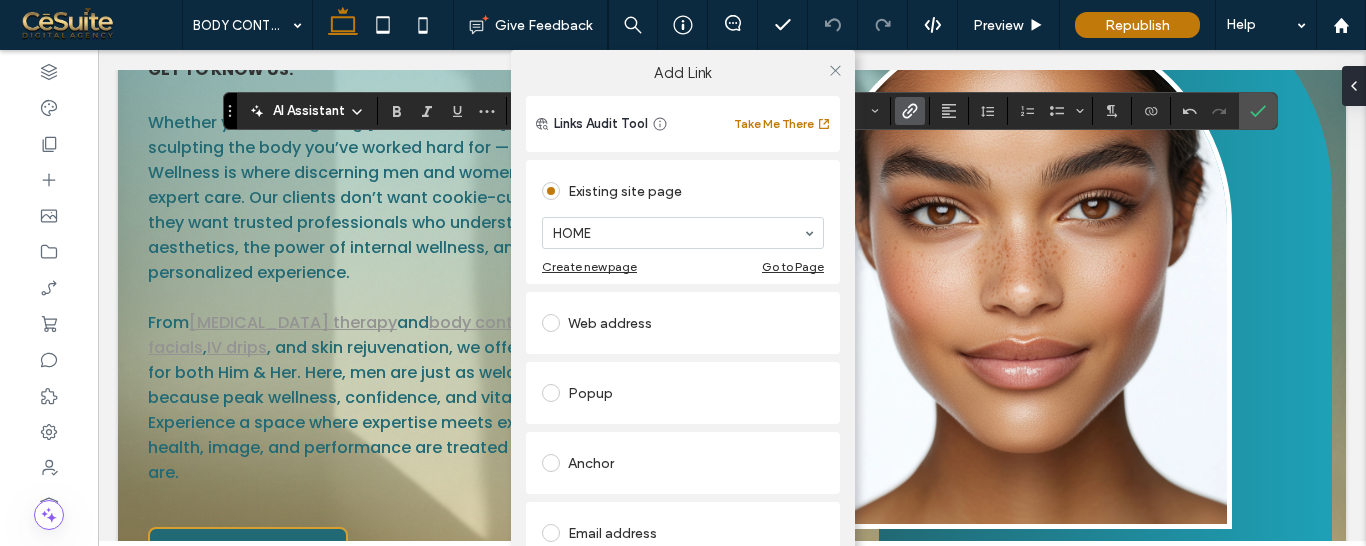 click on "Web address" at bounding box center [683, 323] 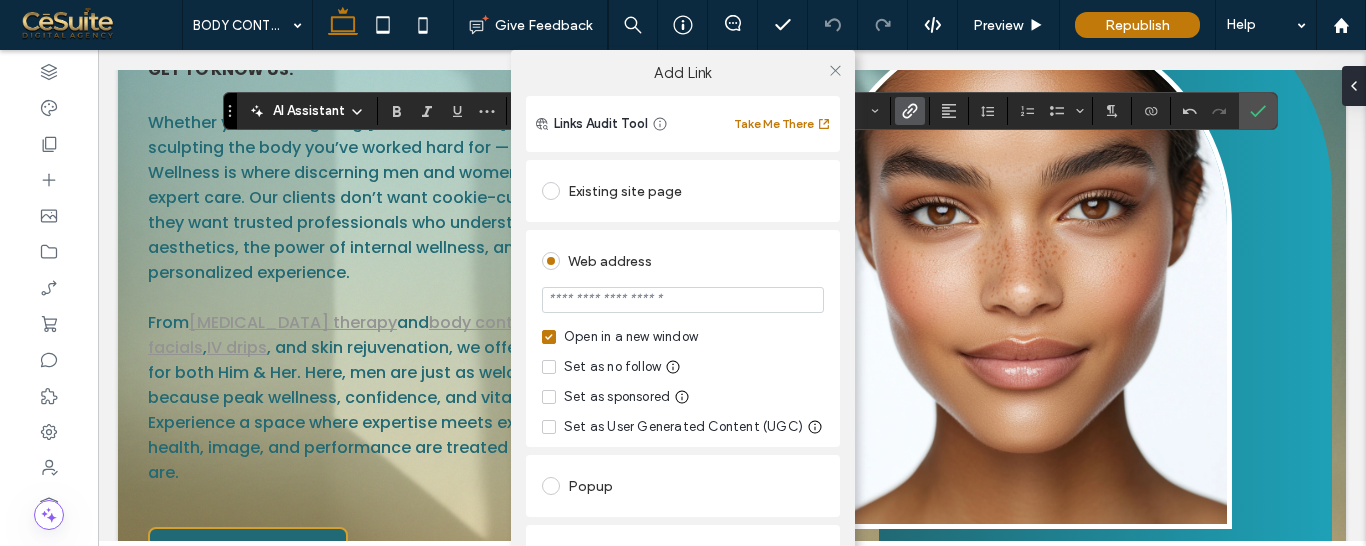 click at bounding box center (683, 300) 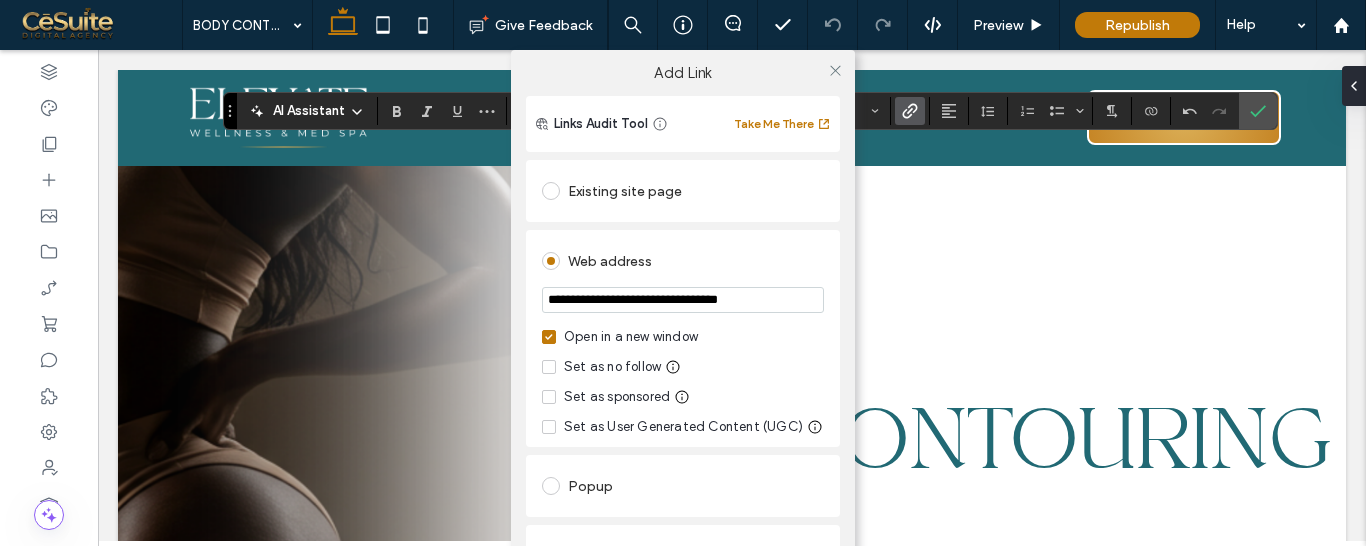scroll, scrollTop: 834, scrollLeft: 0, axis: vertical 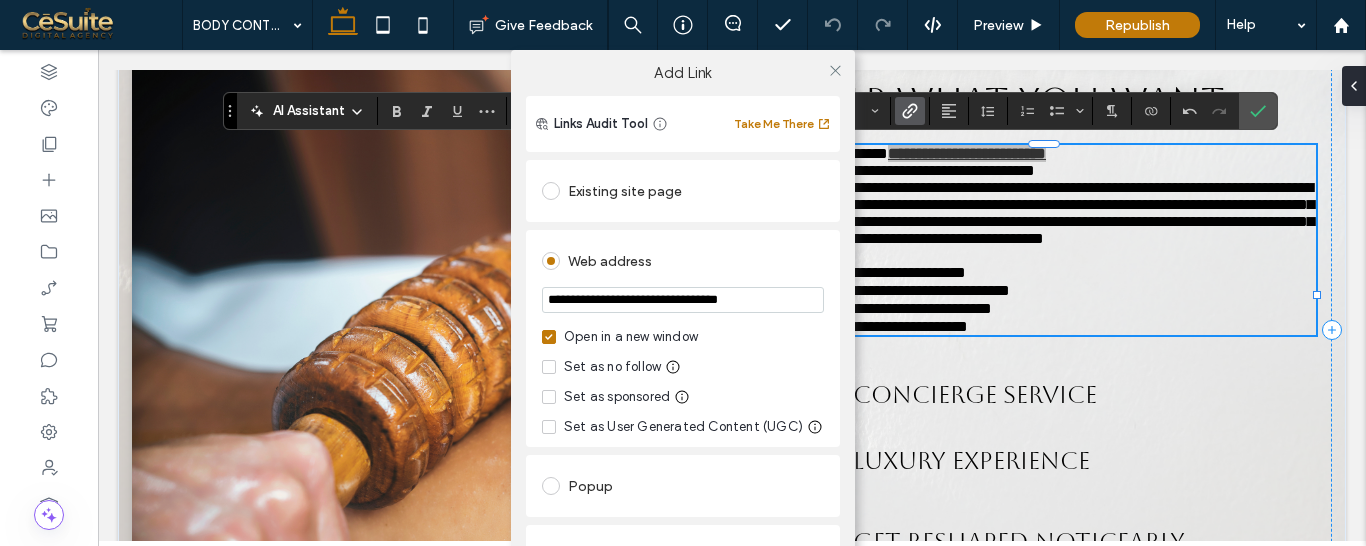 type on "**********" 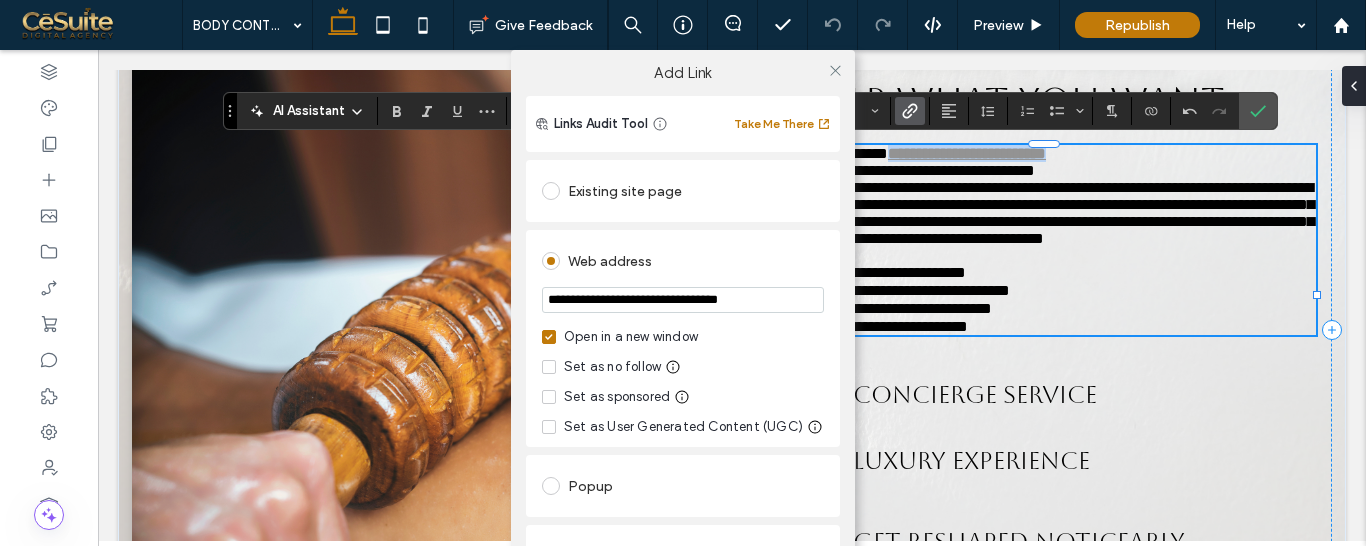click on "Open in a new window" at bounding box center (631, 337) 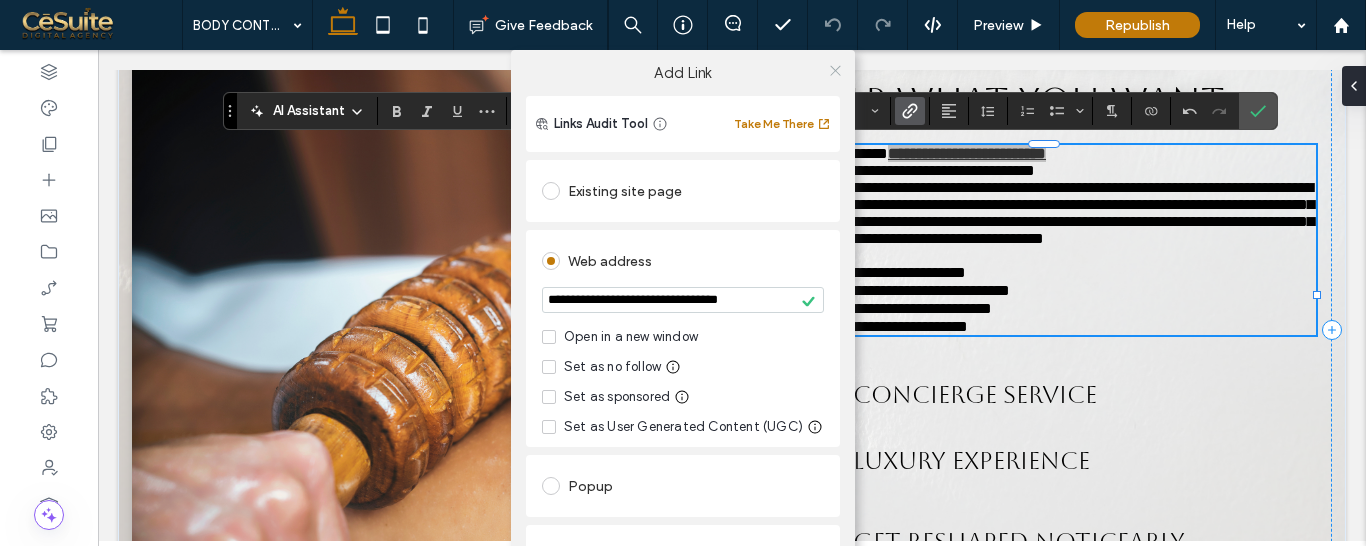 click 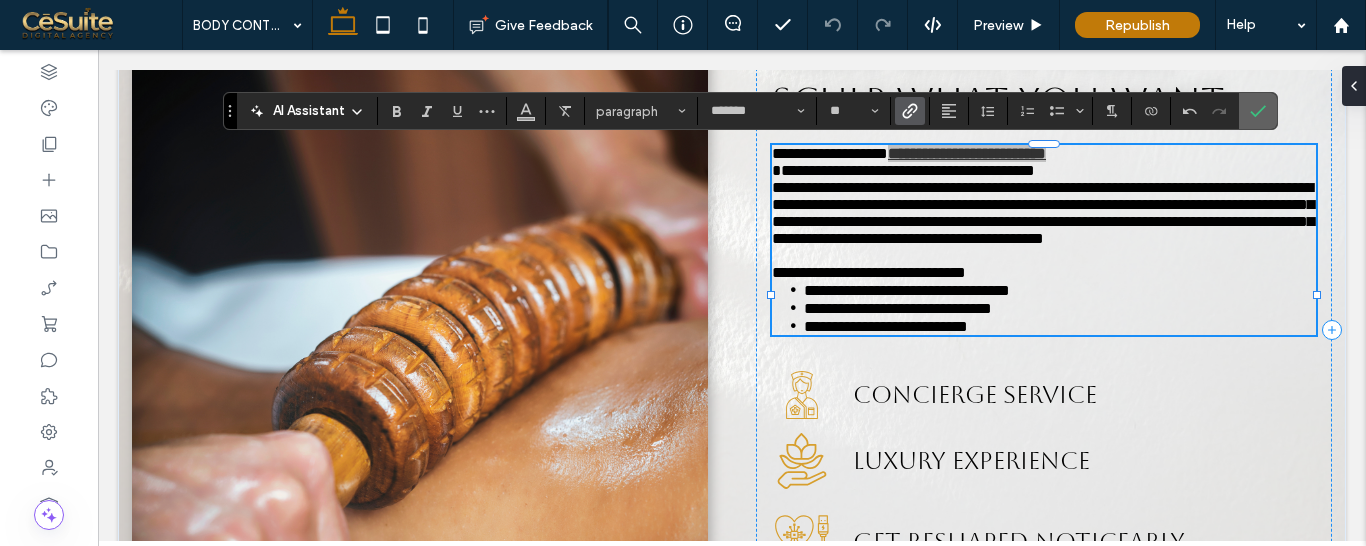 click 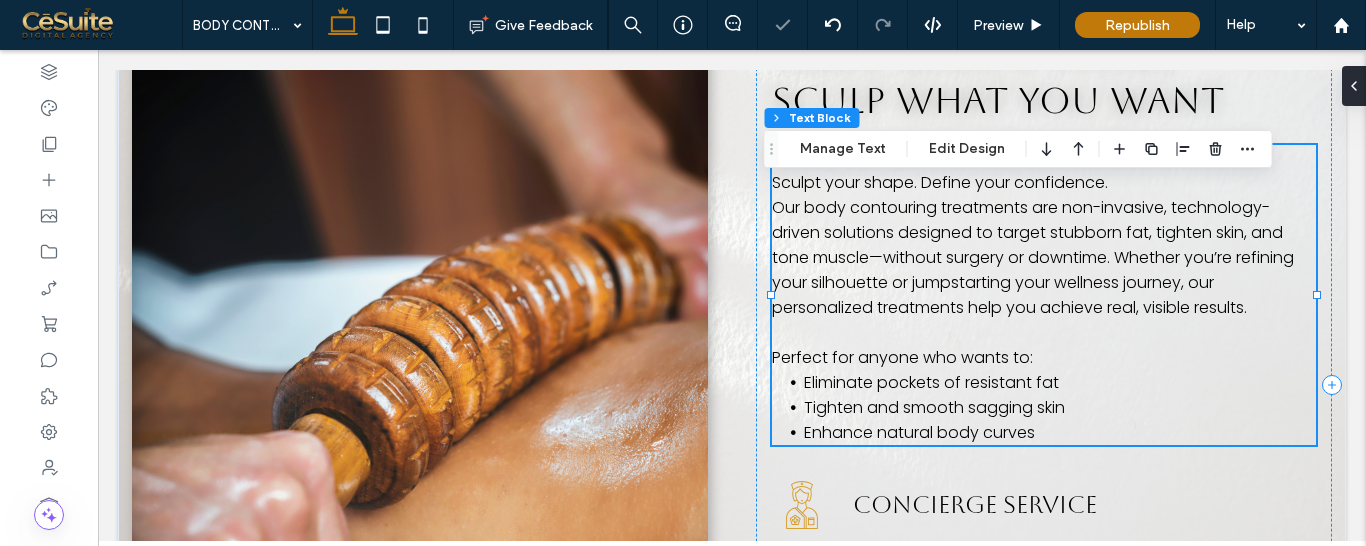 click on "Our body contouring treatments are non-invasive, technology-driven solutions designed to target stubborn fat, tighten skin, and tone muscle—without surgery or downtime. Whether you’re refining your silhouette or jumpstarting your wellness journey, our personalized treatments help you achieve real, visible results." at bounding box center [1033, 257] 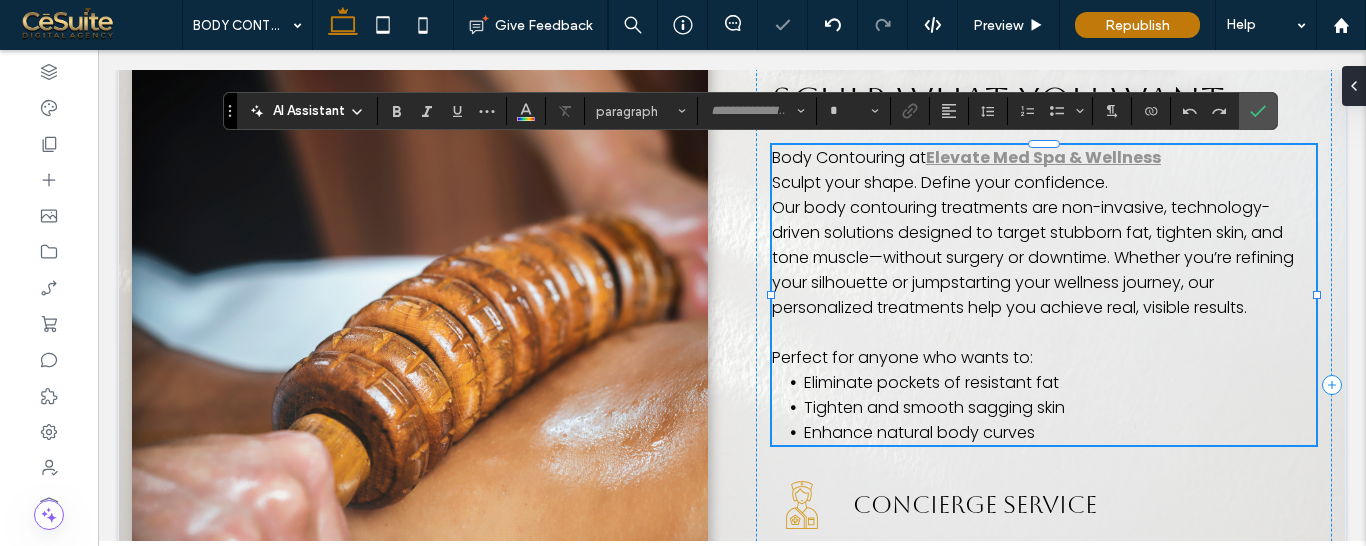 type on "*******" 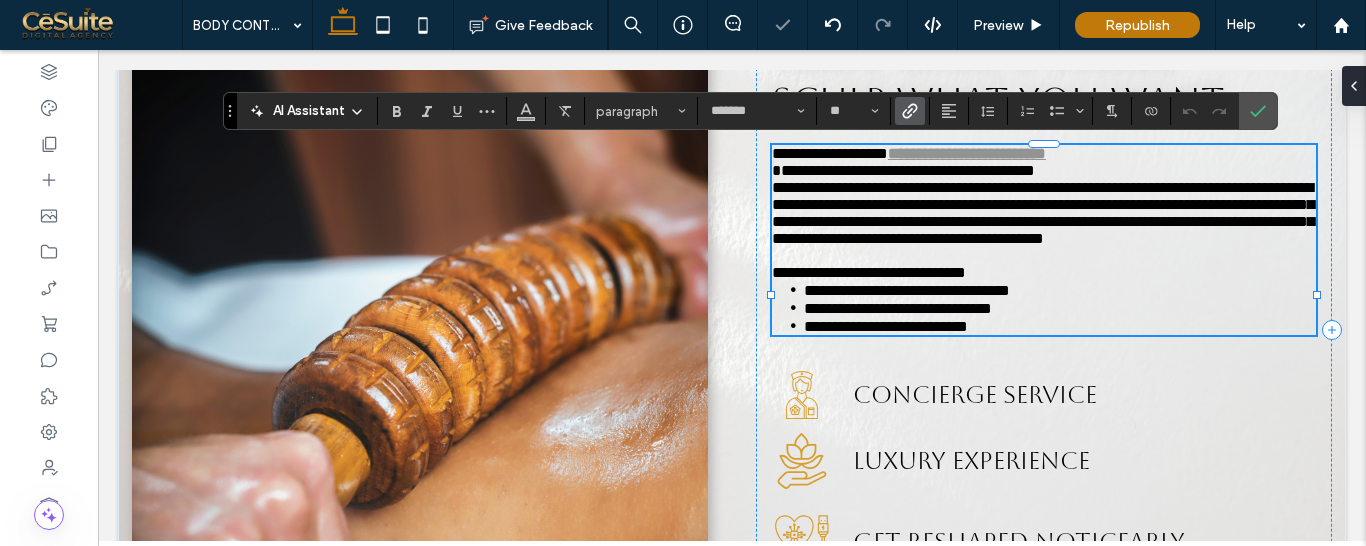 click on "**********" at bounding box center [1044, 162] 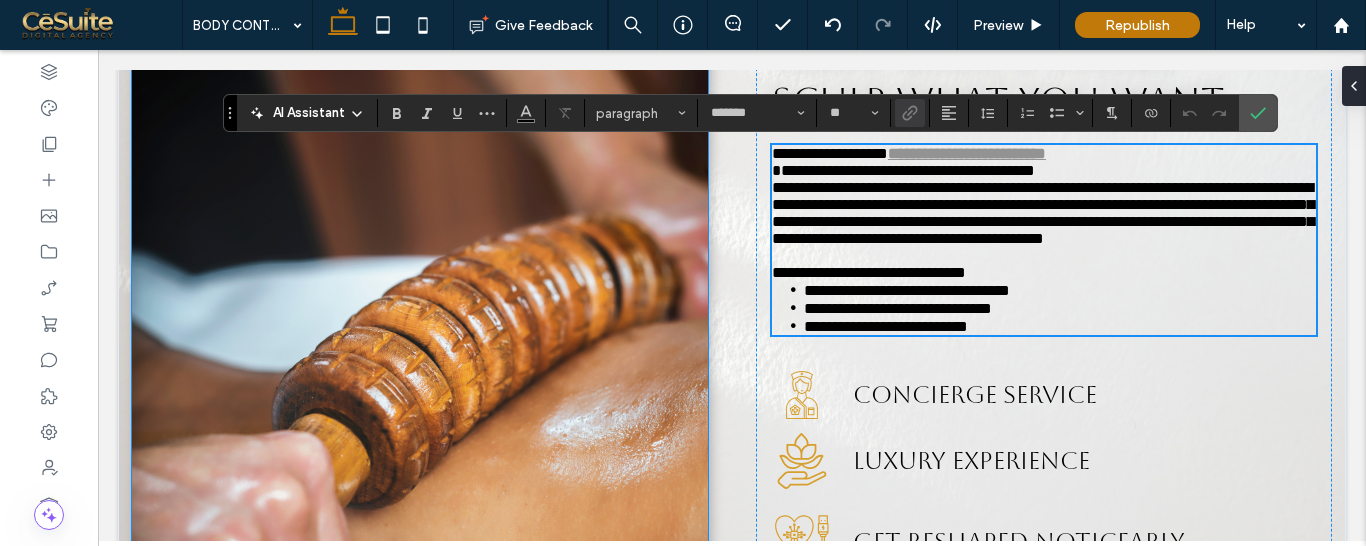 scroll, scrollTop: 630, scrollLeft: 0, axis: vertical 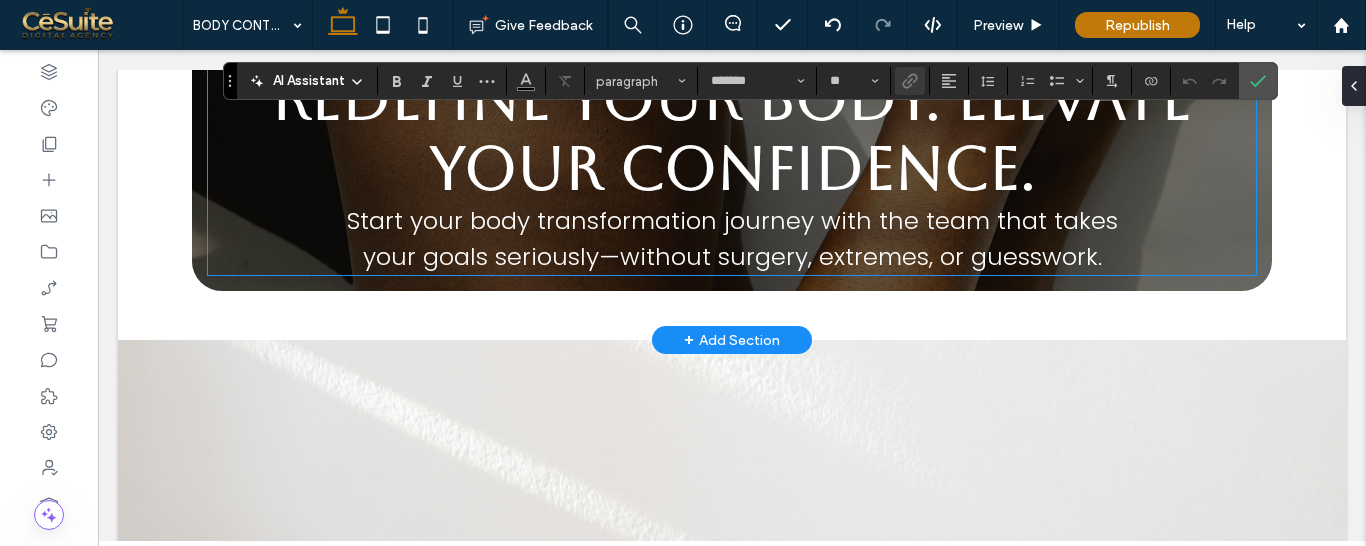 click on "Redefine Your Body. Elevate Your Confidence." at bounding box center (732, 133) 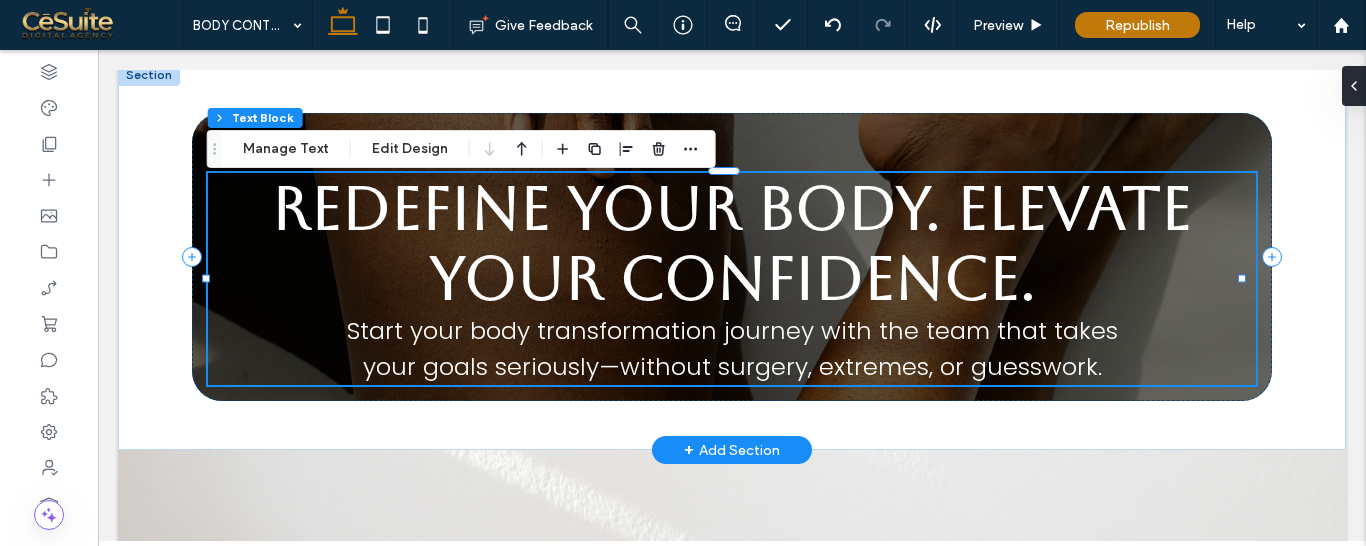 click on "Start your body transformation journey with the team that takes" at bounding box center [732, 330] 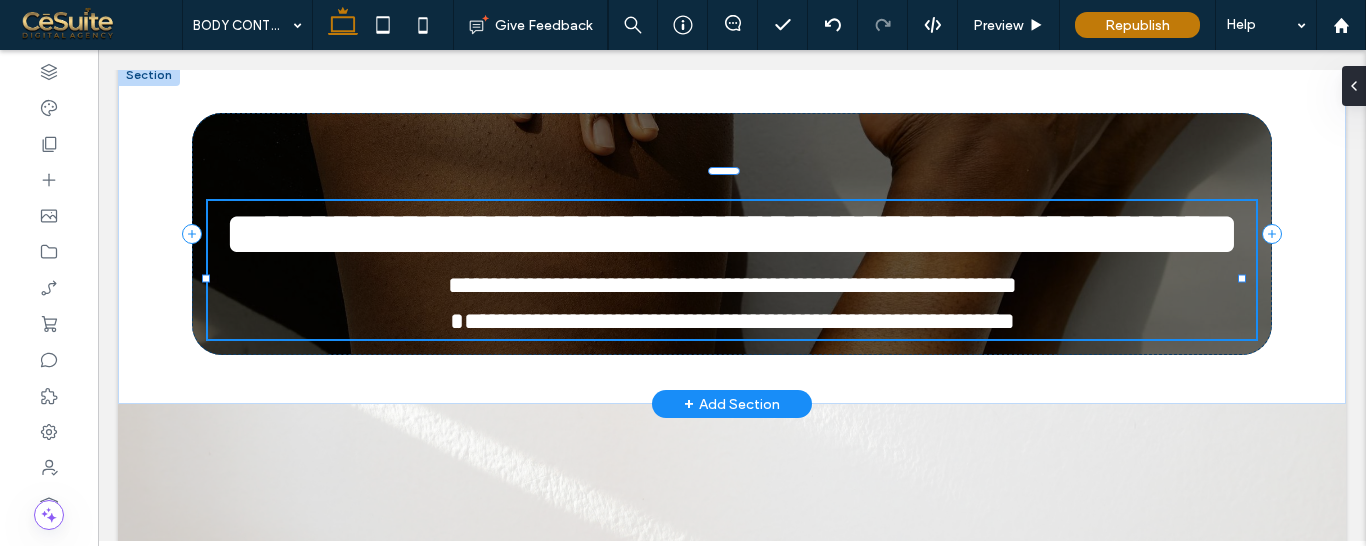 type on "*******" 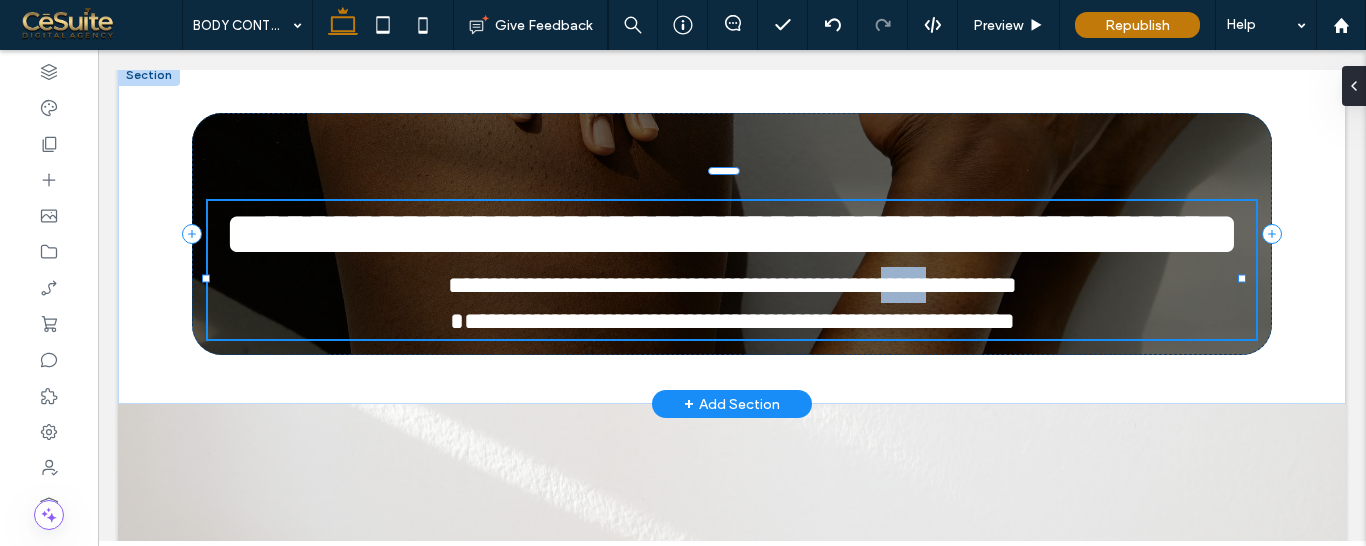 click on "**********" at bounding box center (732, 285) 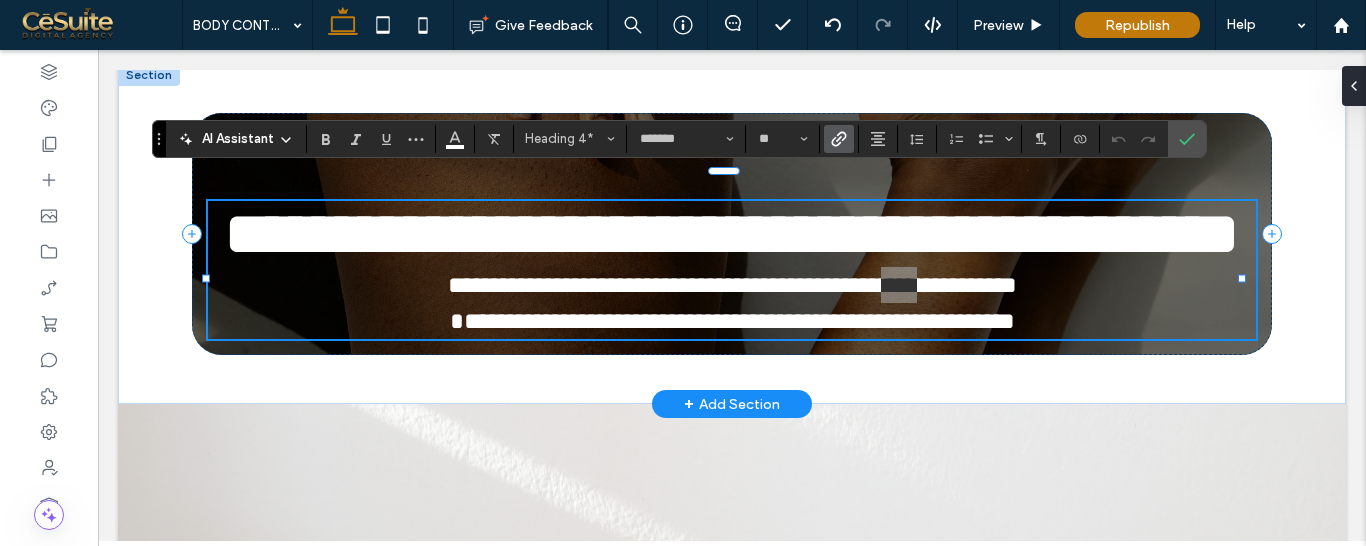 click 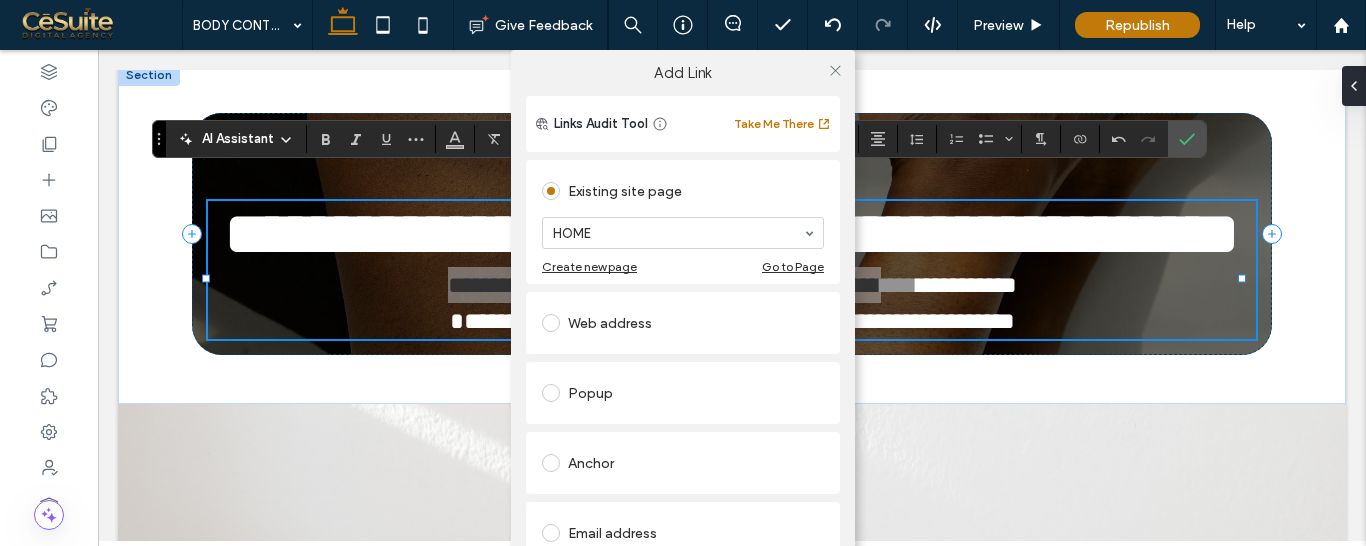 click on "Web address" at bounding box center (683, 323) 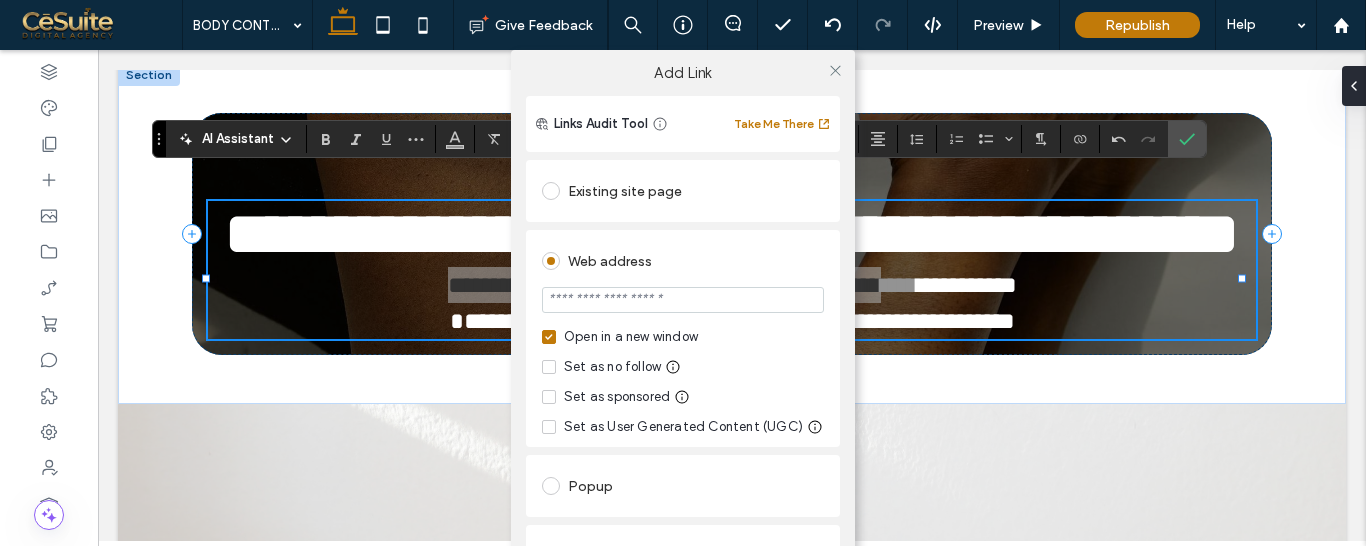 click at bounding box center [683, 300] 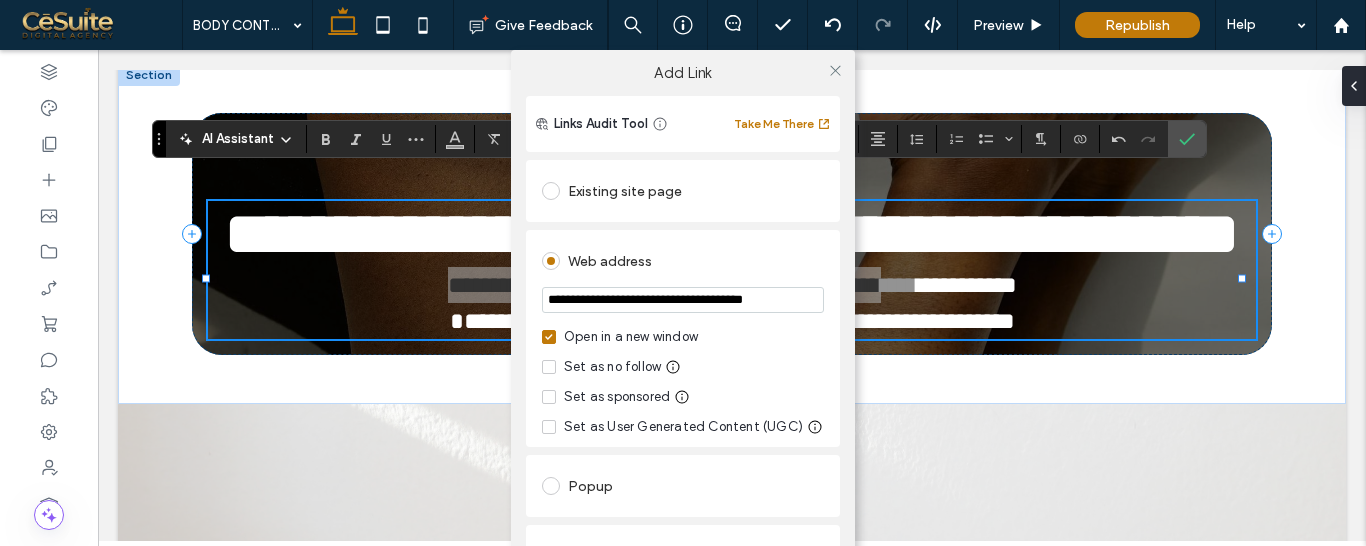 scroll, scrollTop: 0, scrollLeft: 23, axis: horizontal 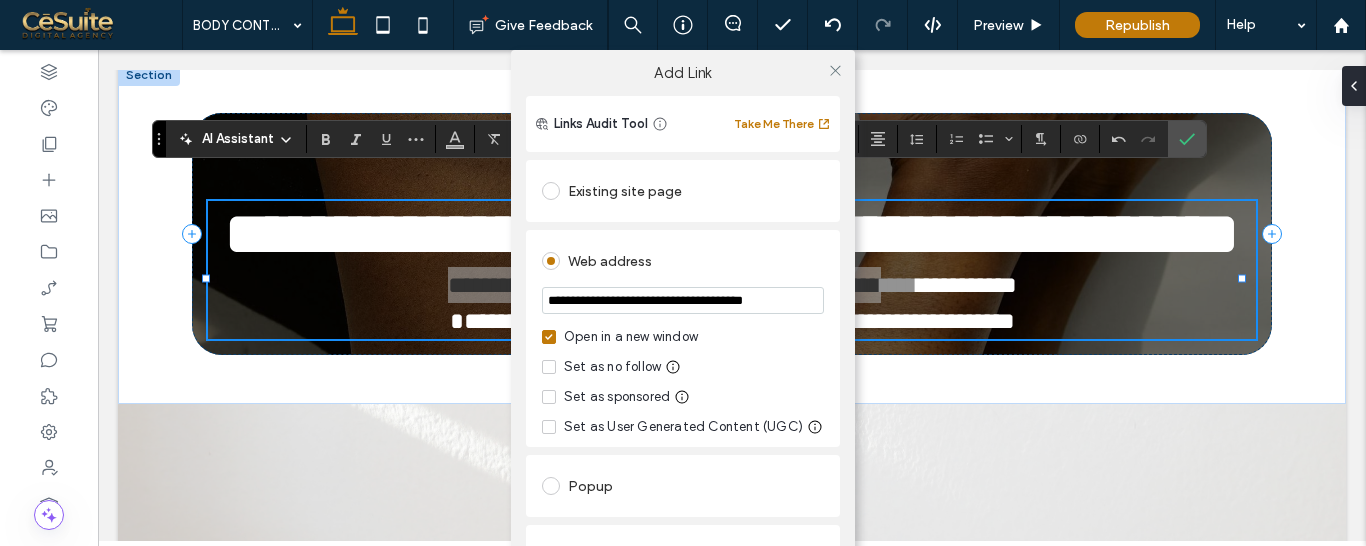 type on "**********" 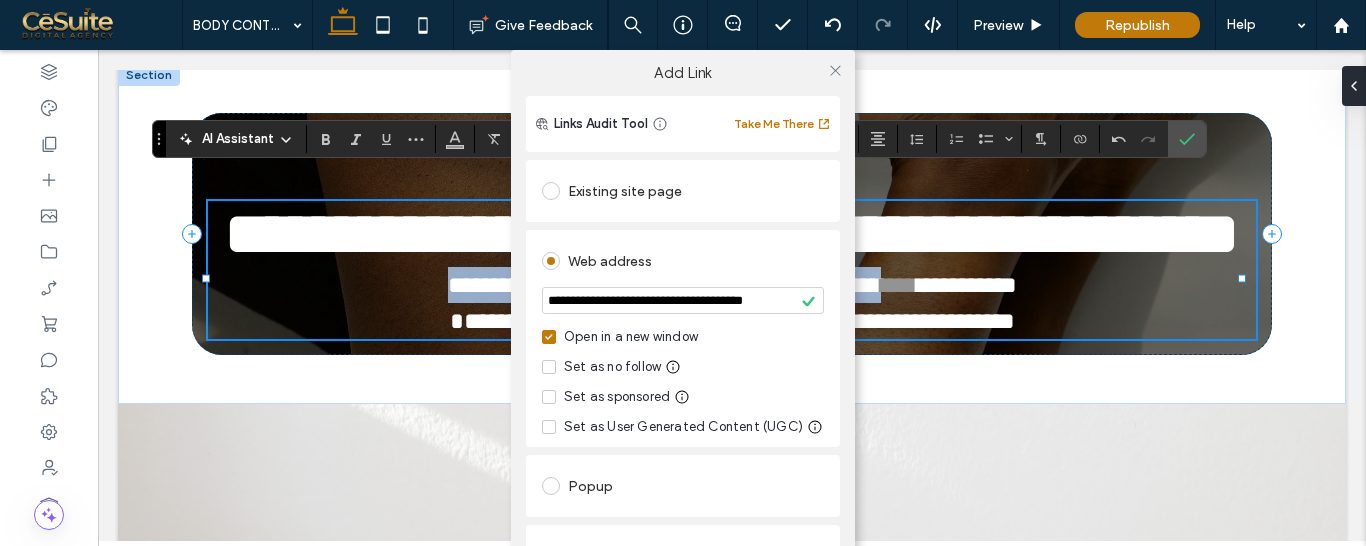 click 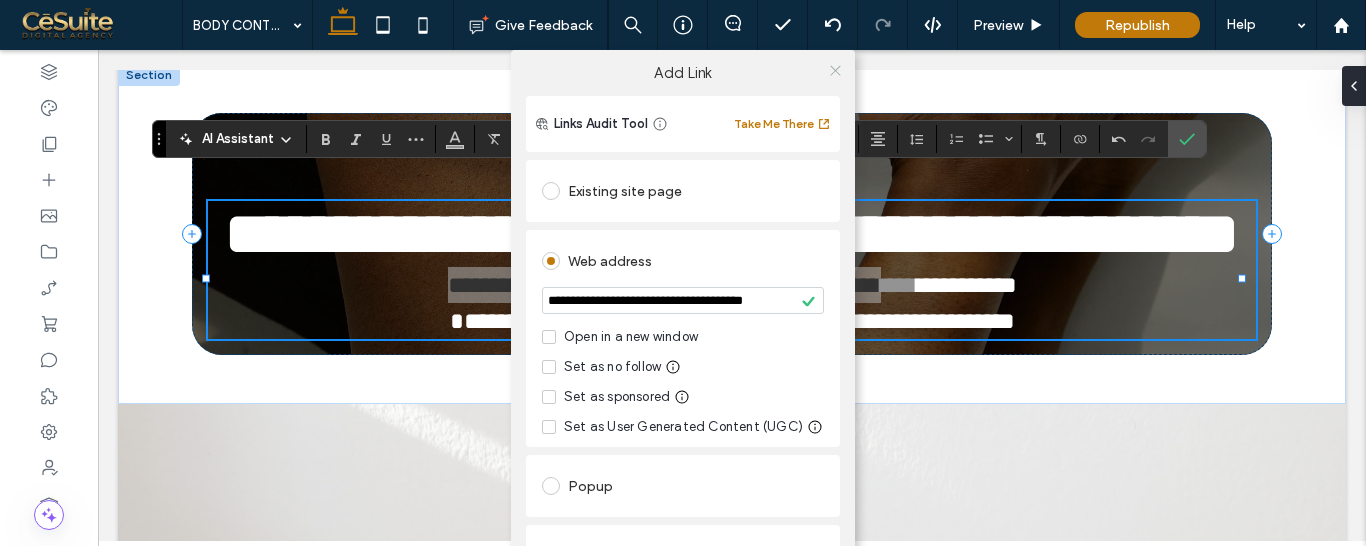 click 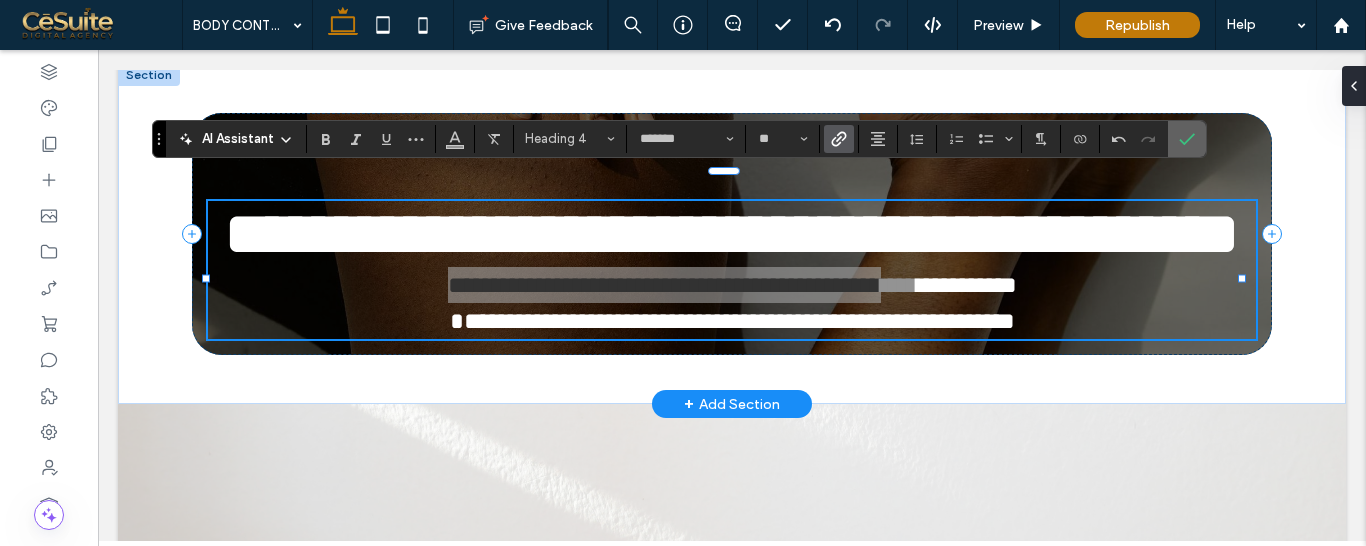 click 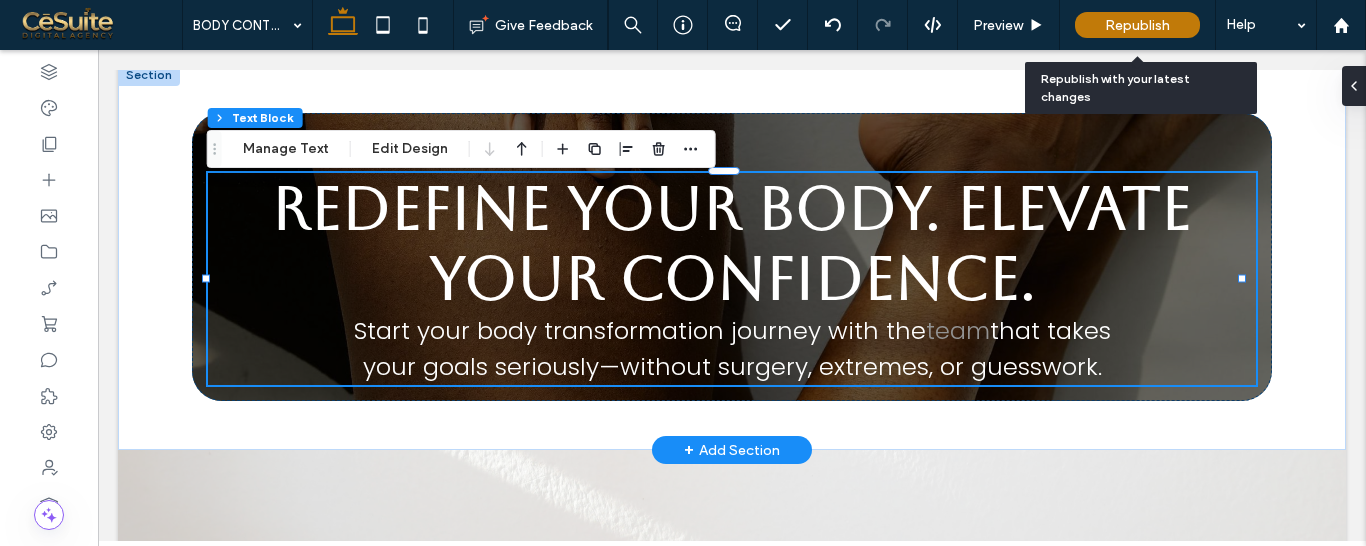 click on "Republish" at bounding box center (1137, 25) 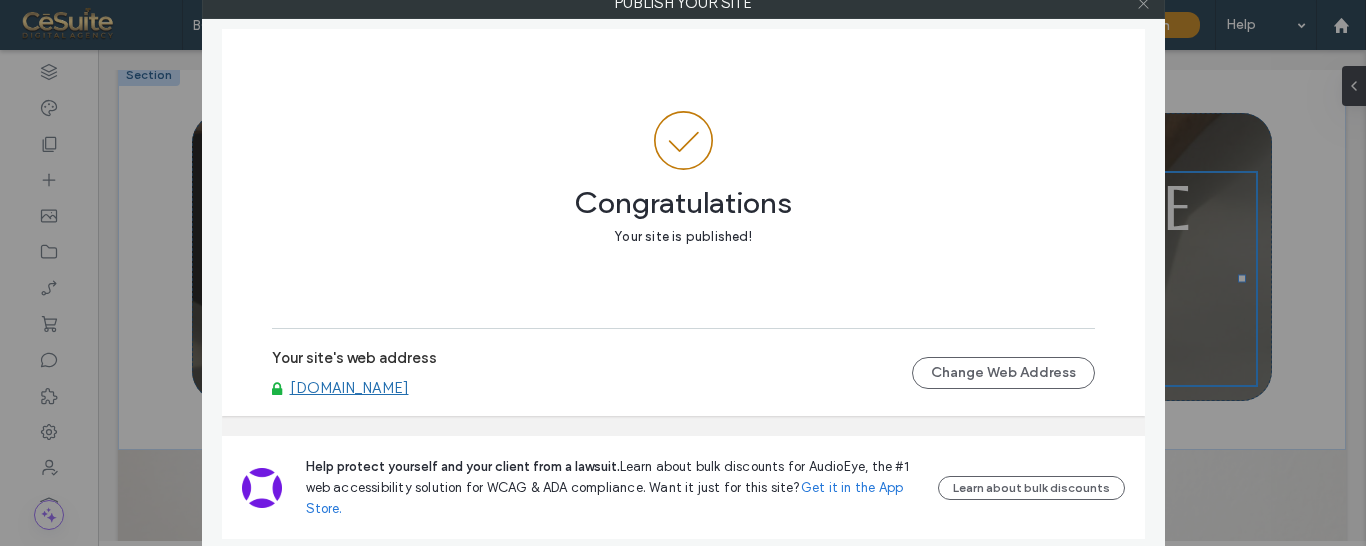click 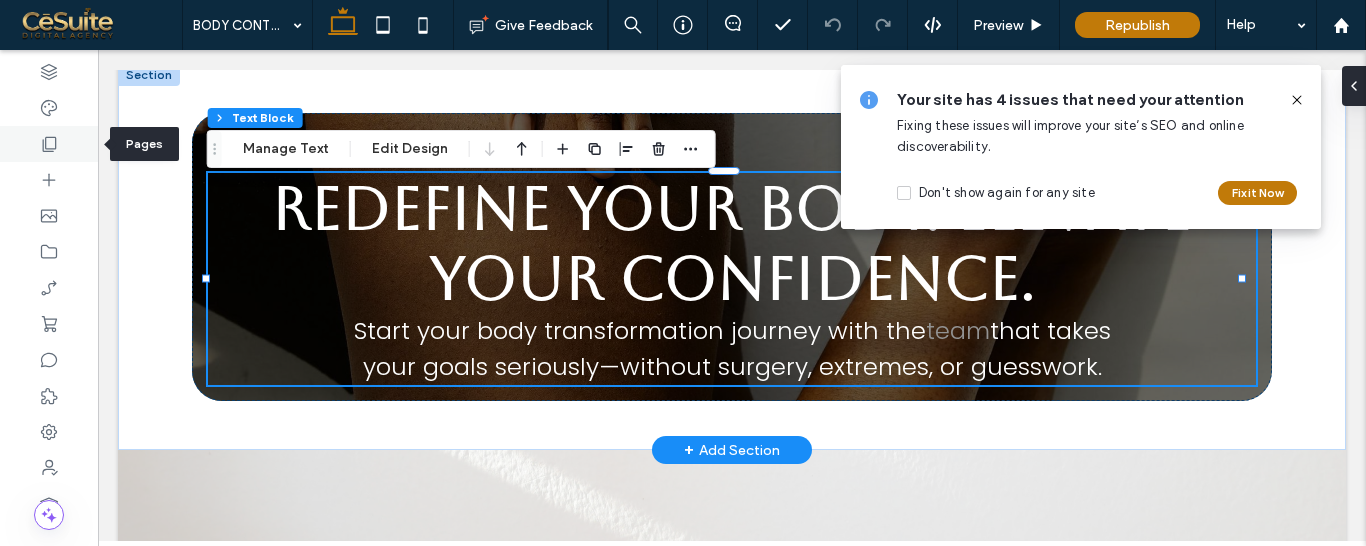 click at bounding box center (49, 144) 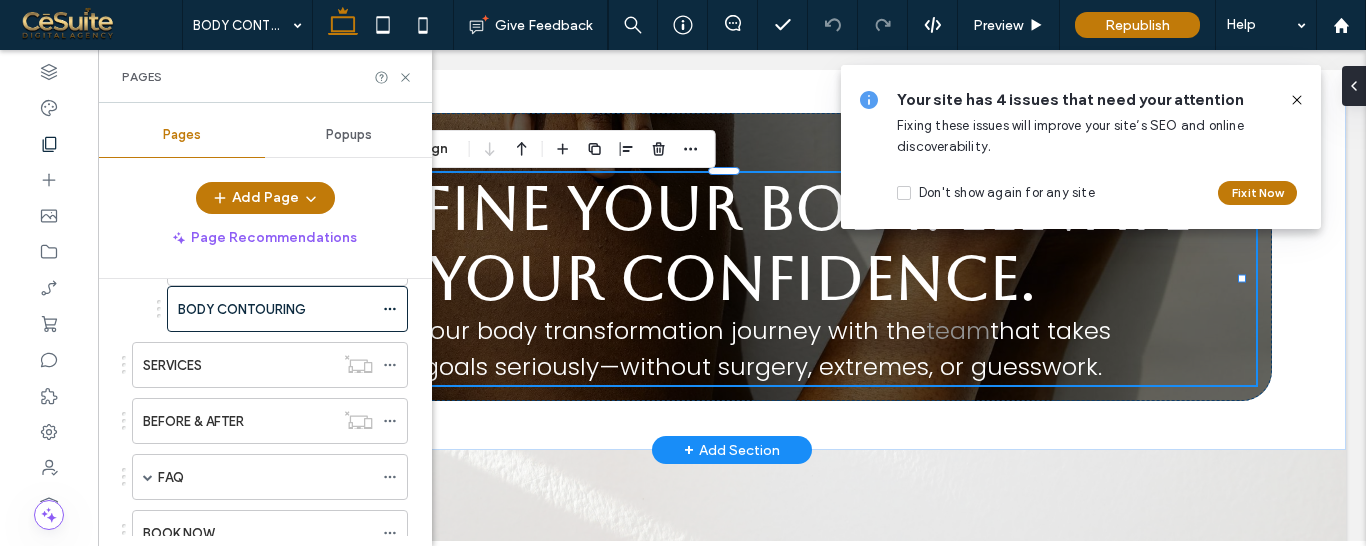 scroll, scrollTop: 570, scrollLeft: 0, axis: vertical 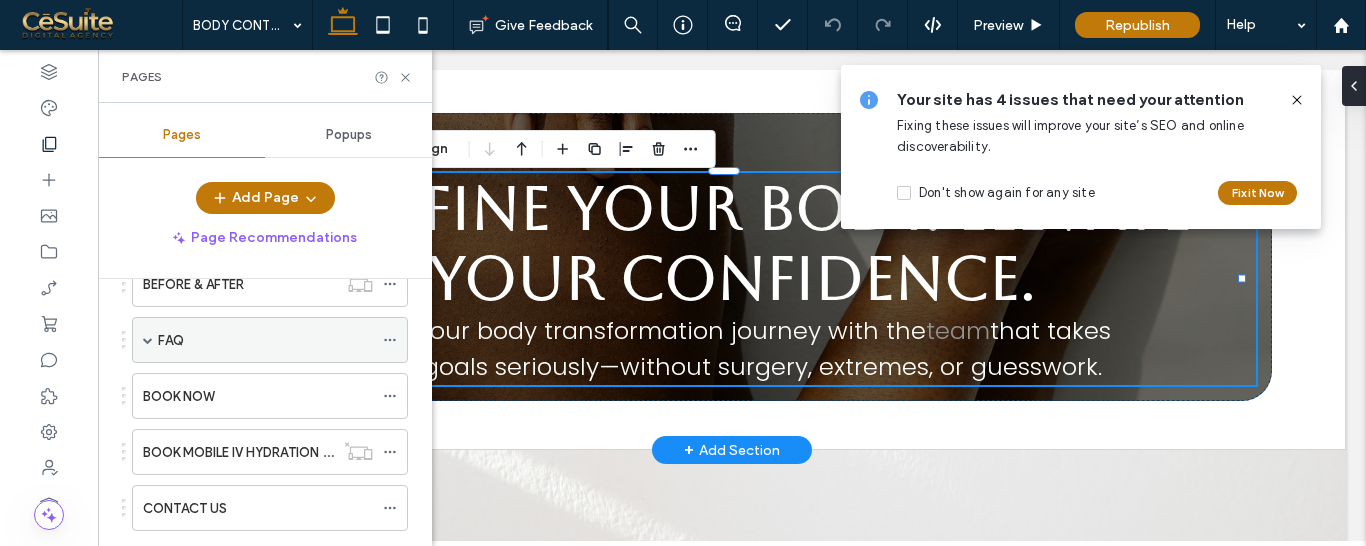 click on "FAQ" at bounding box center (265, 340) 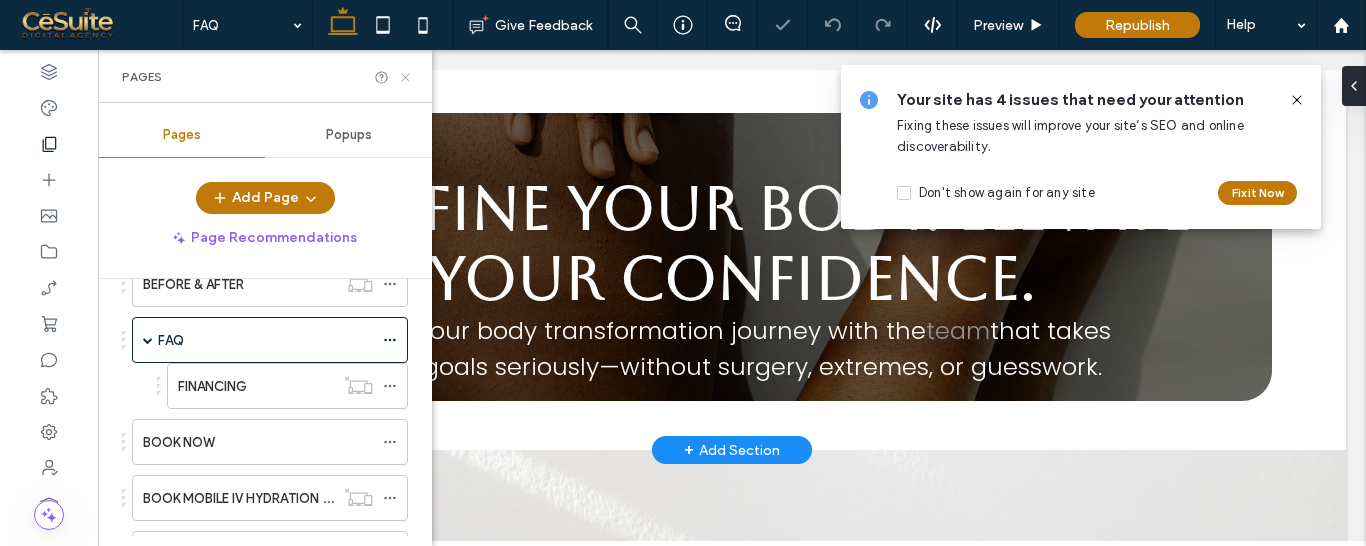click 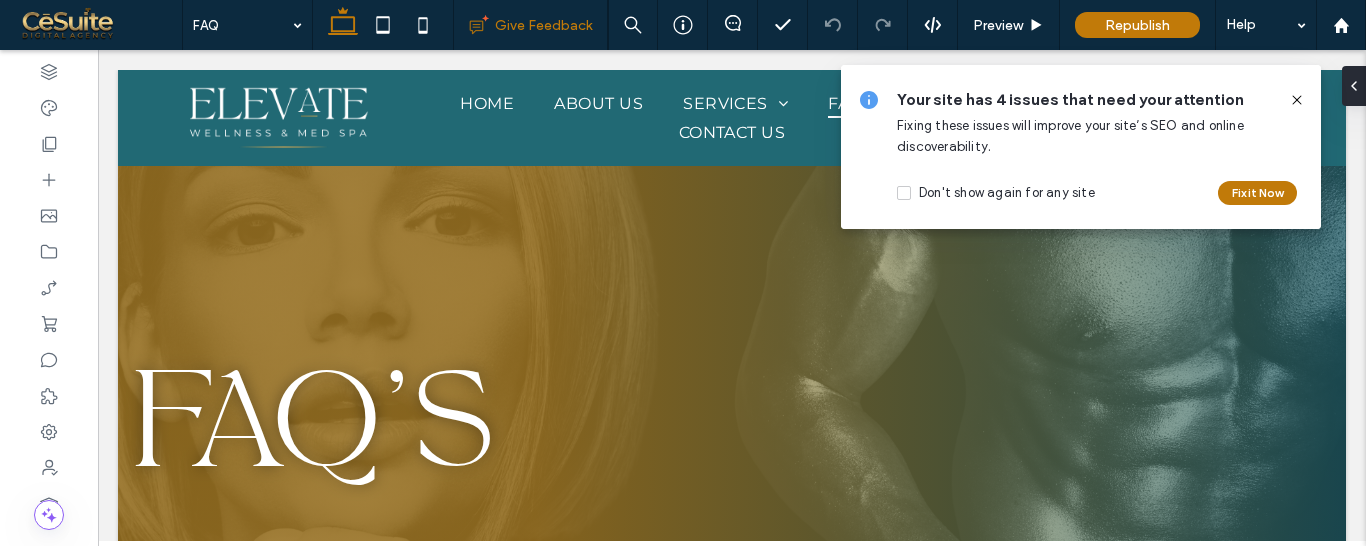 scroll, scrollTop: 0, scrollLeft: 0, axis: both 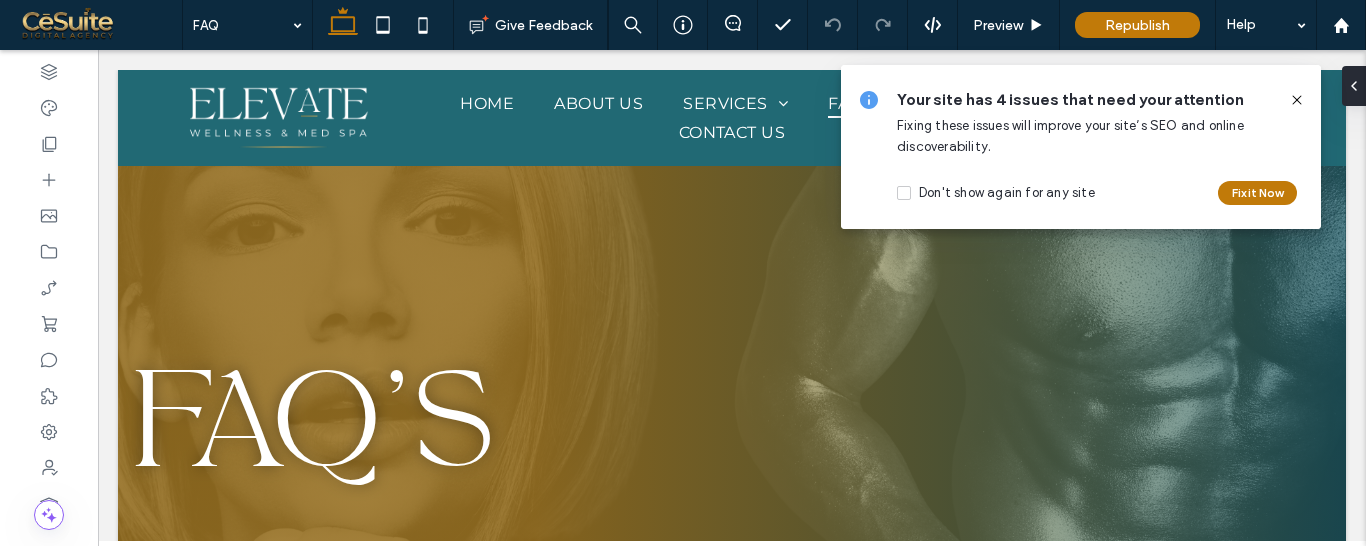 click 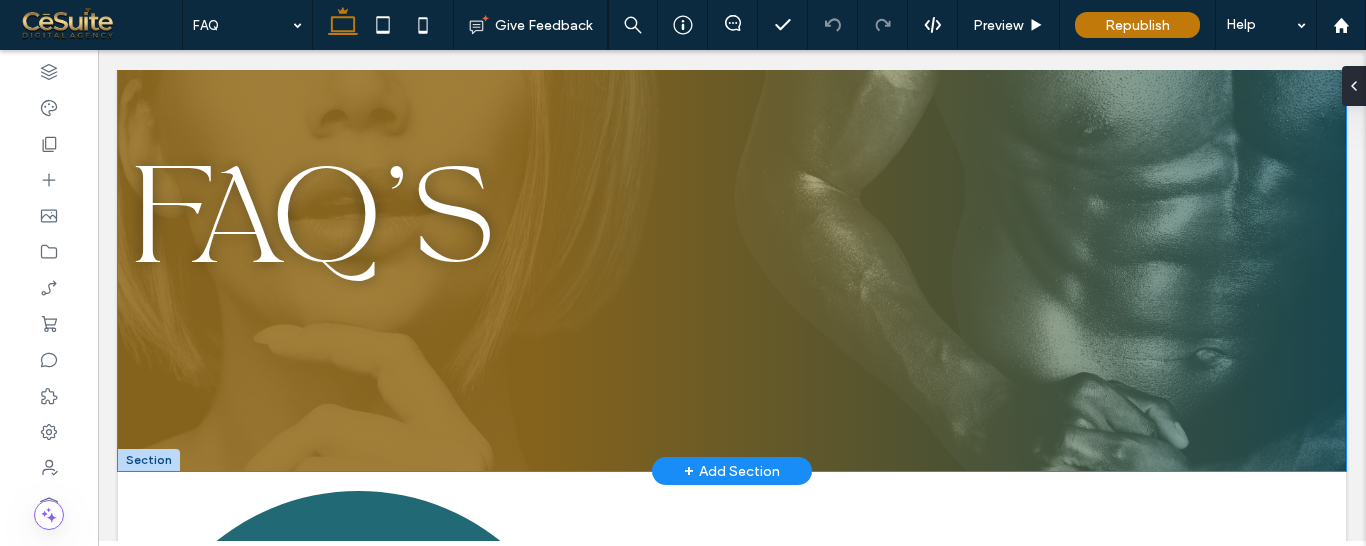 scroll, scrollTop: 603, scrollLeft: 0, axis: vertical 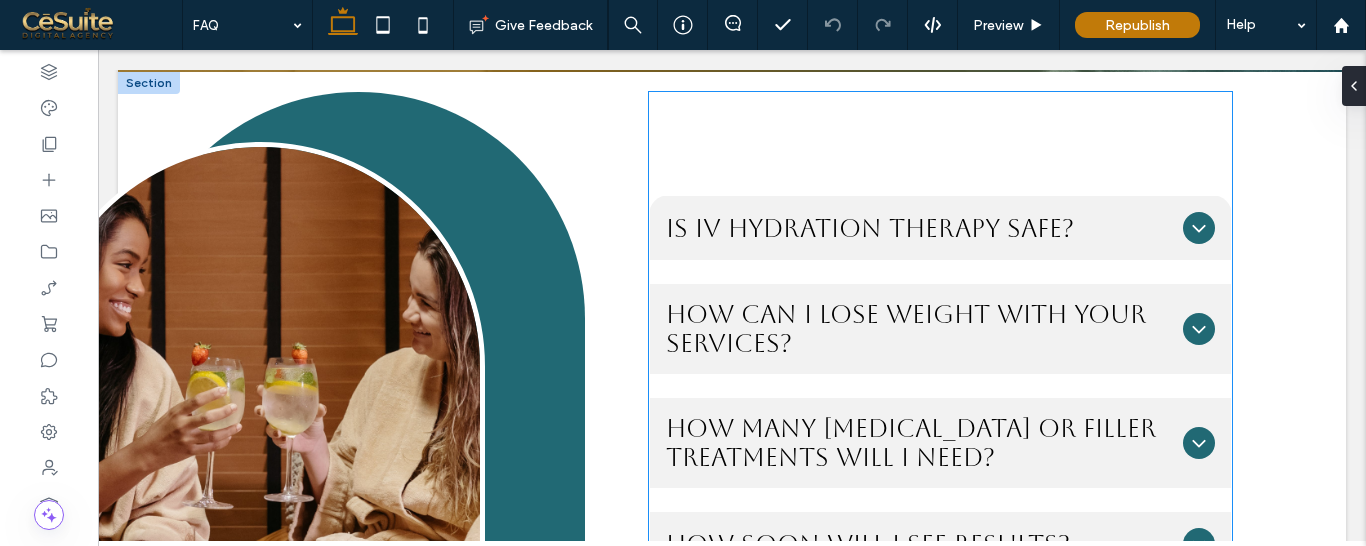 click on "Is IV hydration therapy safe?" at bounding box center [920, 228] 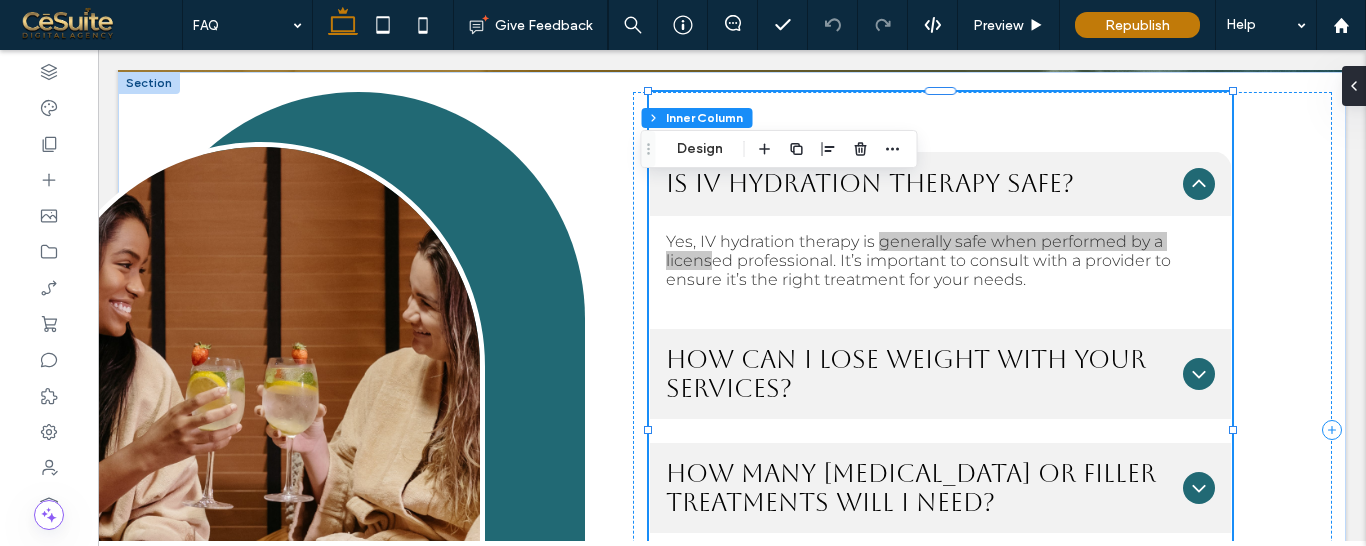 click on "Yes, IV hydration therapy is generally safe when performed by a licensed professional. It’s important to consult with a provider to ensure it’s the right treatment for your needs." at bounding box center (940, 260) 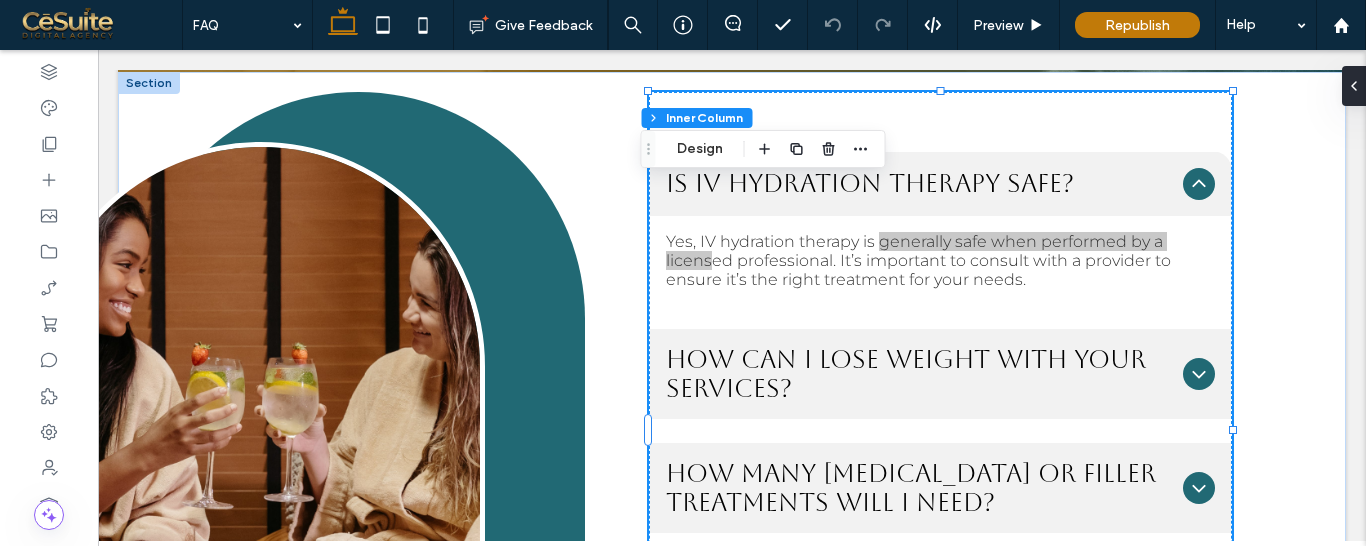 click on "Yes, IV hydration therapy is generally safe when performed by a licensed professional. It’s important to consult with a provider to ensure it’s the right treatment for your needs." at bounding box center [940, 260] 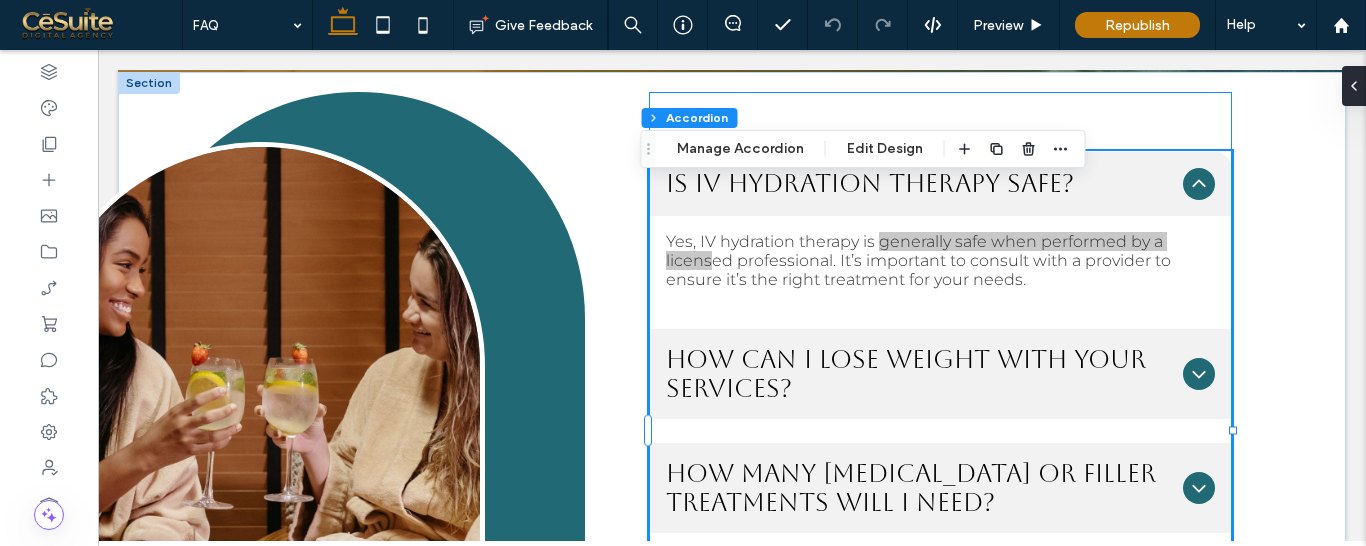 click on "Yes, IV hydration therapy is generally safe when performed by a licensed professional. It’s important to consult with a provider to ensure it’s the right treatment for your needs." at bounding box center (940, 260) 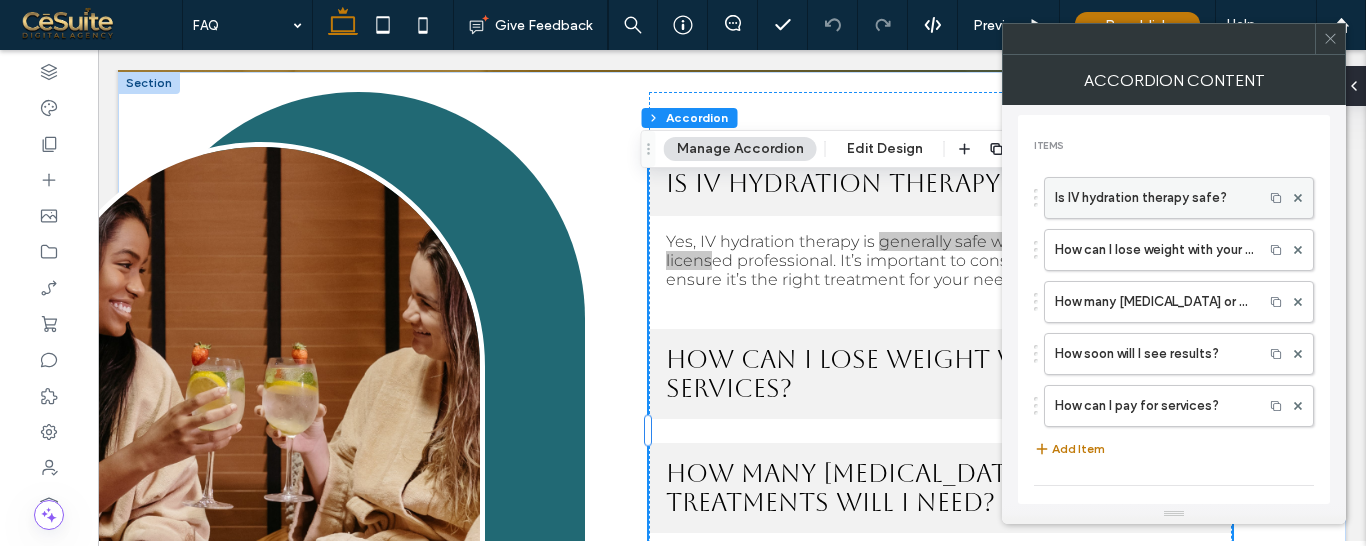 click on "Is IV hydration therapy safe?" at bounding box center [1154, 198] 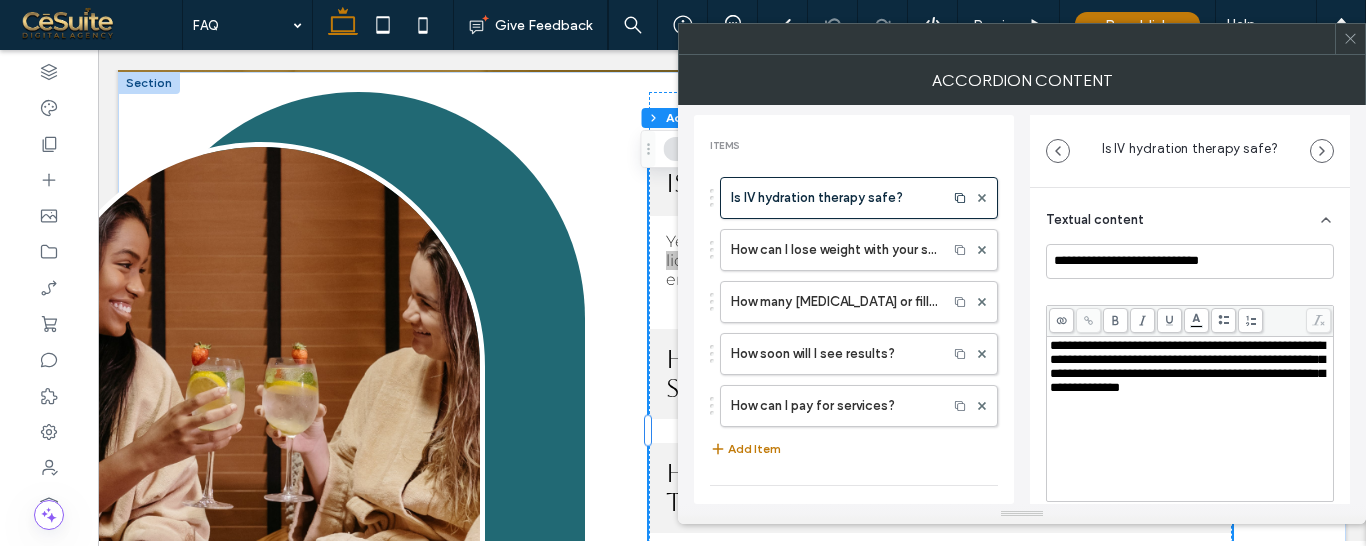 click on "**********" at bounding box center [1187, 366] 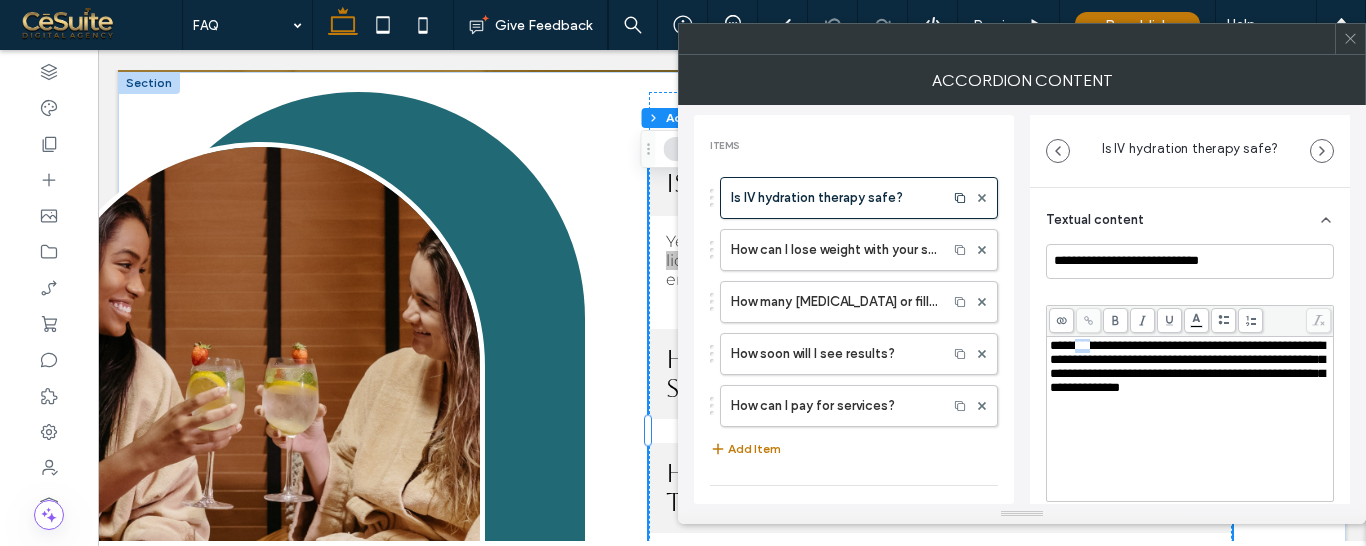 click on "**********" at bounding box center [1187, 366] 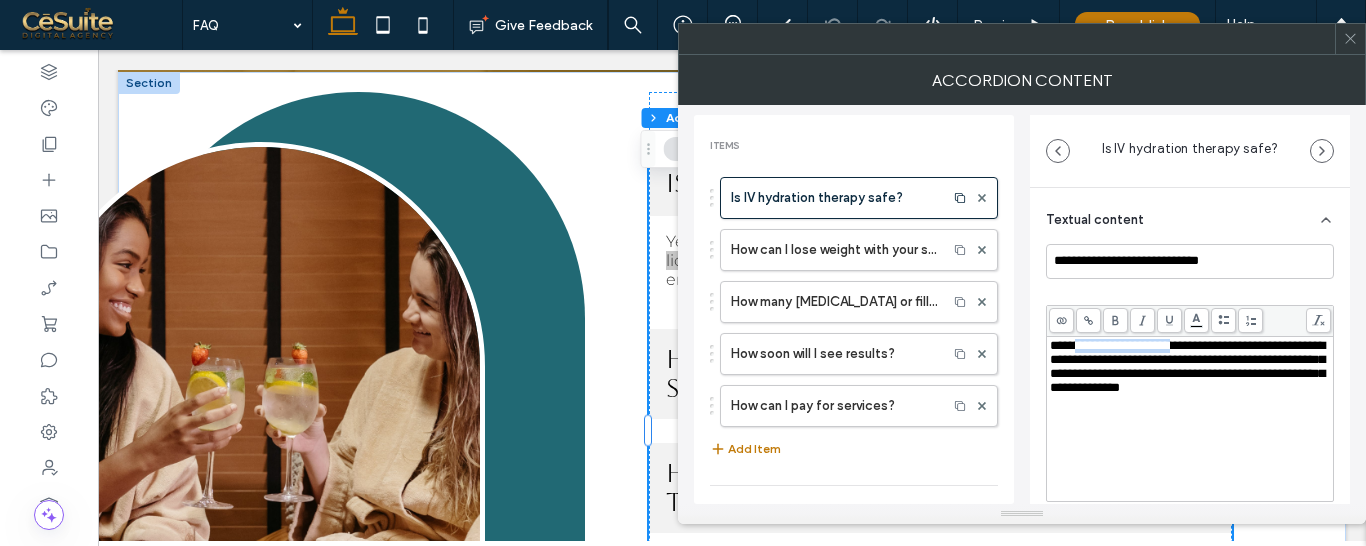 click on "**********" at bounding box center [1187, 366] 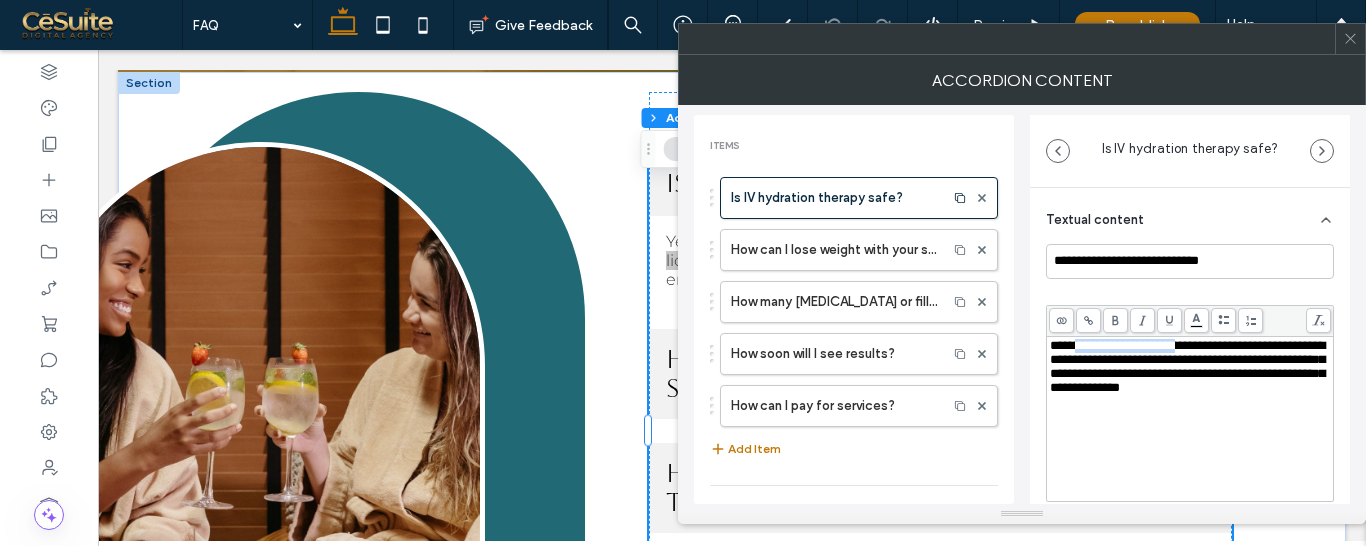 click on "**********" at bounding box center (1187, 366) 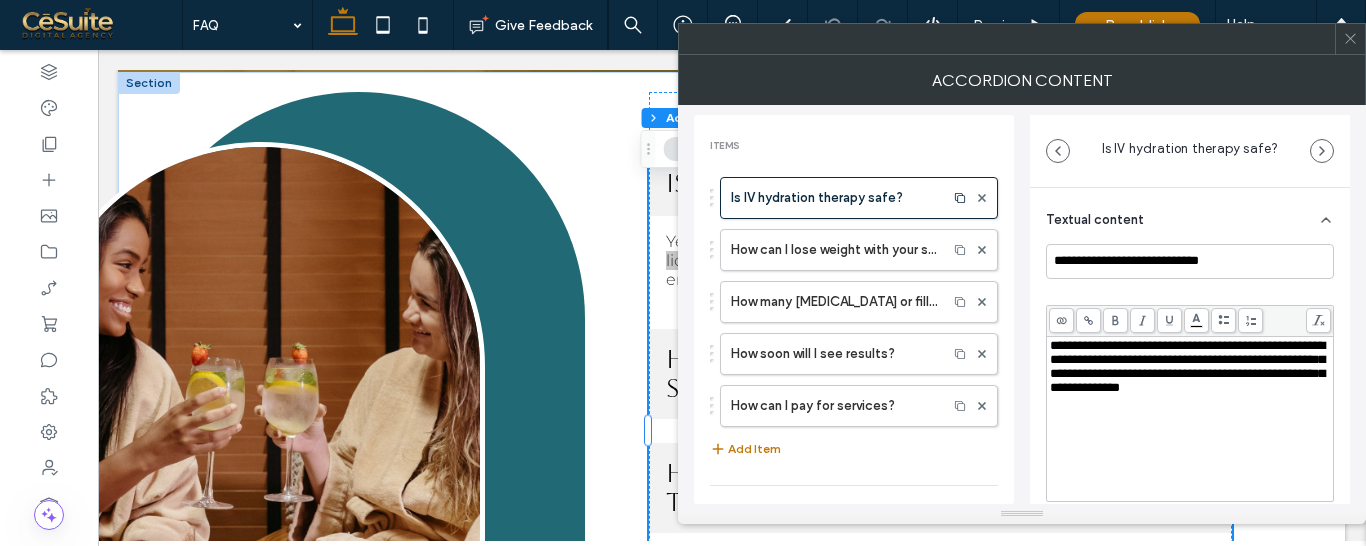 click 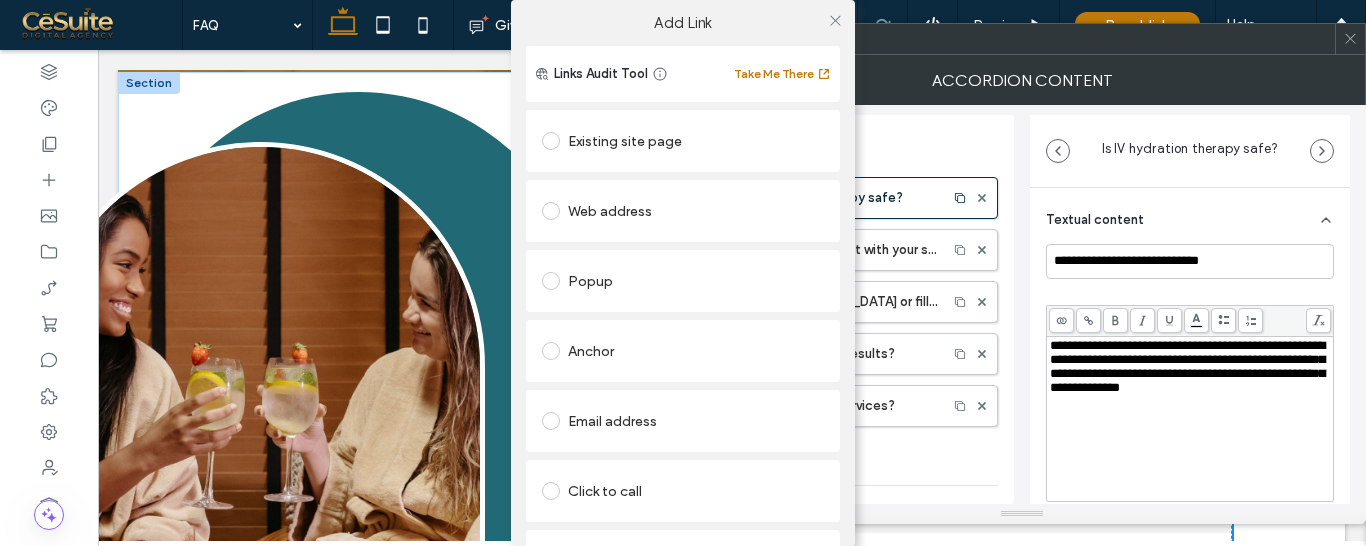 click on "Web address" at bounding box center (683, 211) 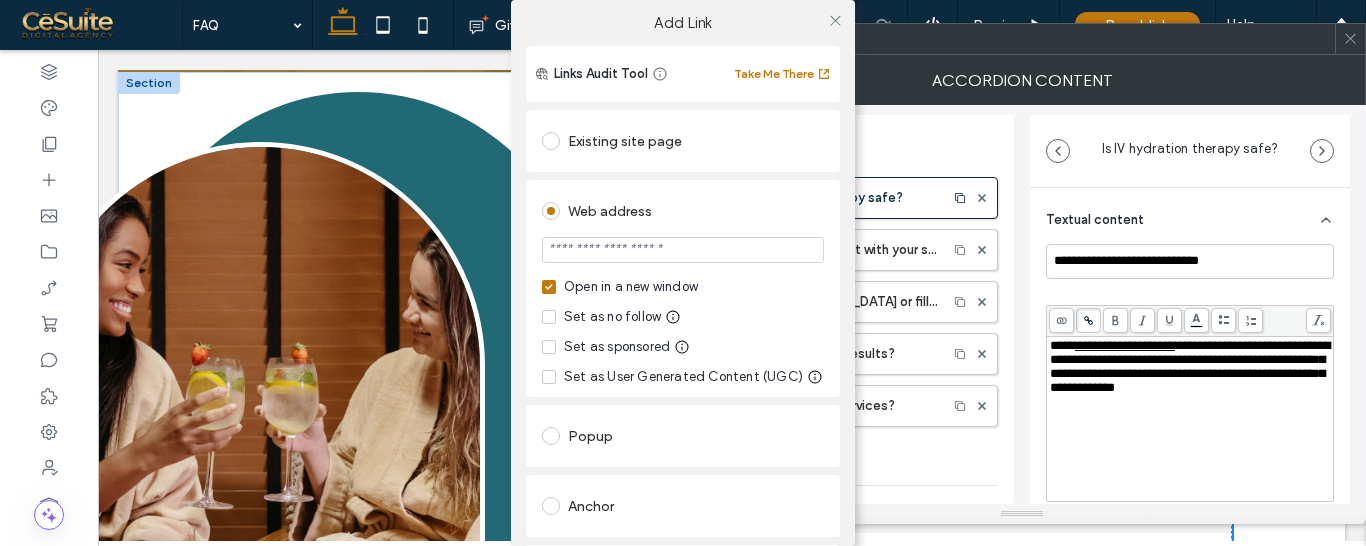 click at bounding box center [683, 250] 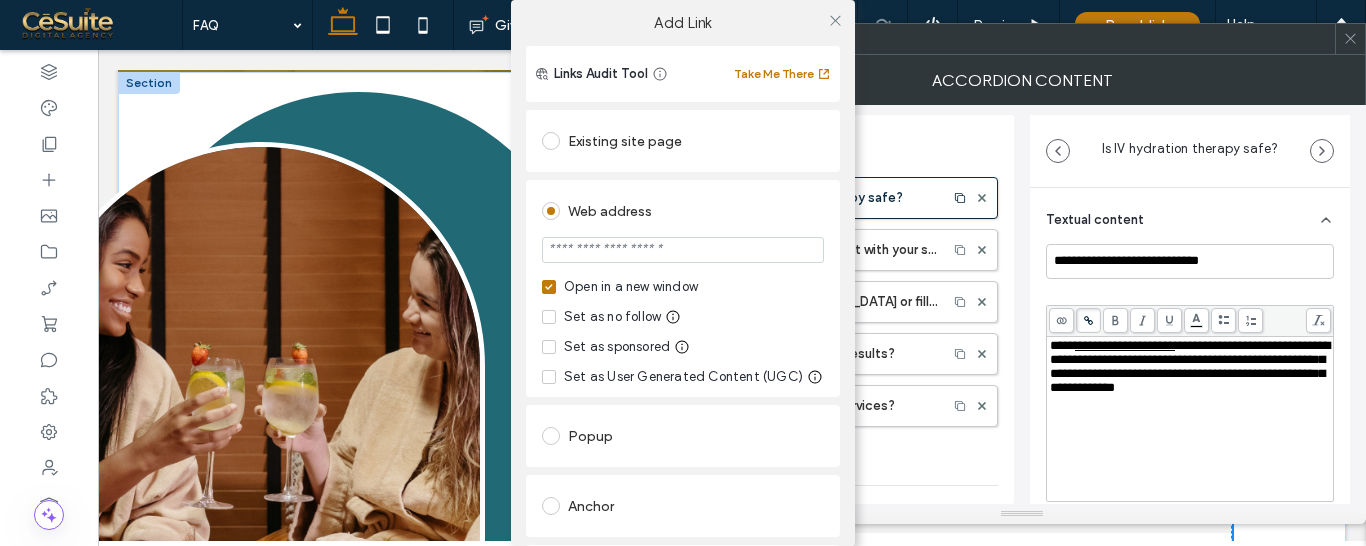 paste on "**********" 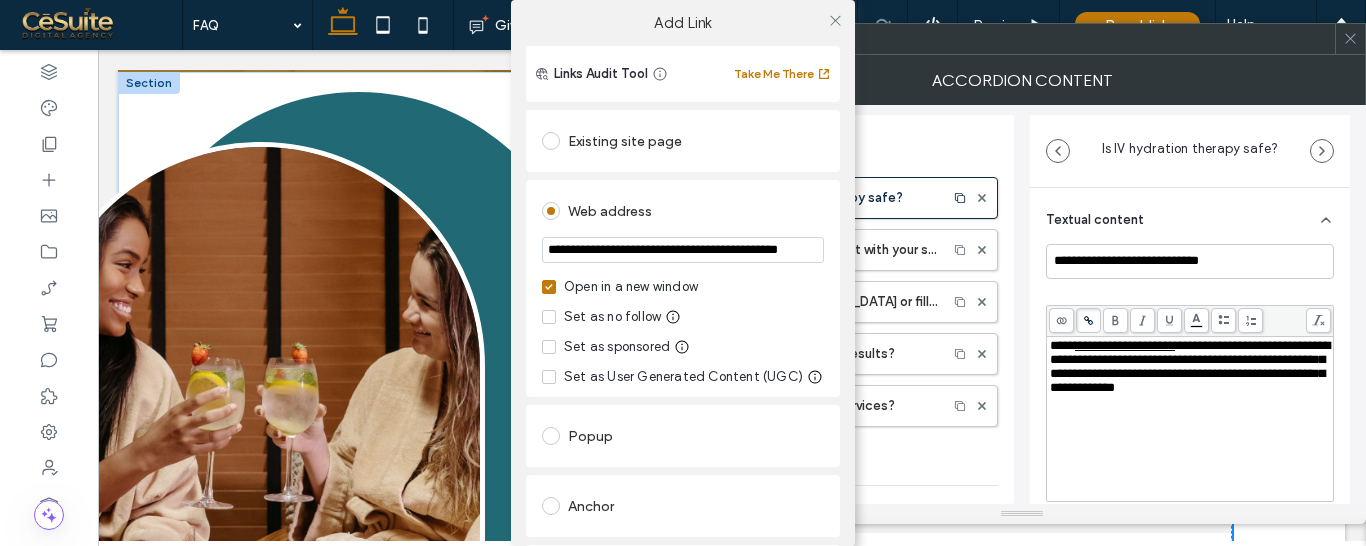 scroll, scrollTop: 0, scrollLeft: 61, axis: horizontal 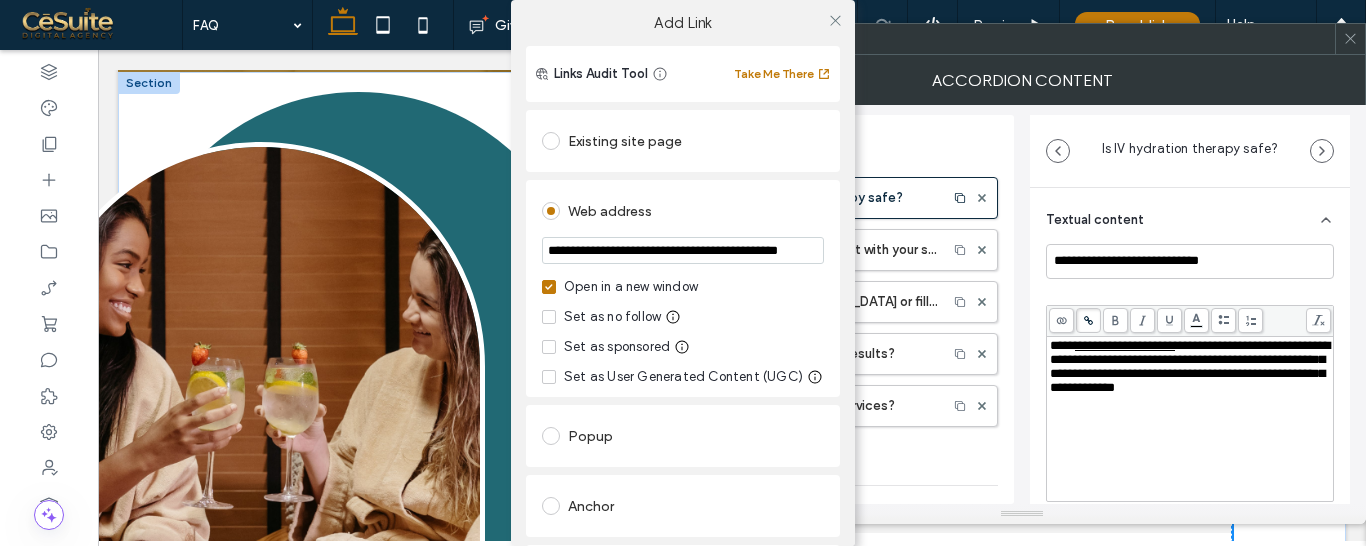 type on "**********" 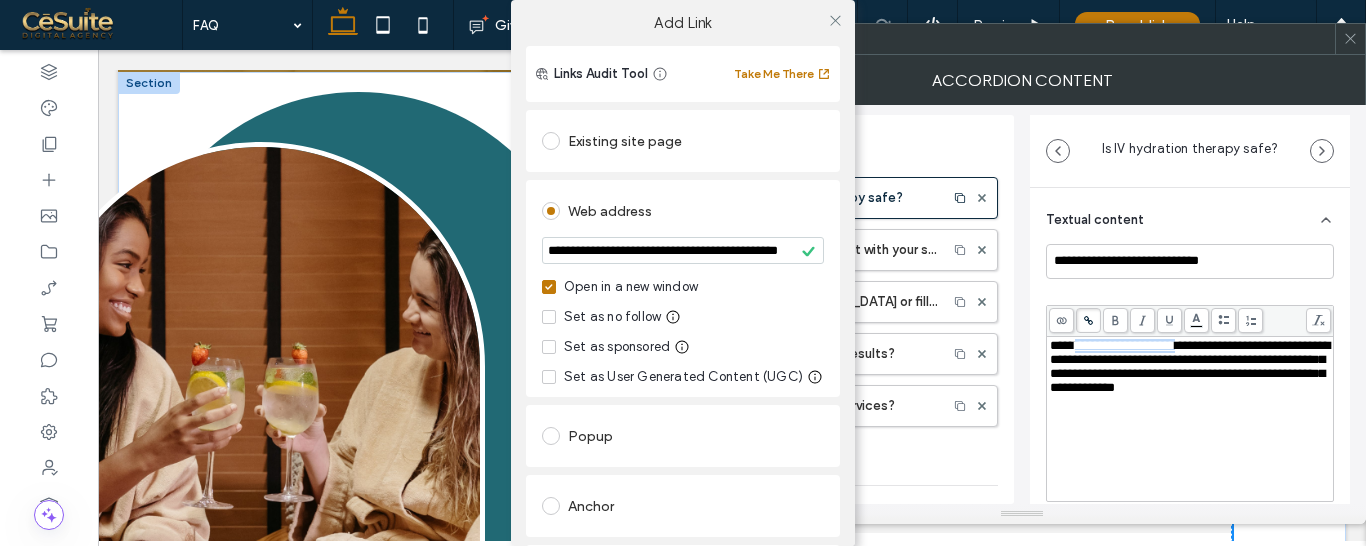click on "Open in a new window" at bounding box center (631, 287) 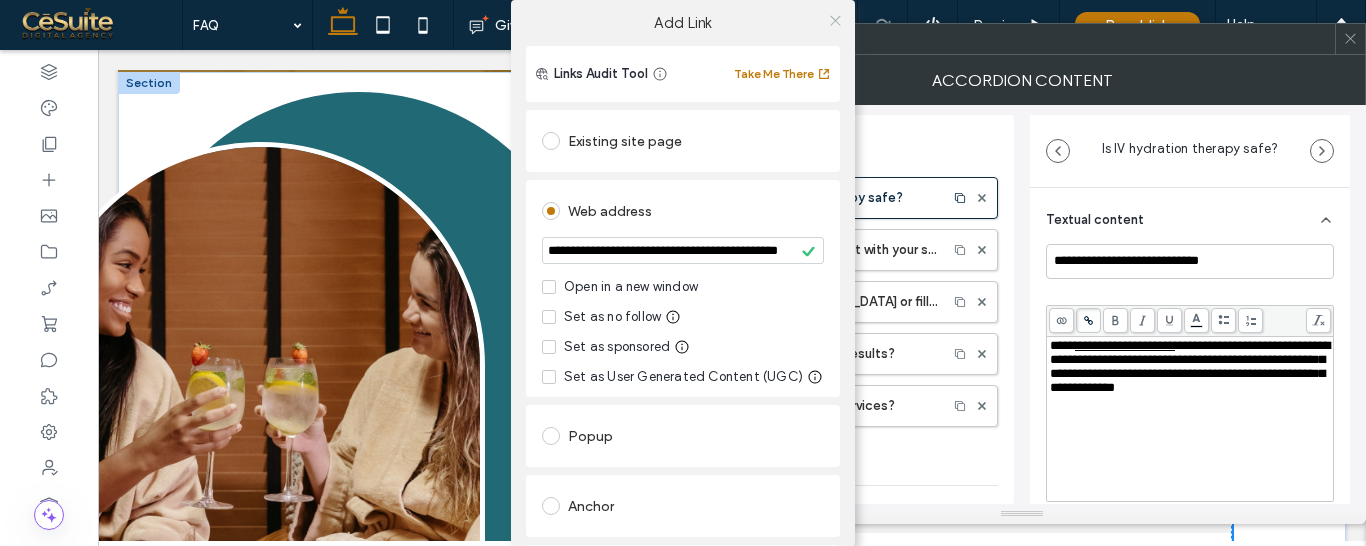 click 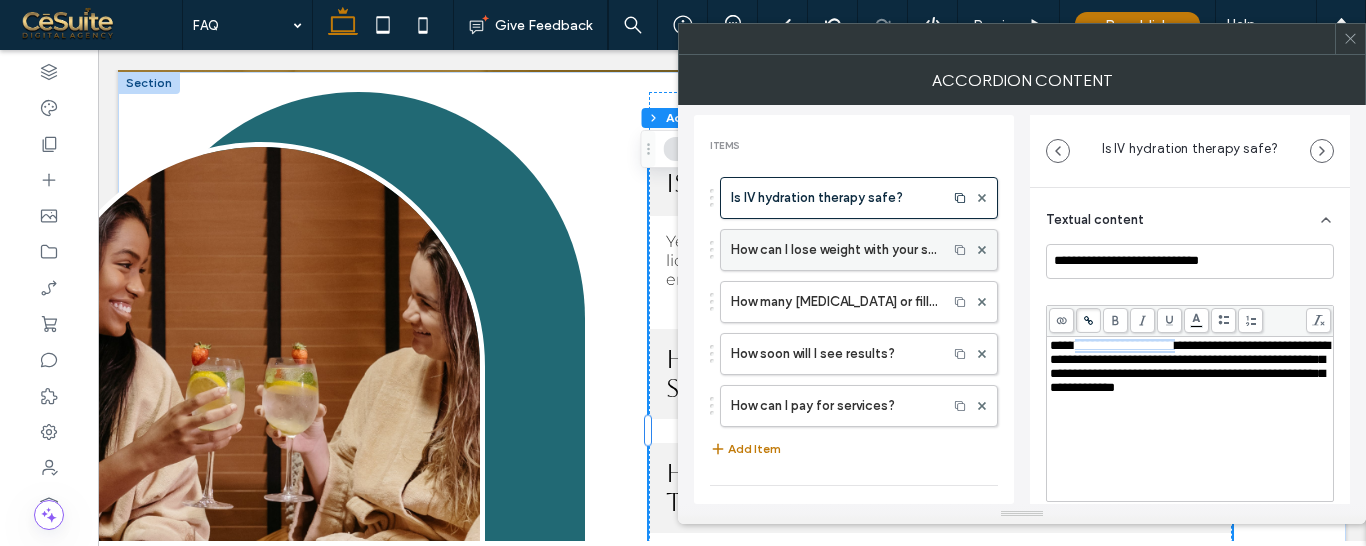 click on "How can I lose weight with your services?" at bounding box center (834, 250) 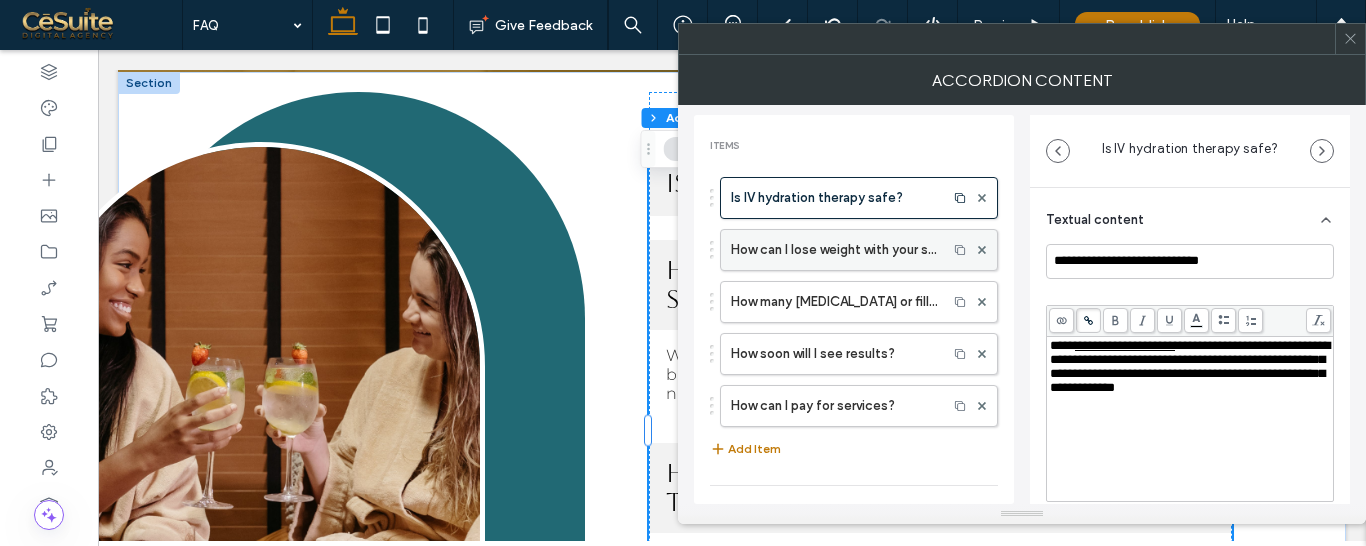 type on "**********" 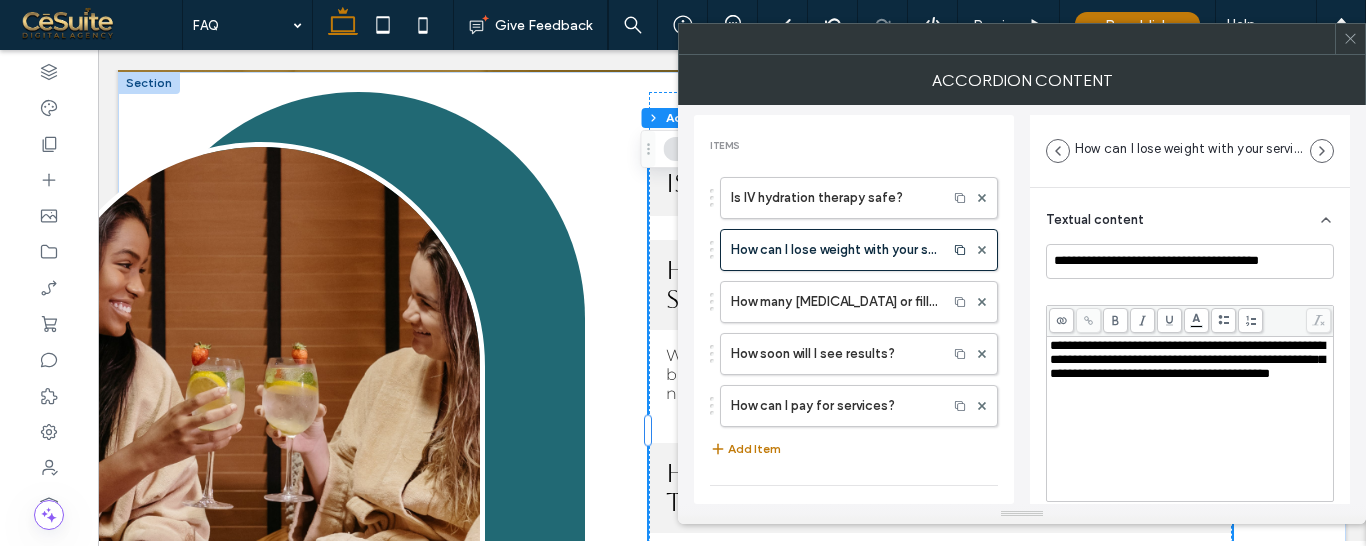 click on "**********" at bounding box center [1187, 359] 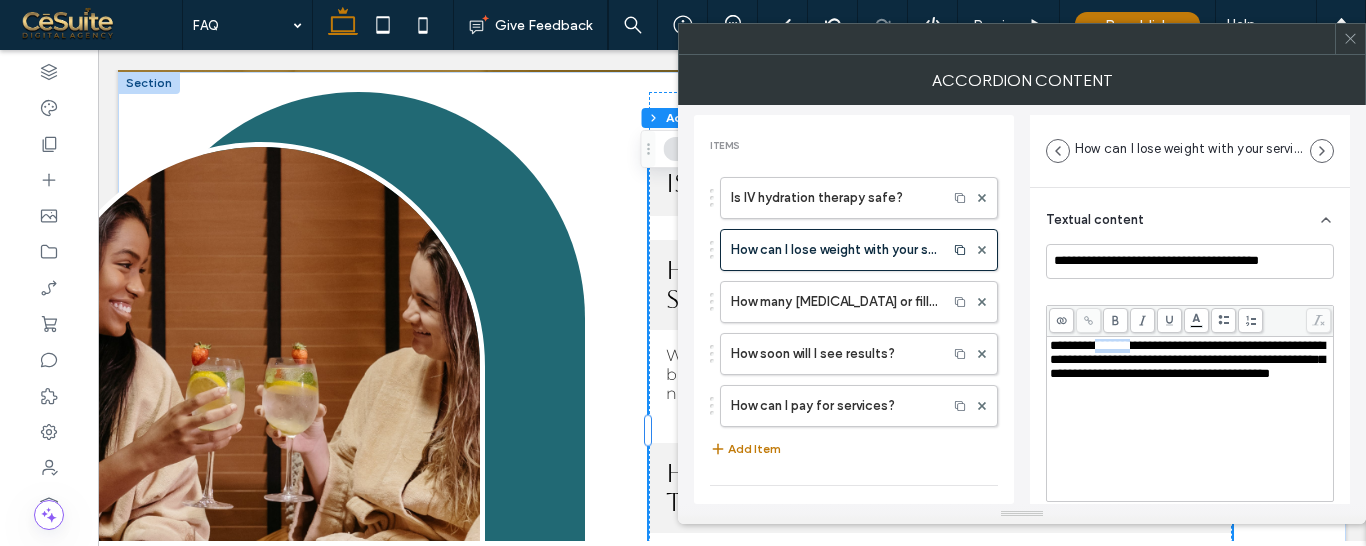 click on "**********" at bounding box center [1187, 359] 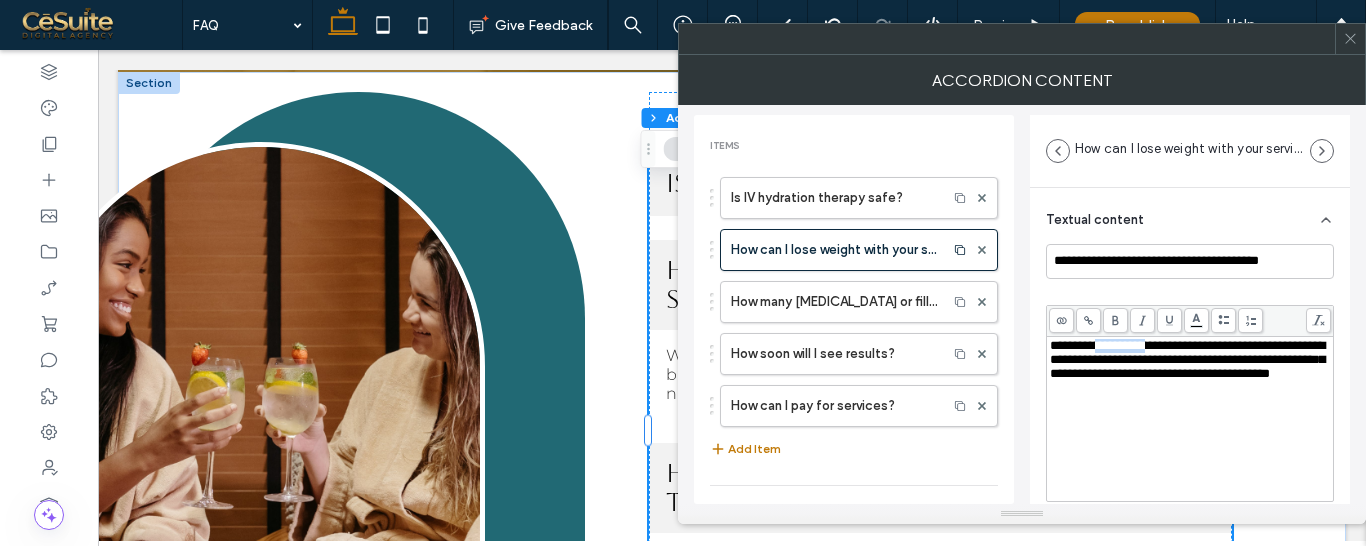 click on "**********" at bounding box center (1187, 359) 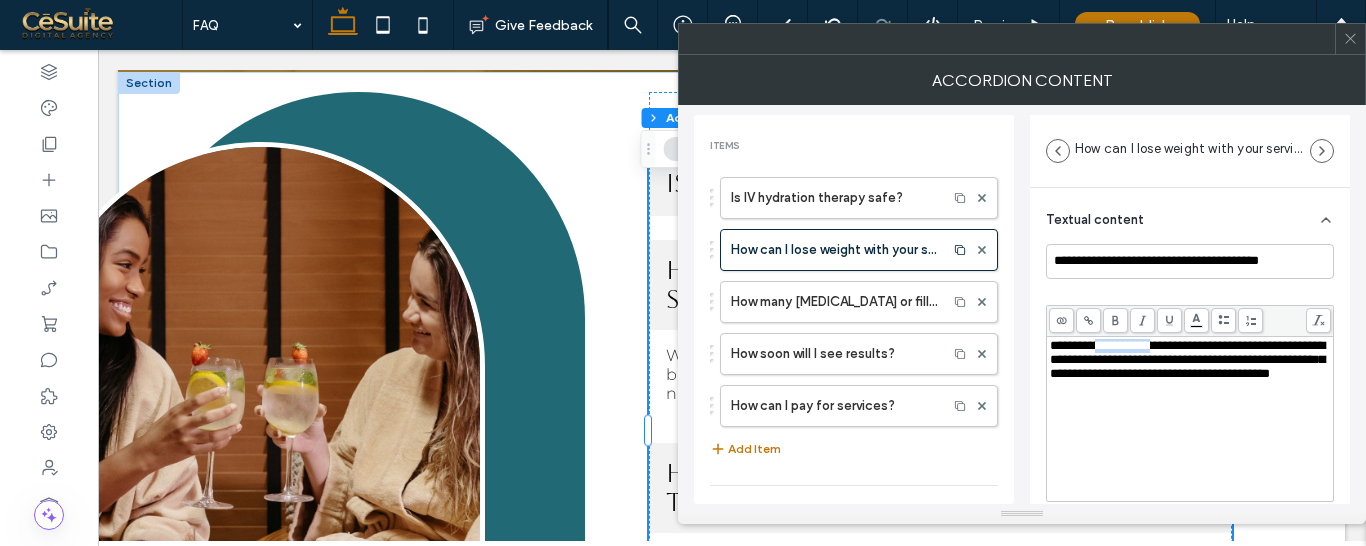 click 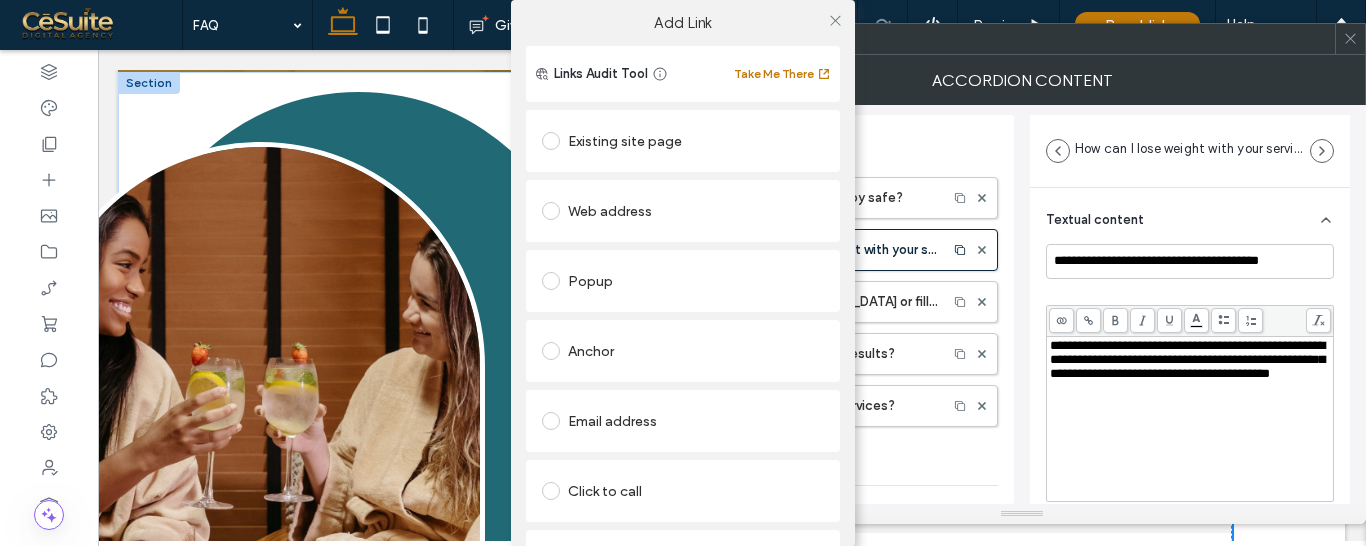 click on "Existing site page" at bounding box center (683, 141) 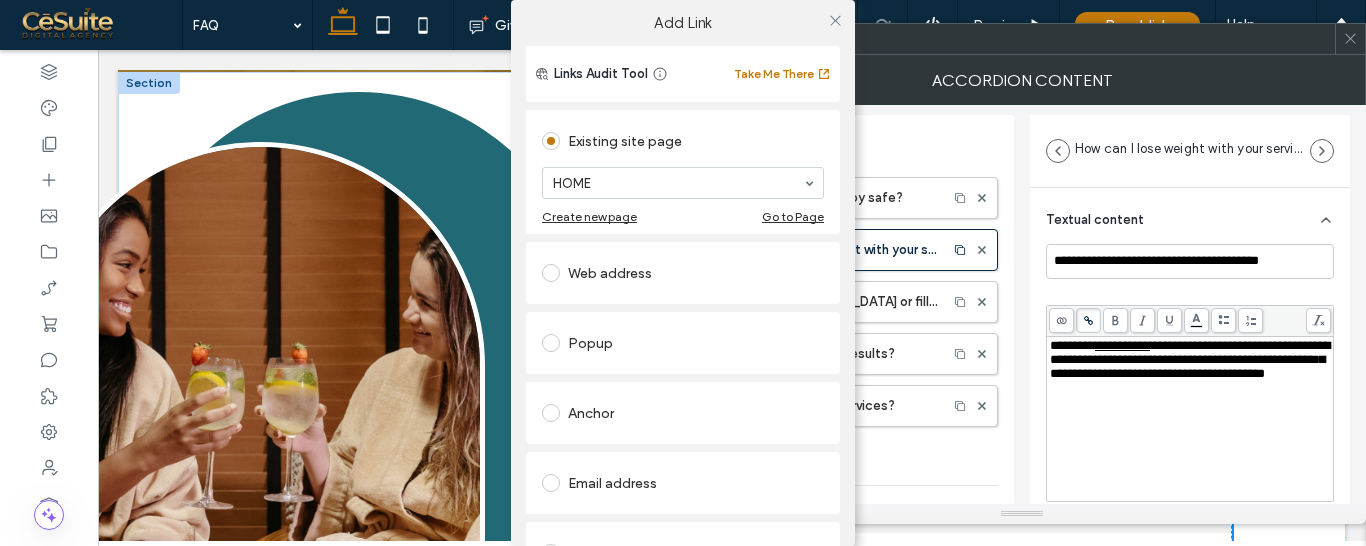 click on "Existing site page" at bounding box center [683, 141] 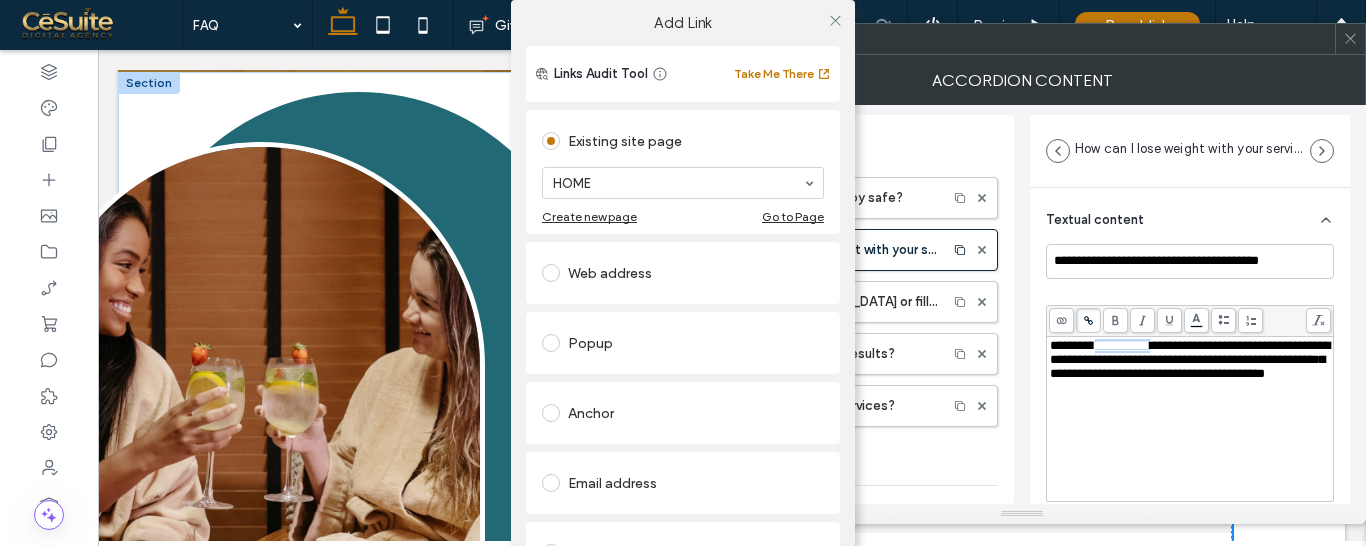 click on "Web address" at bounding box center [683, 273] 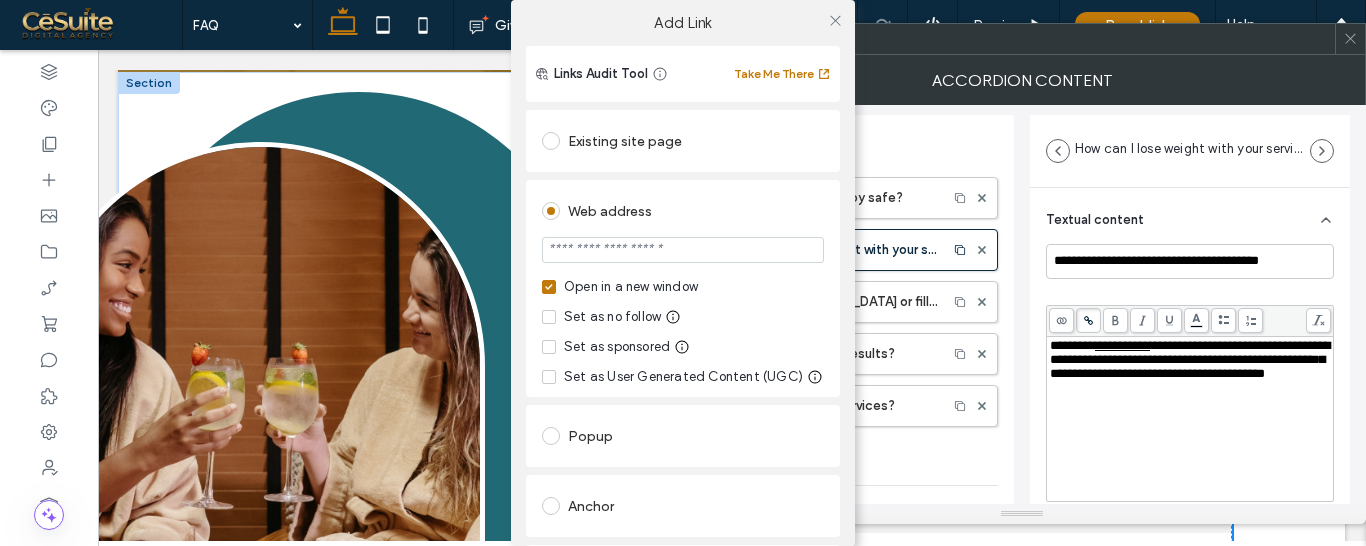 click at bounding box center [683, 250] 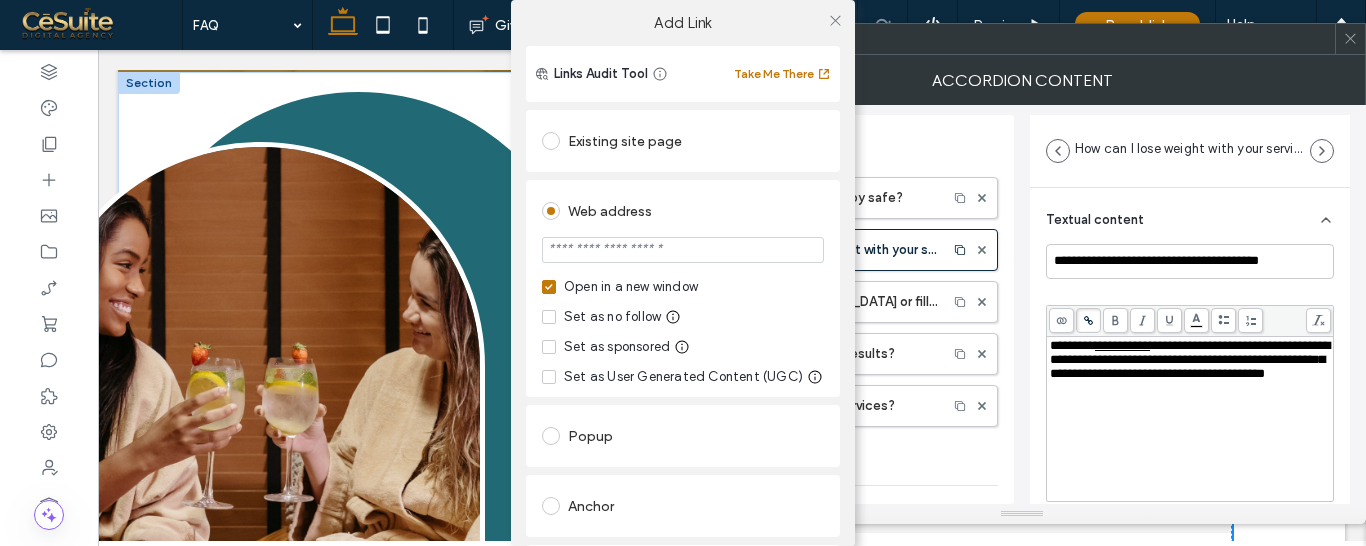 paste on "**********" 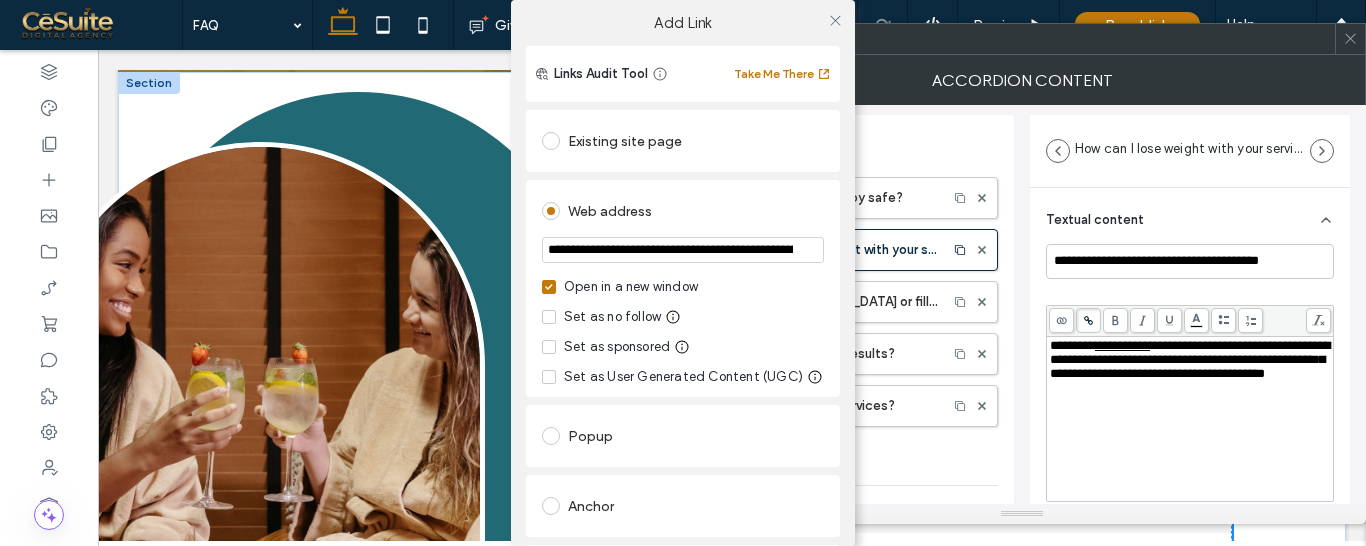 scroll, scrollTop: 0, scrollLeft: 132, axis: horizontal 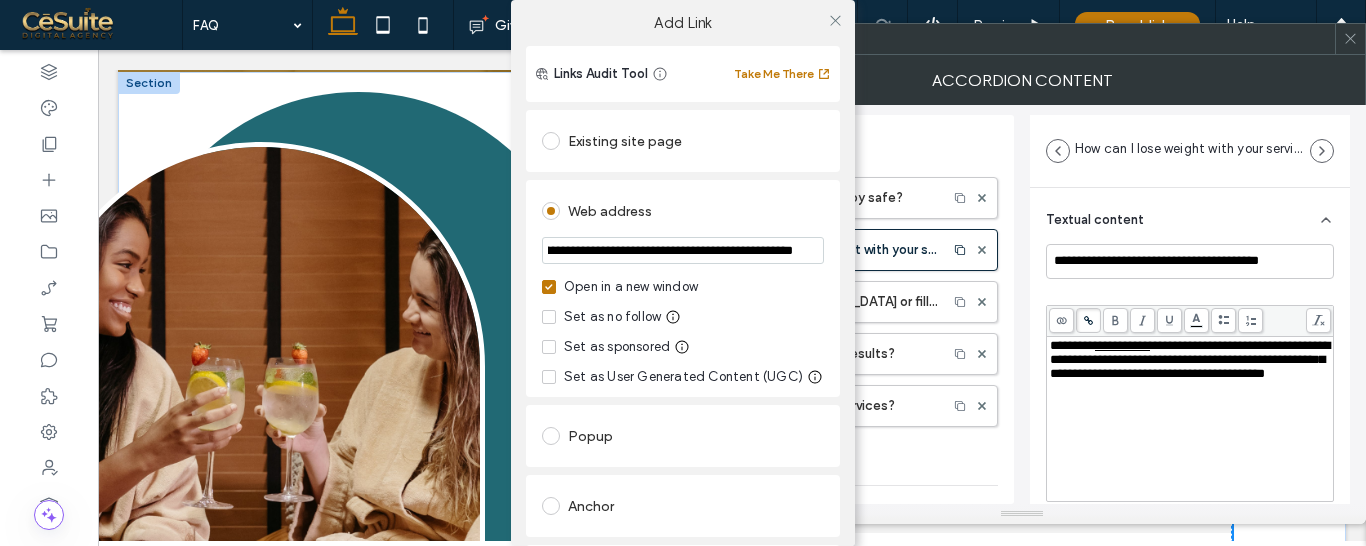 type on "**********" 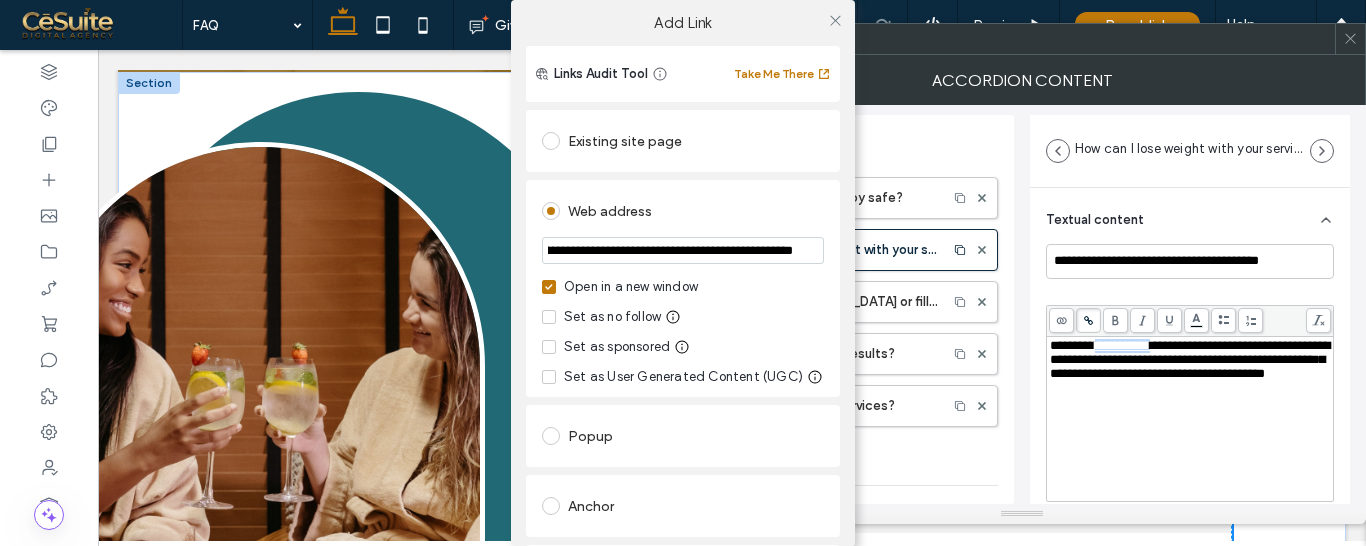 click at bounding box center [549, 287] 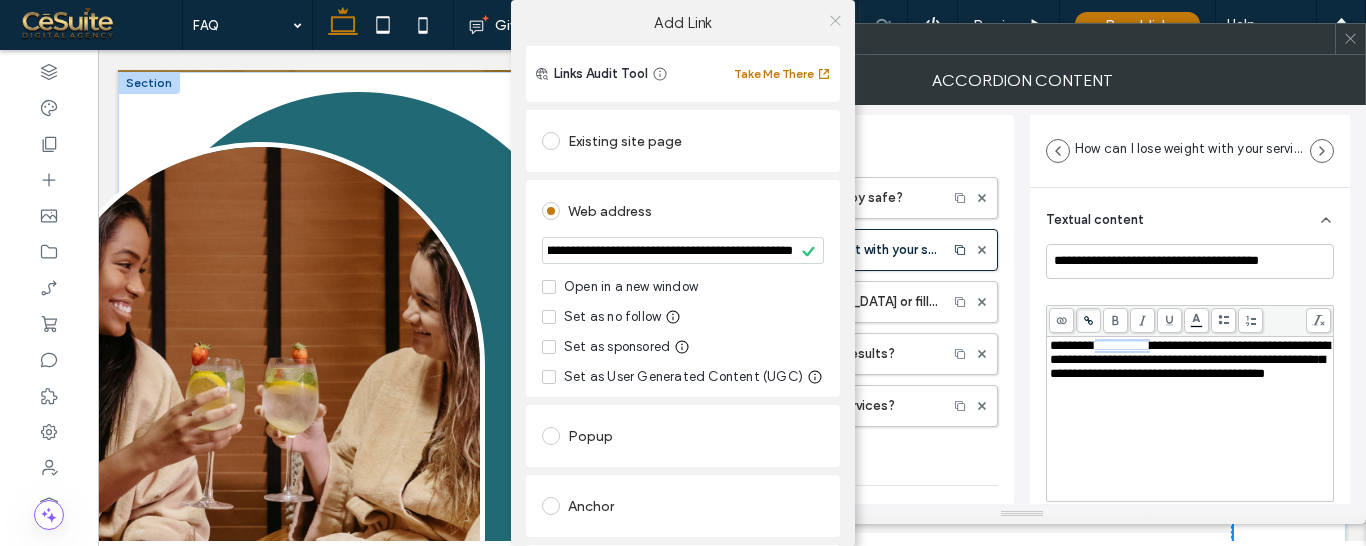 click 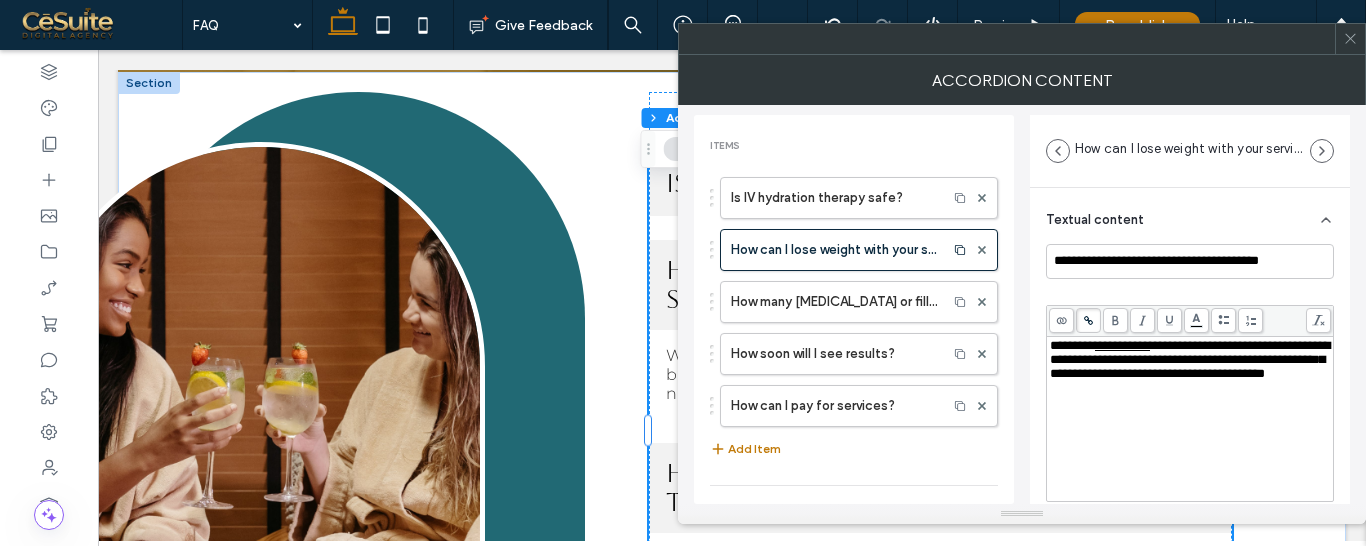 click on "**********" at bounding box center (1190, 359) 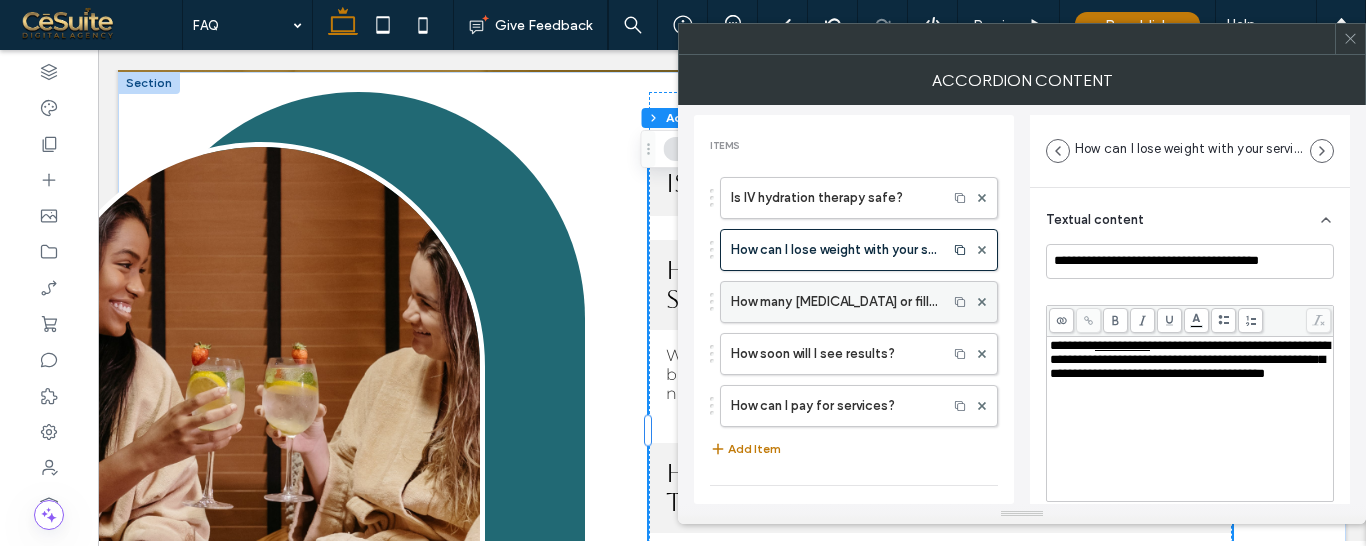 click on "How many Botox or filler treatments will I need?" at bounding box center (834, 302) 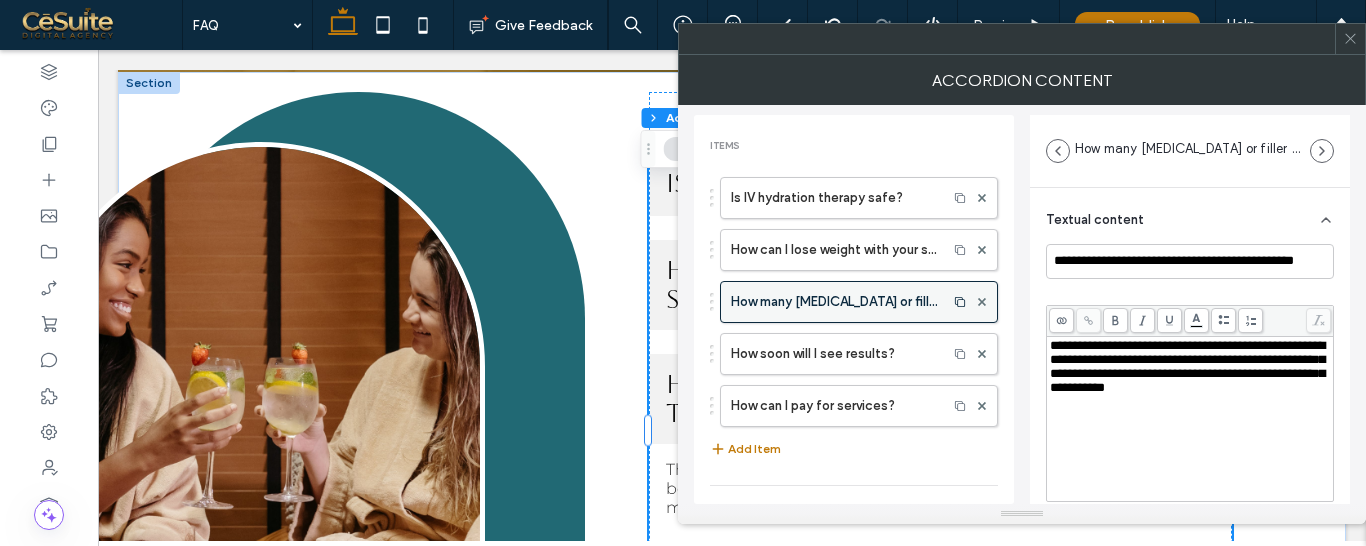 scroll, scrollTop: 963, scrollLeft: 0, axis: vertical 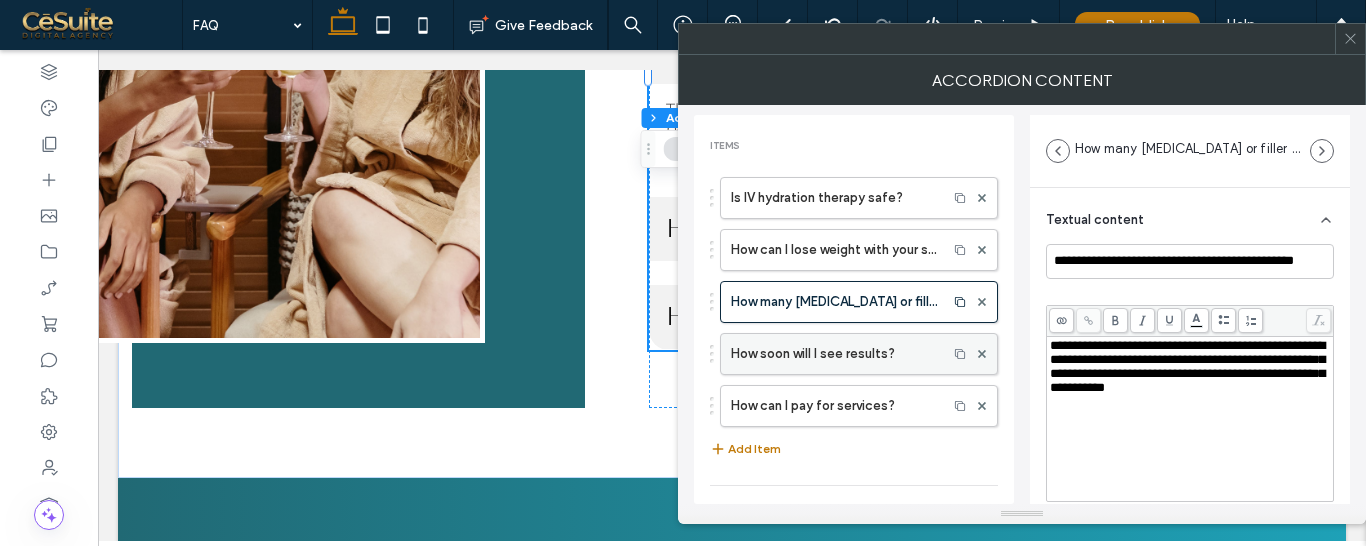 click on "How soon will I see results?" at bounding box center [834, 354] 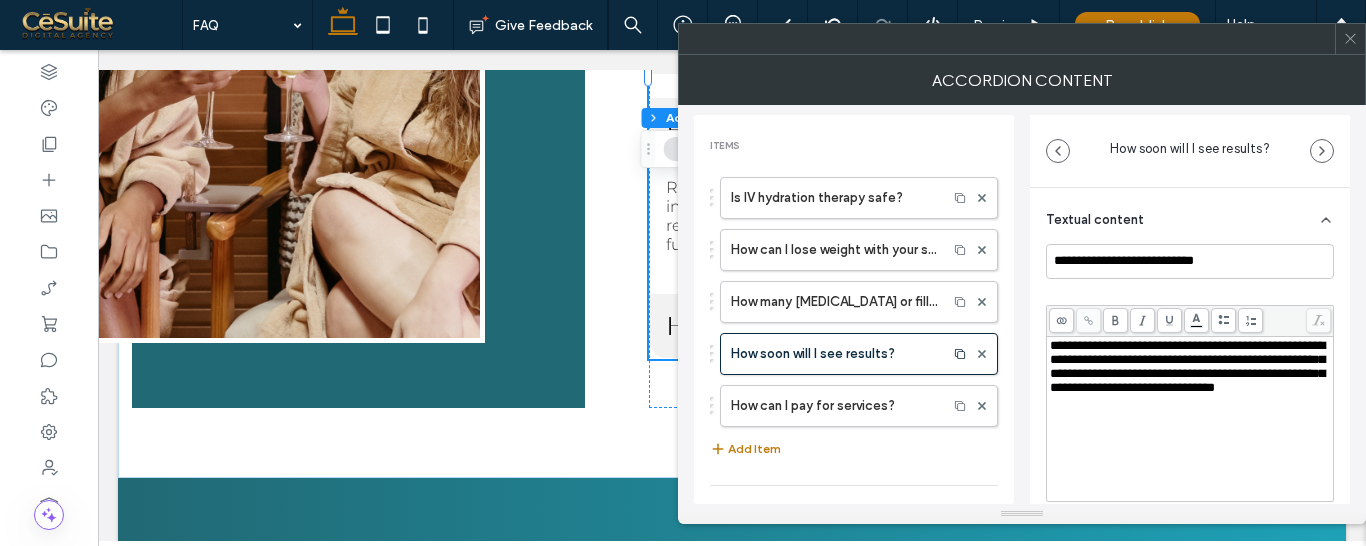 click on "**********" at bounding box center (1187, 366) 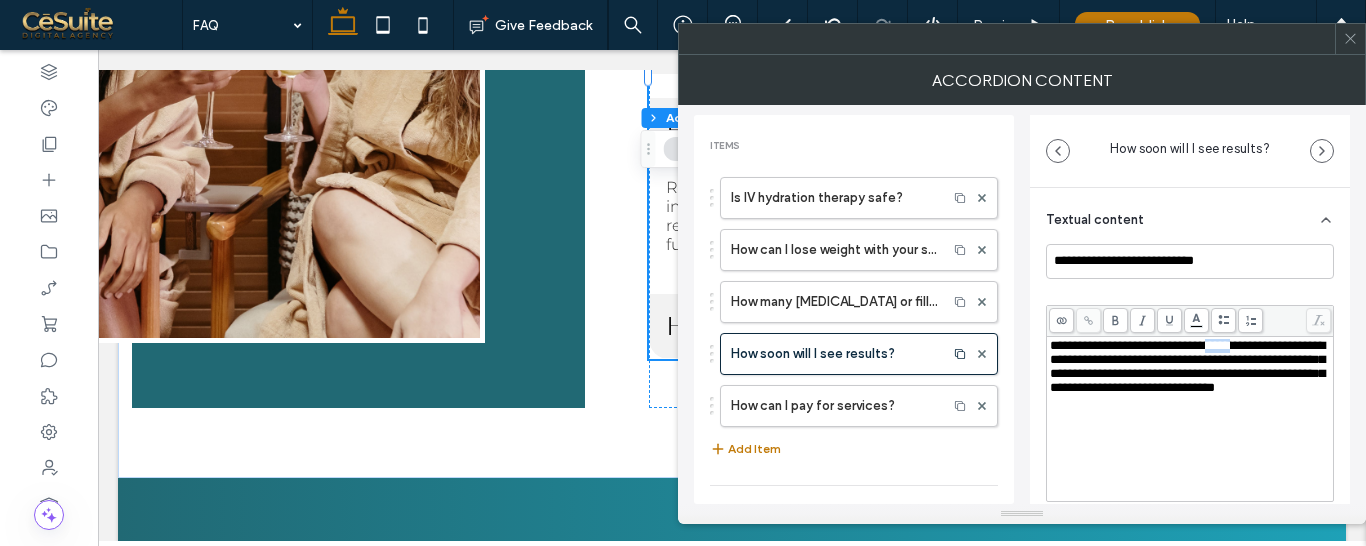 click on "**********" at bounding box center [1187, 366] 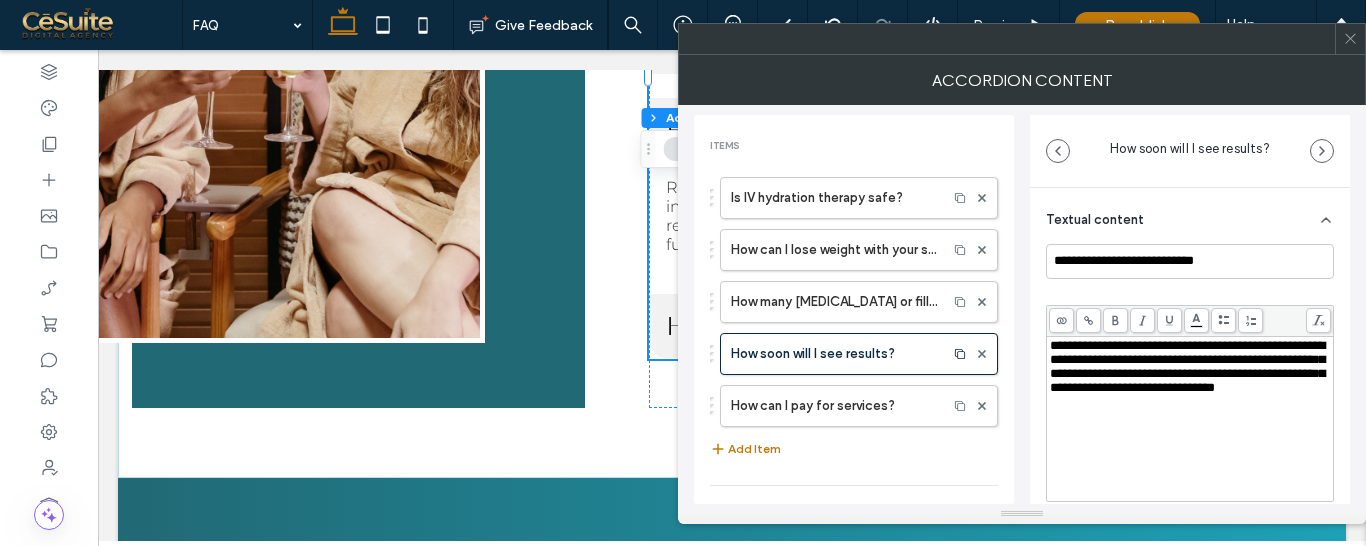 click 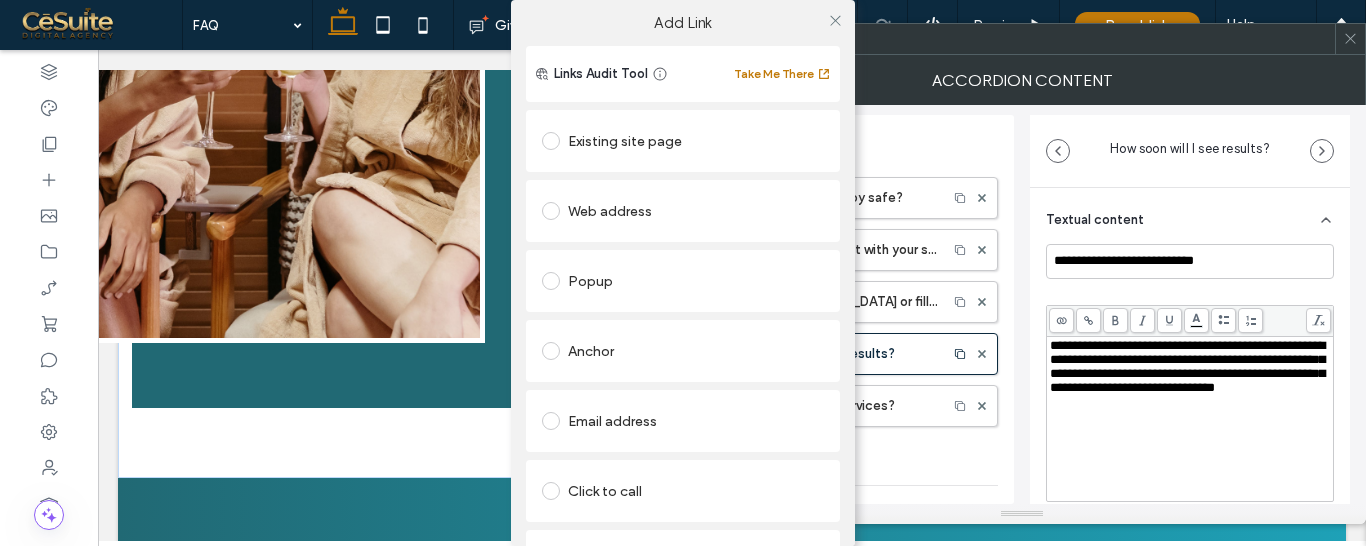 click on "Web address" at bounding box center [683, 211] 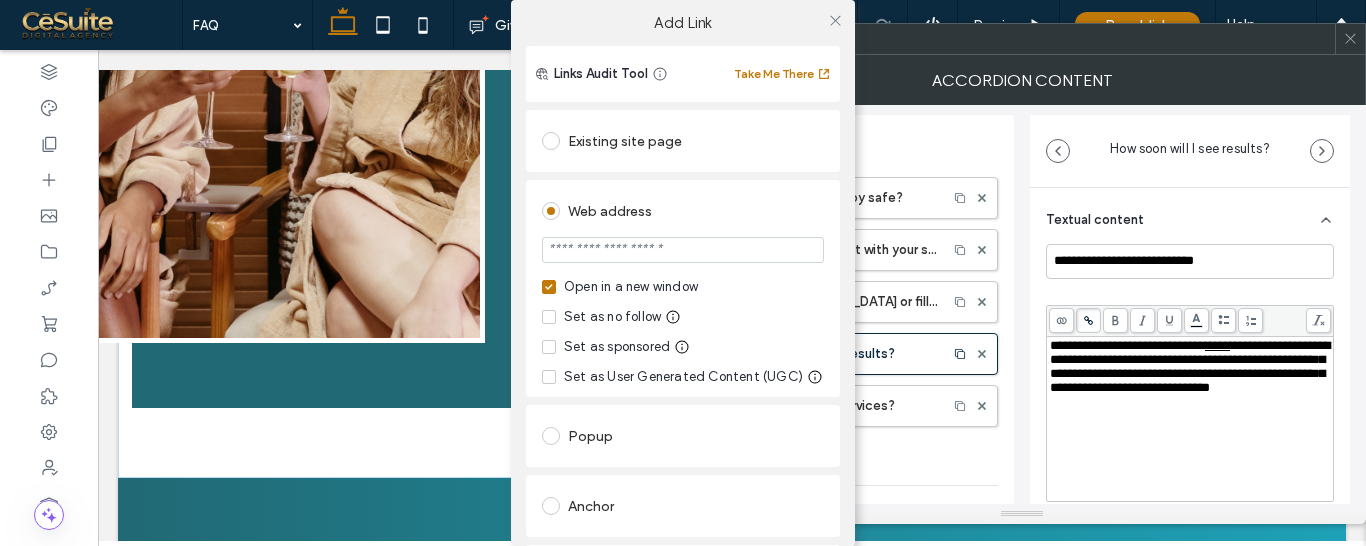 click at bounding box center (683, 250) 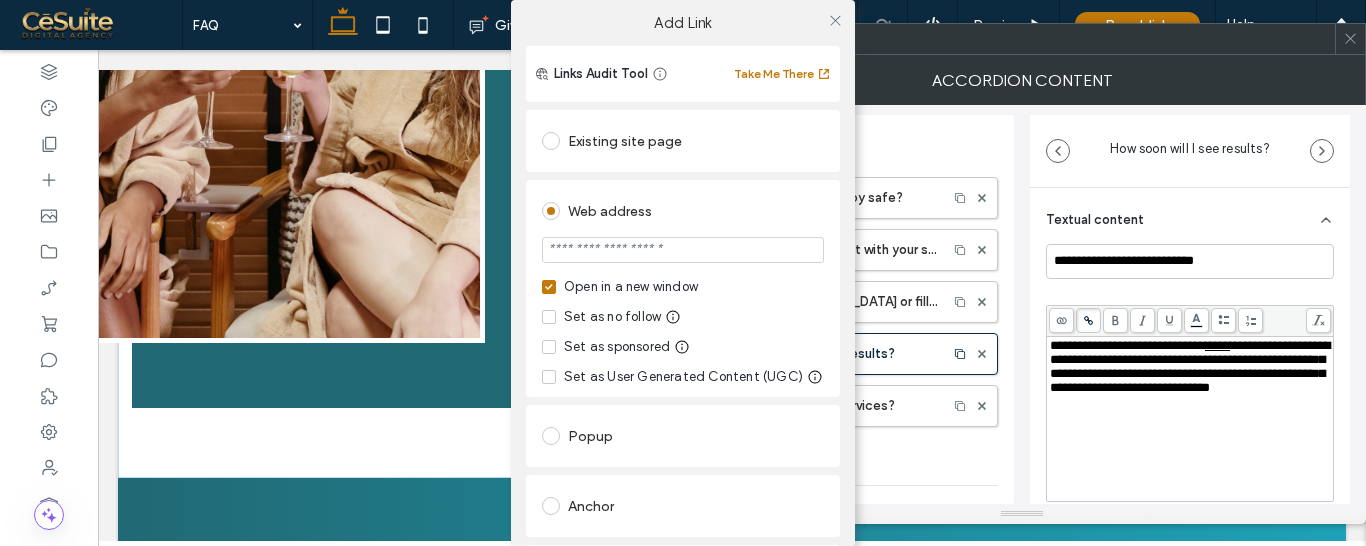 paste on "**********" 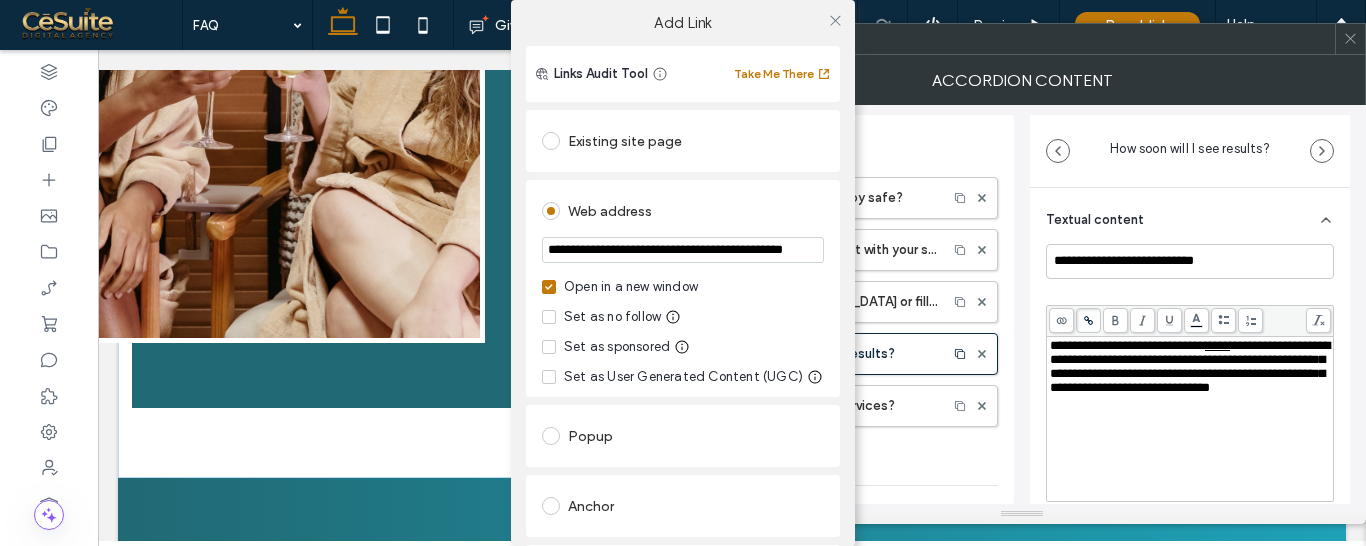 scroll, scrollTop: 0, scrollLeft: 61, axis: horizontal 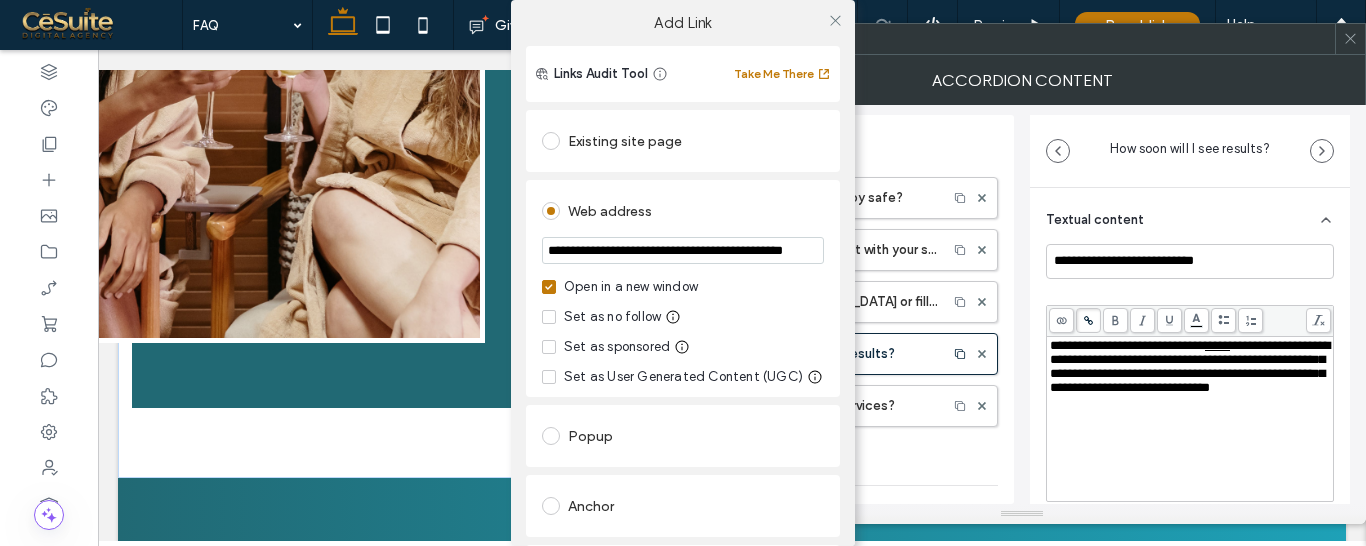 type on "**********" 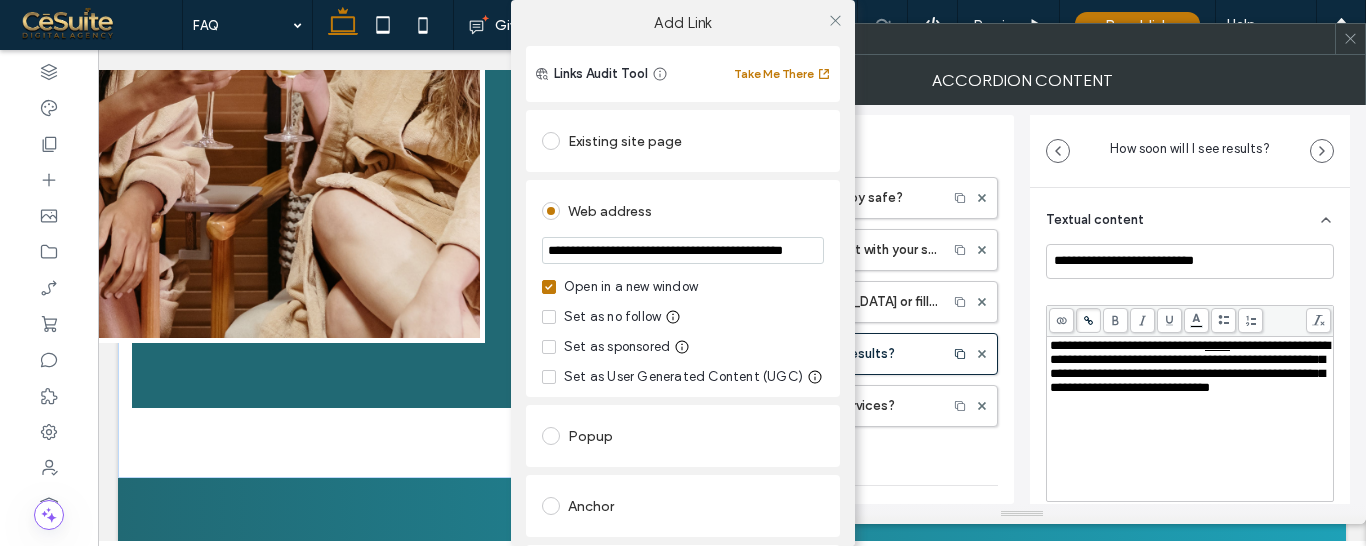 click on "Open in a new window" at bounding box center (631, 287) 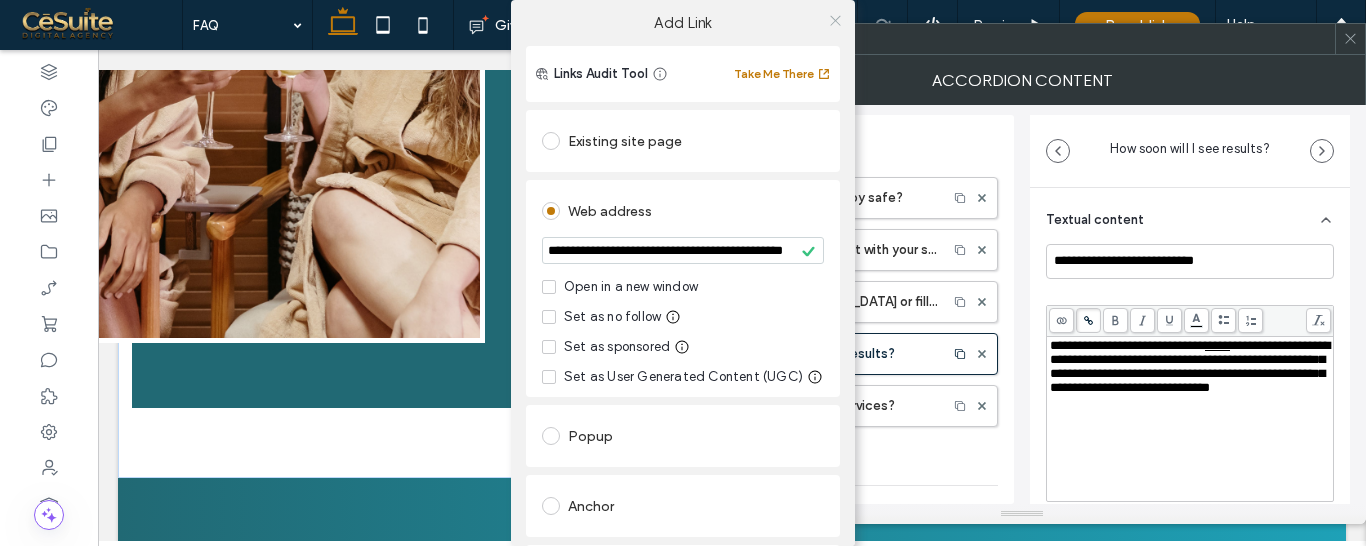 click 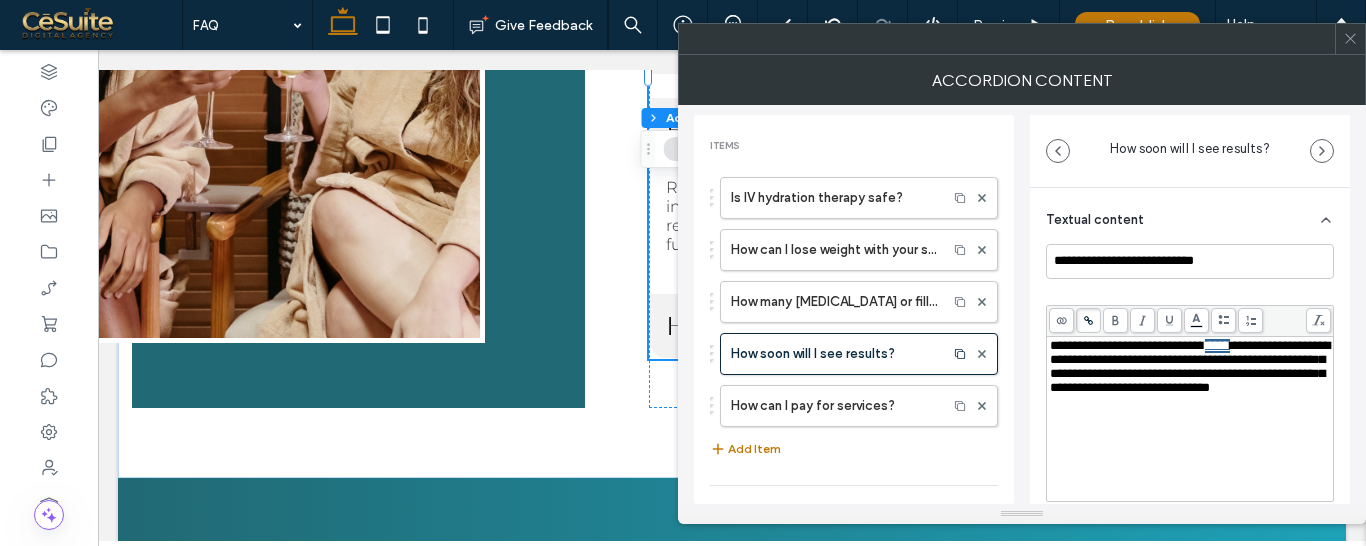 scroll, scrollTop: 1639, scrollLeft: 0, axis: vertical 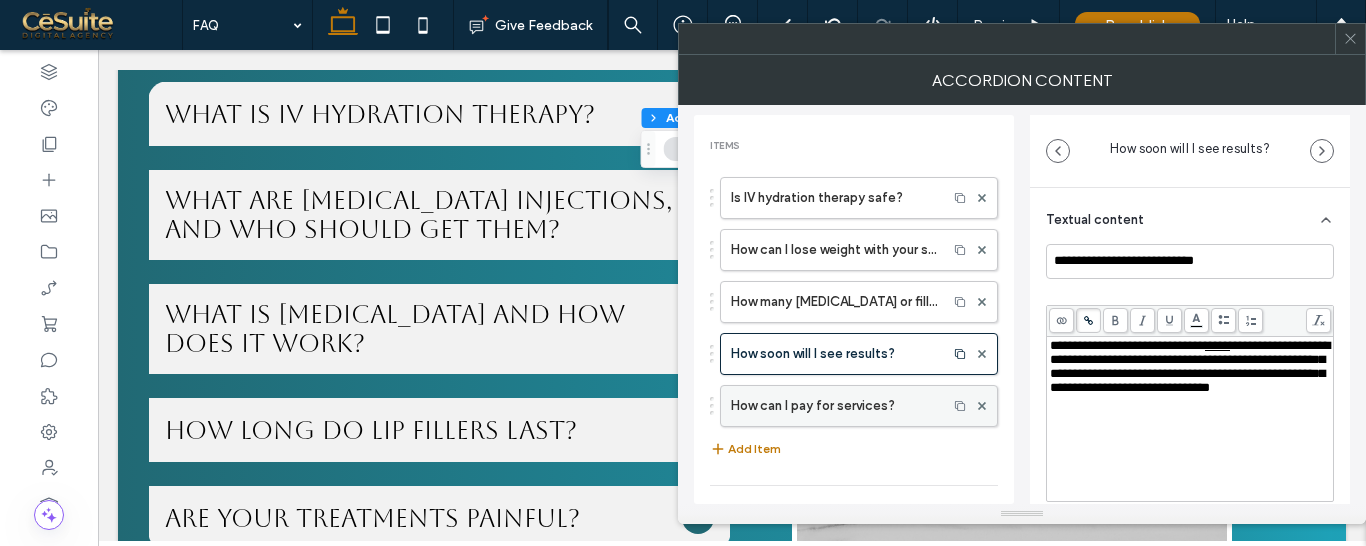 click on "How can I pay for services?" at bounding box center (834, 406) 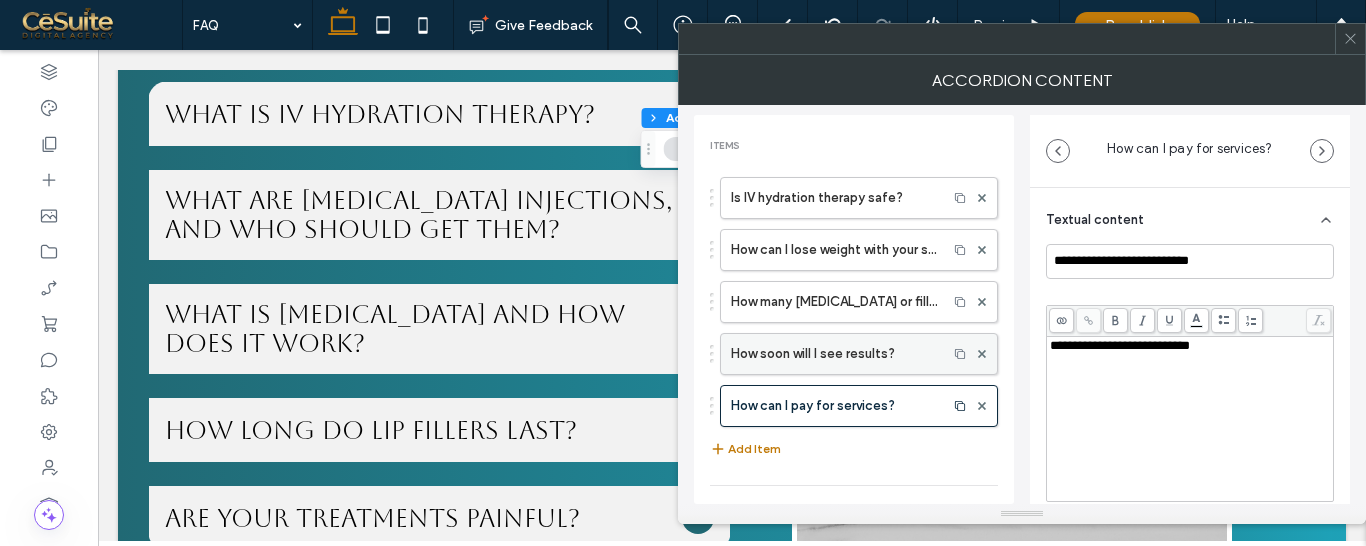 click on "How soon will I see results?" at bounding box center [834, 354] 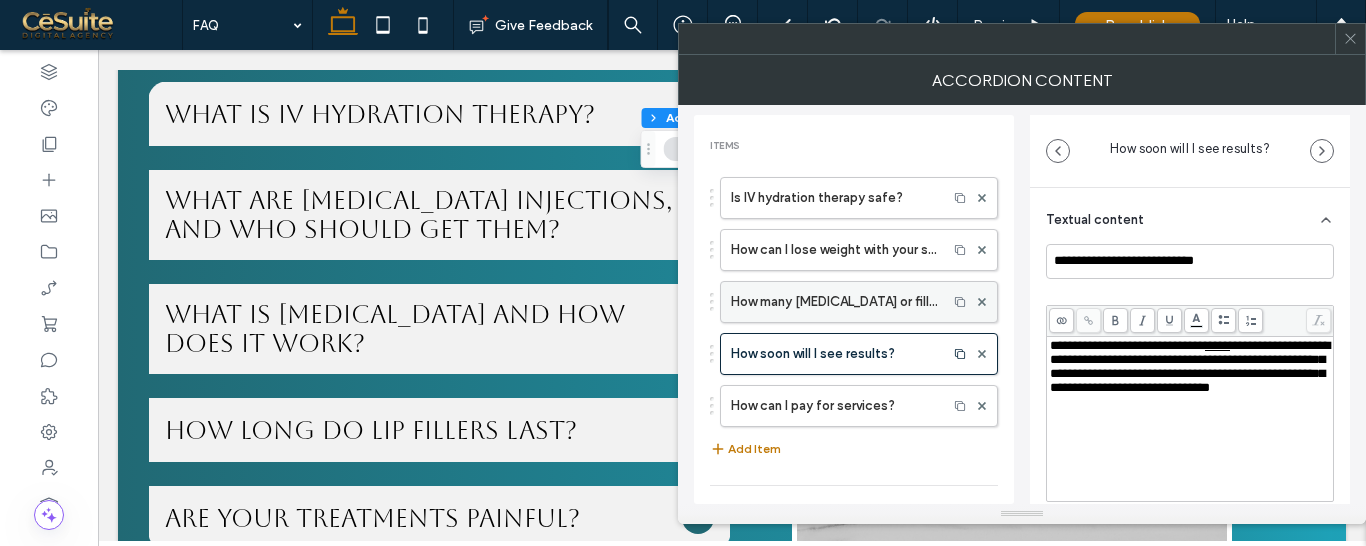 click on "How many Botox or filler treatments will I need?" at bounding box center (834, 302) 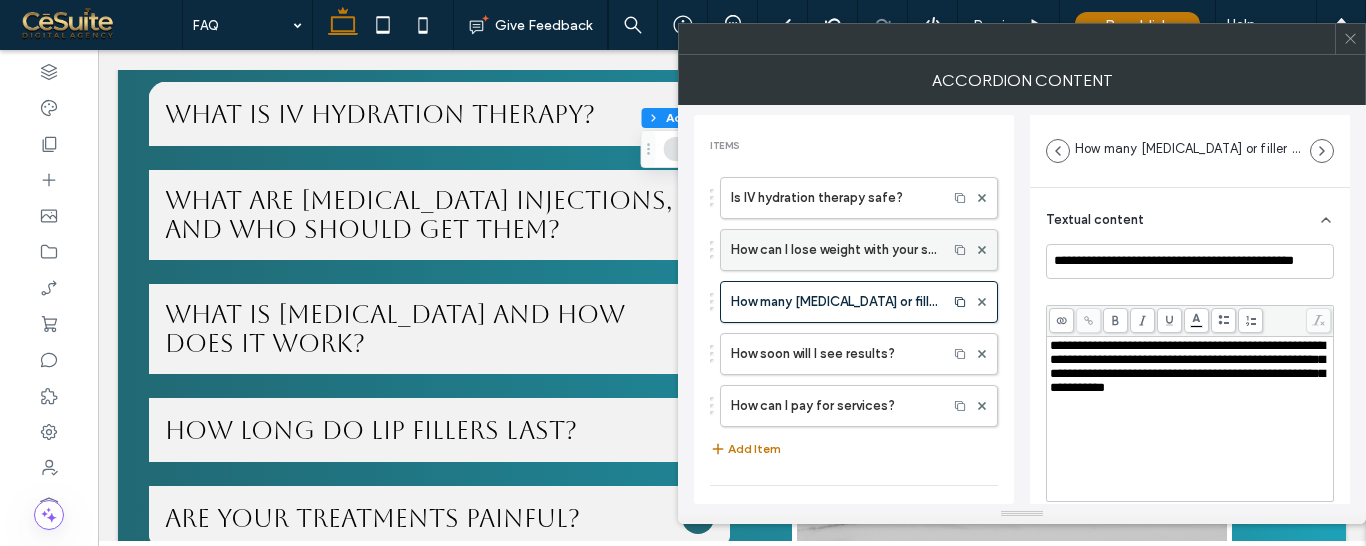 click on "How can I lose weight with your services?" at bounding box center [834, 250] 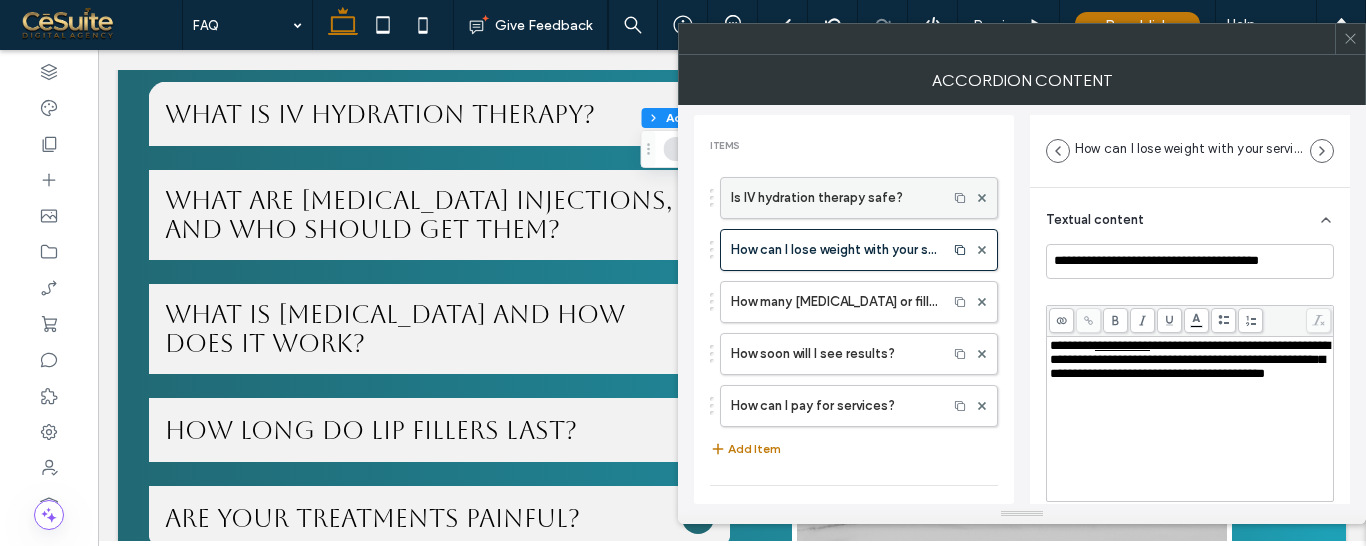click on "Is IV hydration therapy safe?" at bounding box center [834, 198] 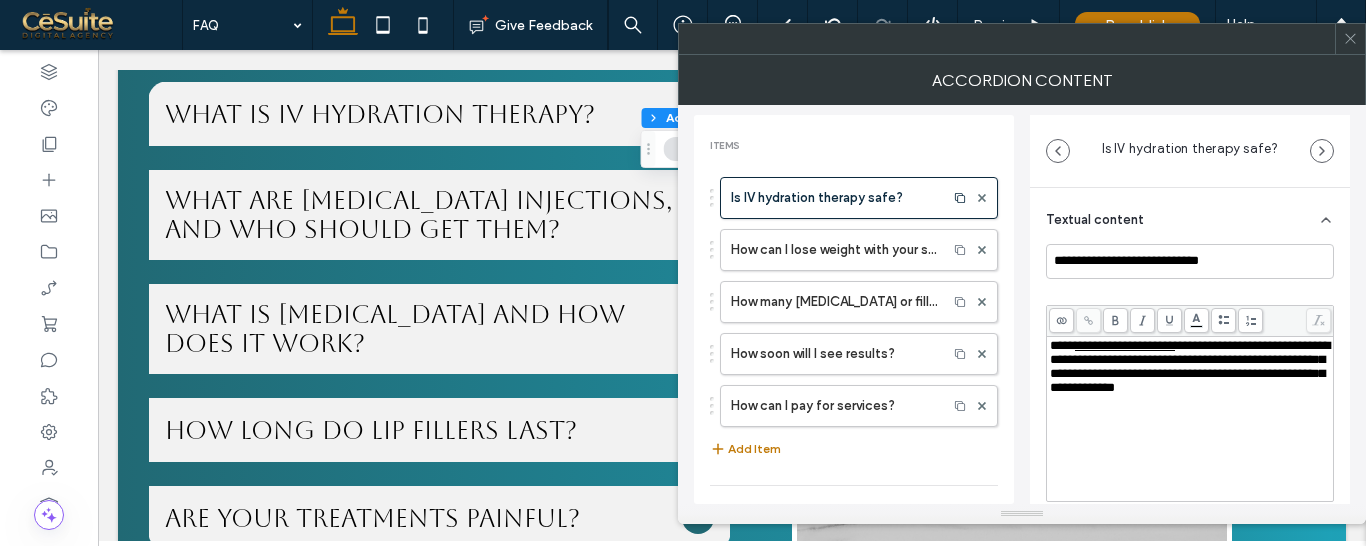 click 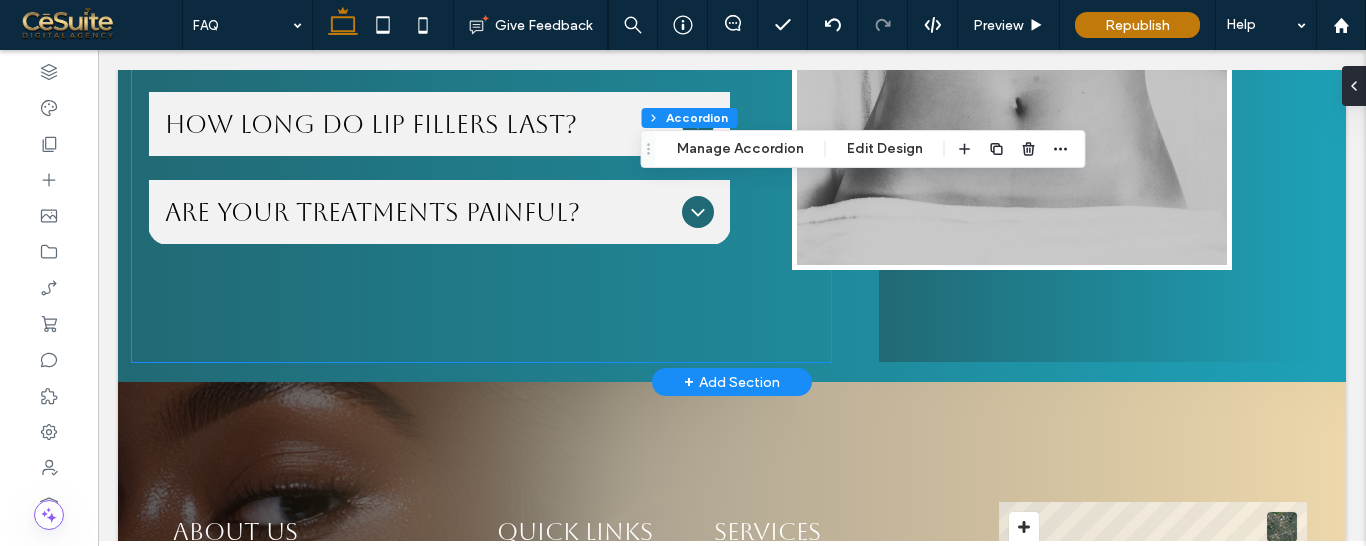 scroll, scrollTop: 1638, scrollLeft: 0, axis: vertical 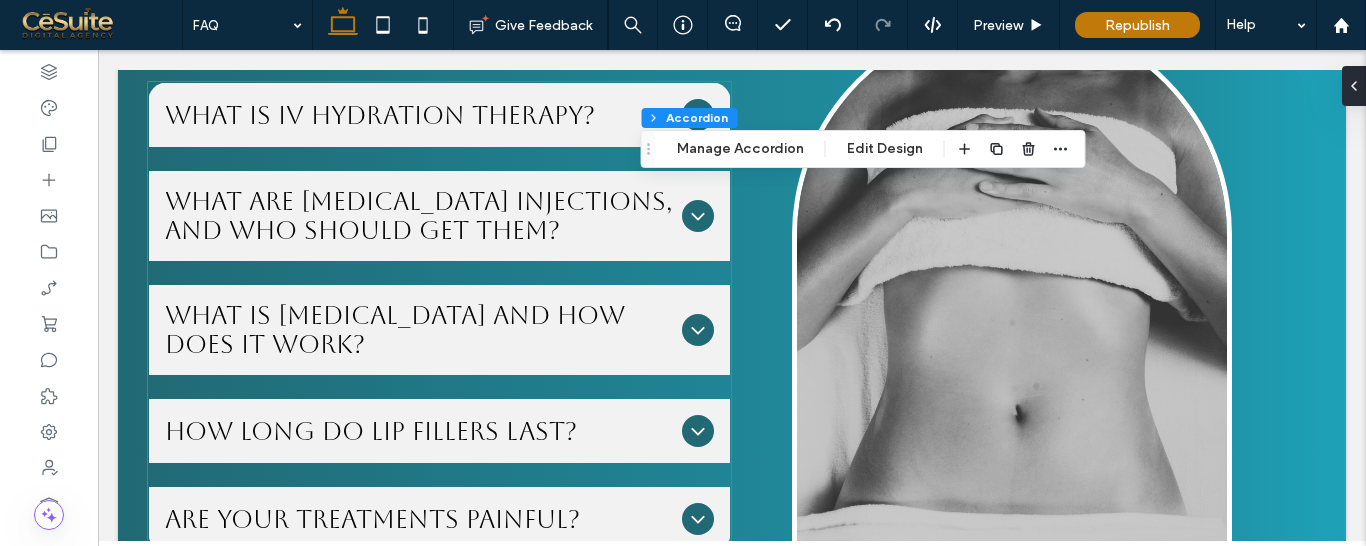 click on "What is Botox and how does it work?" at bounding box center [419, 330] 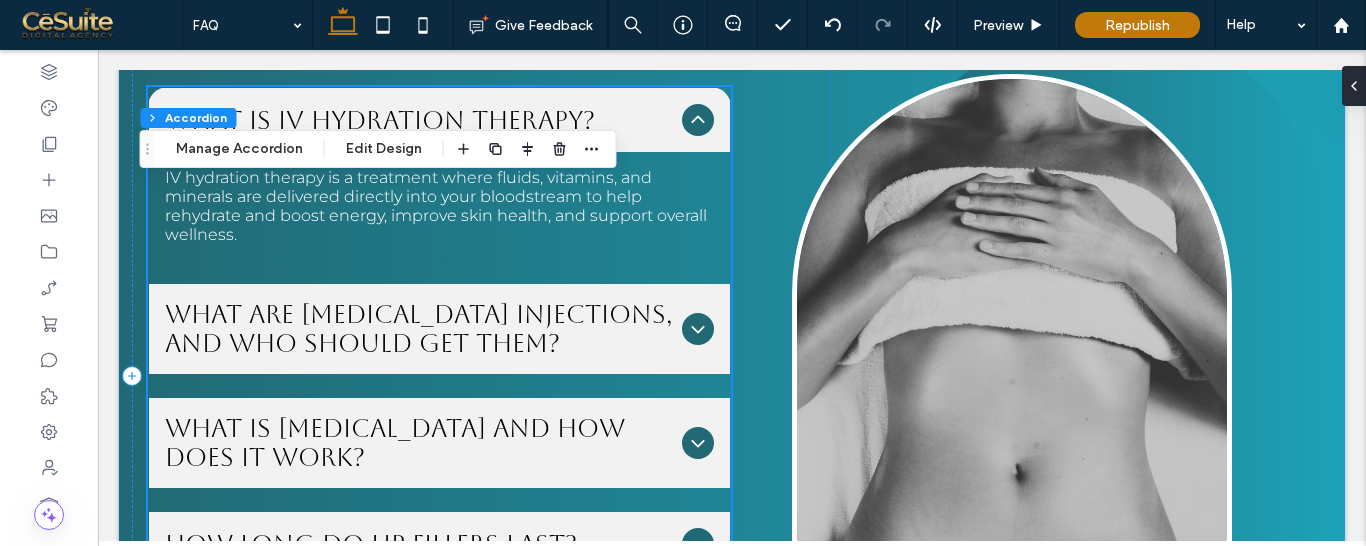 scroll, scrollTop: 1584, scrollLeft: 0, axis: vertical 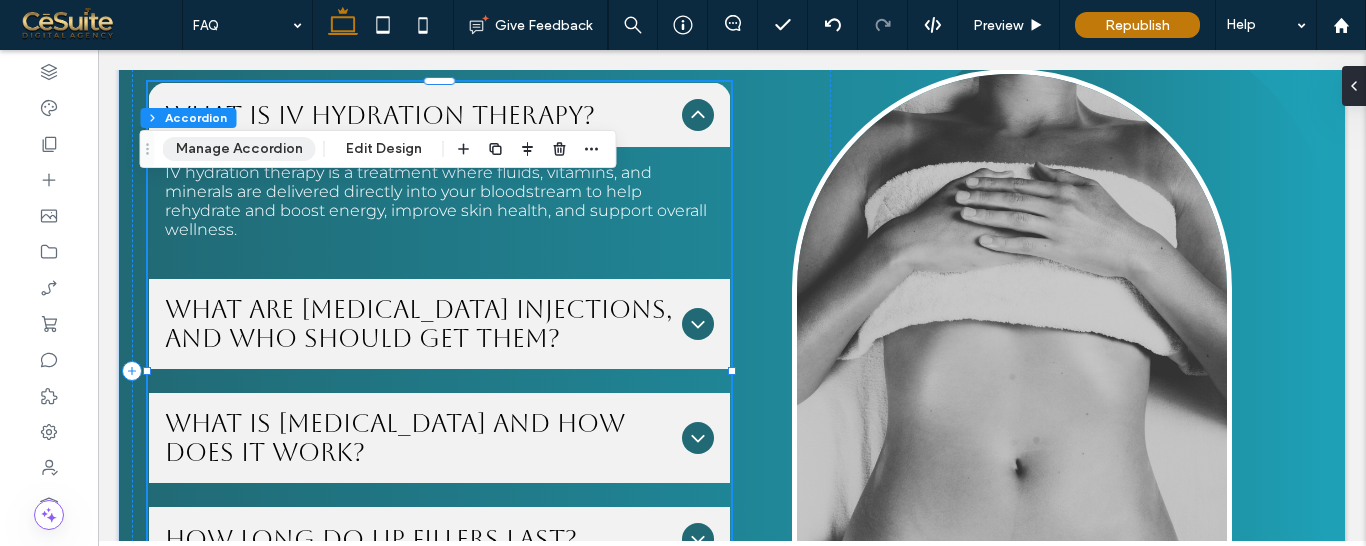 click on "Manage Accordion" at bounding box center (239, 149) 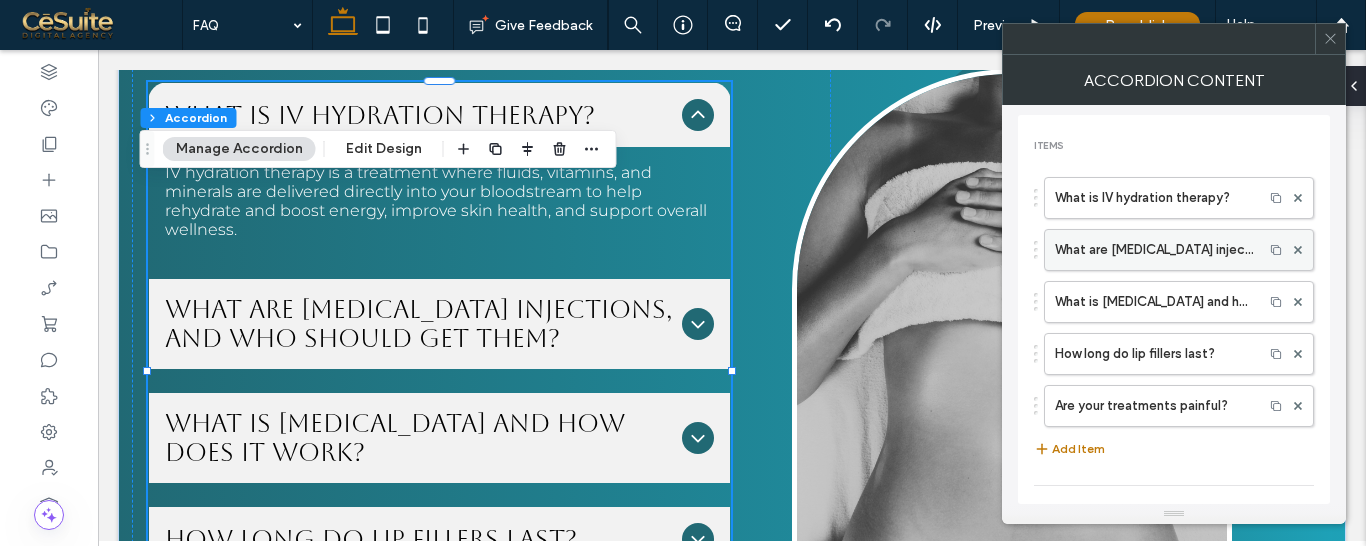 click on "What are testosterone injections, and who should get them?" at bounding box center (1154, 250) 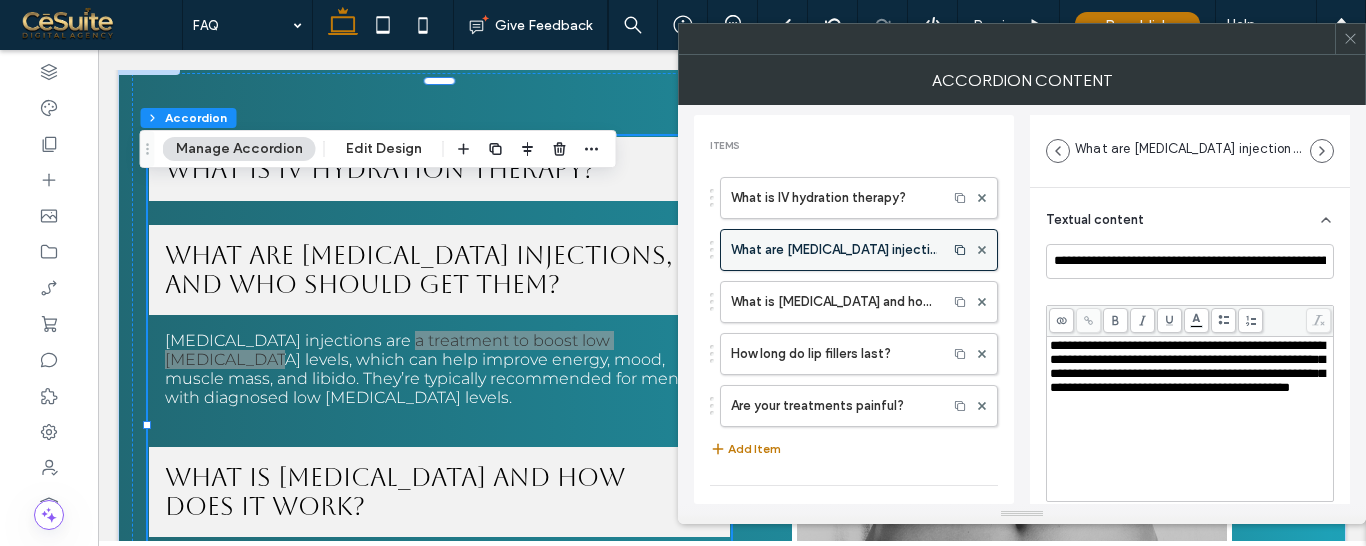 scroll, scrollTop: 1584, scrollLeft: 0, axis: vertical 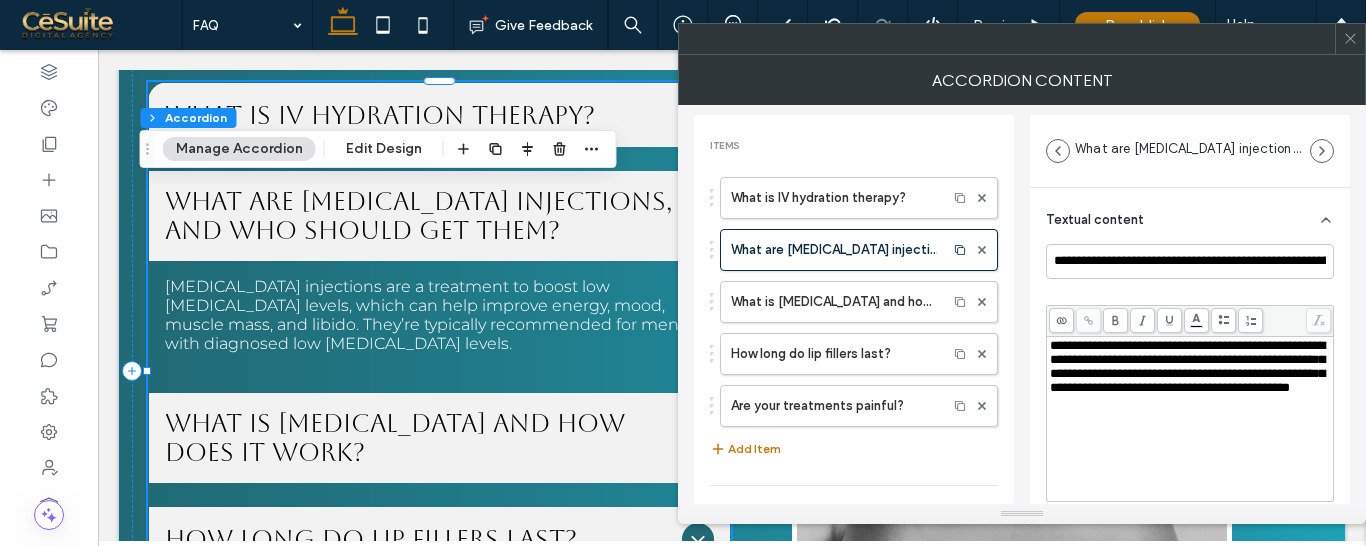 click on "**********" at bounding box center (1187, 366) 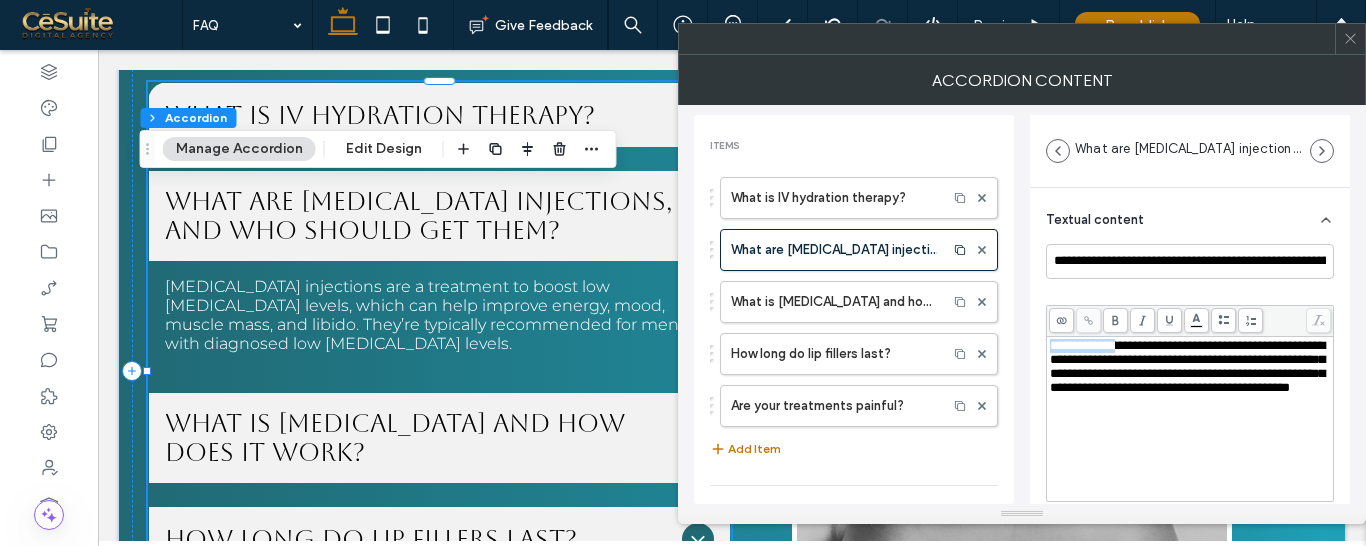 click on "**********" at bounding box center (1187, 366) 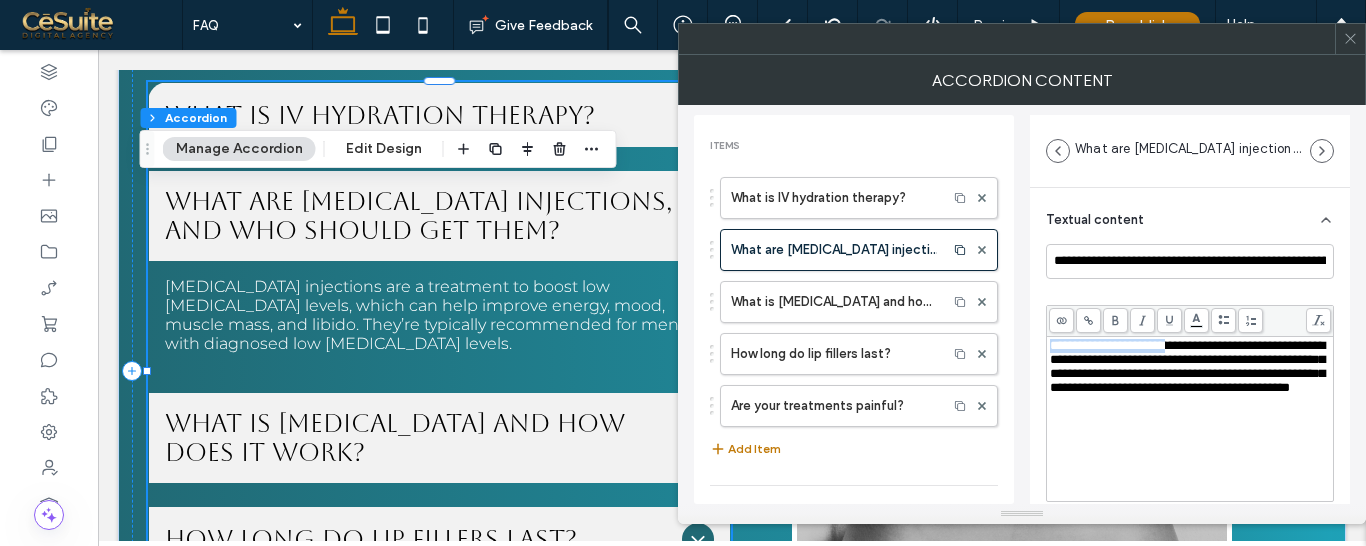 click on "**********" at bounding box center [1187, 366] 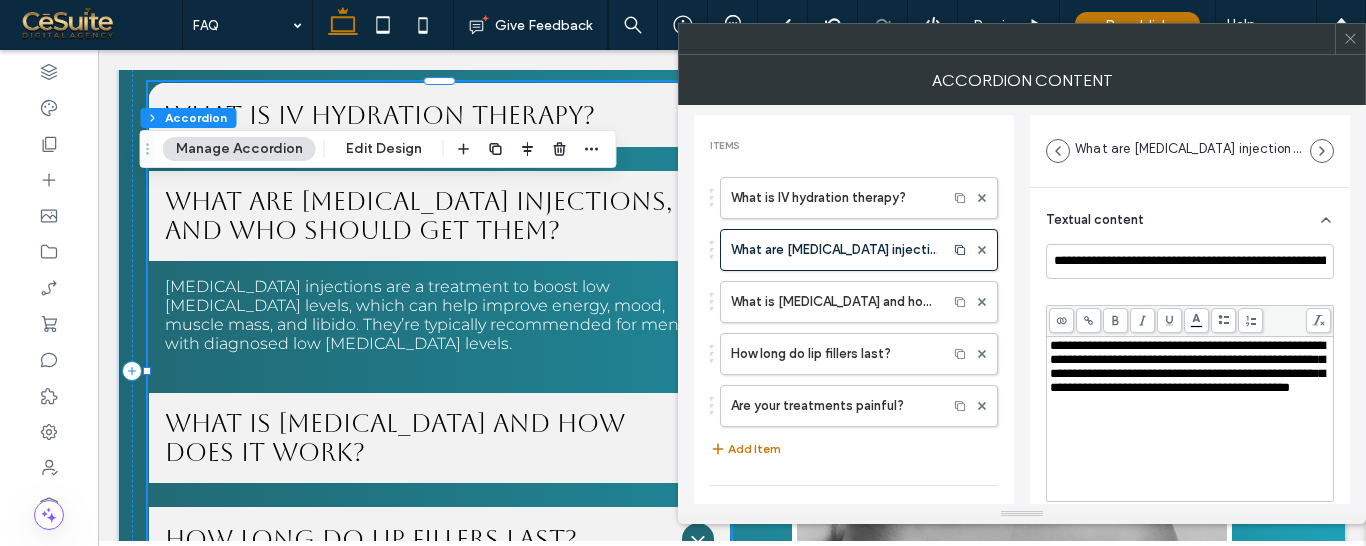click 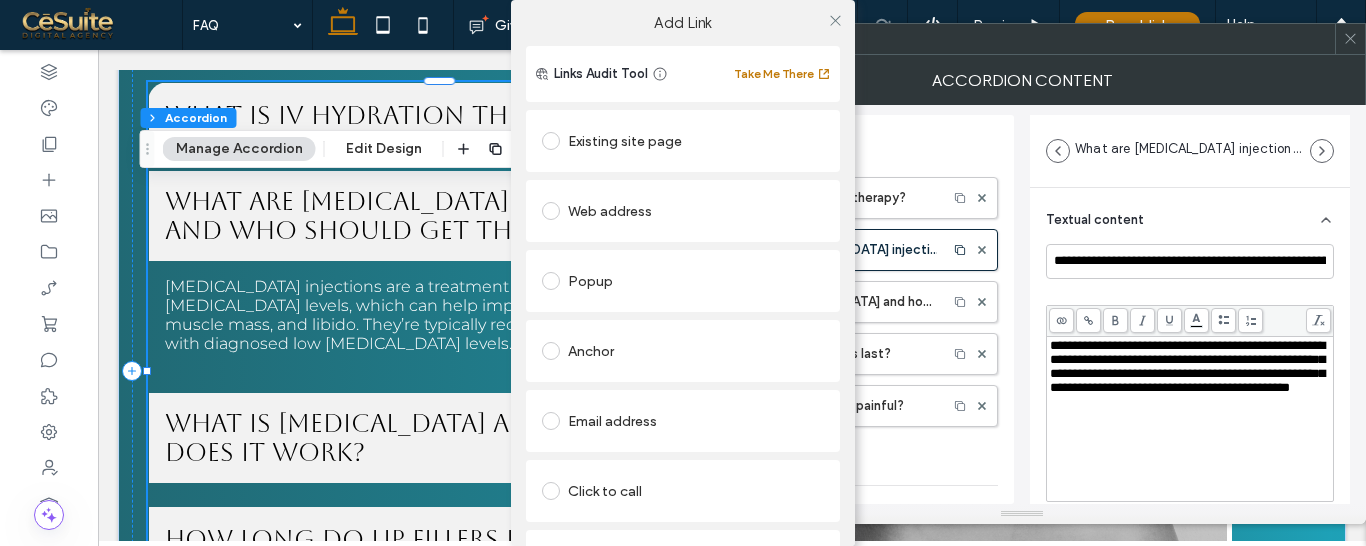 click on "Web address" at bounding box center (683, 211) 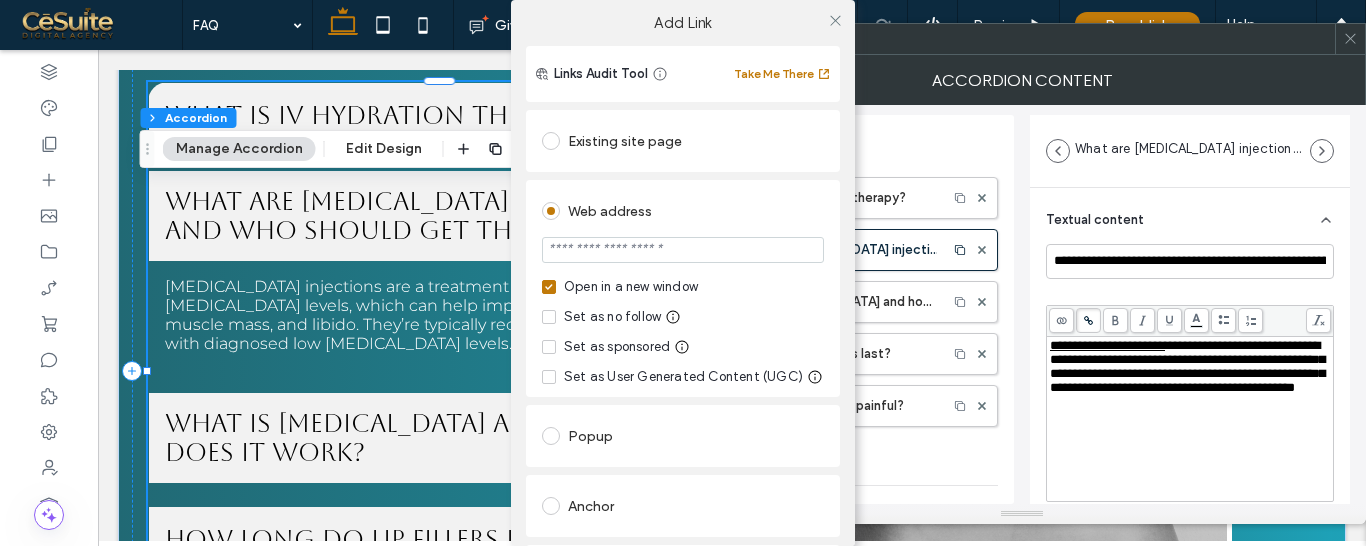 click at bounding box center (683, 250) 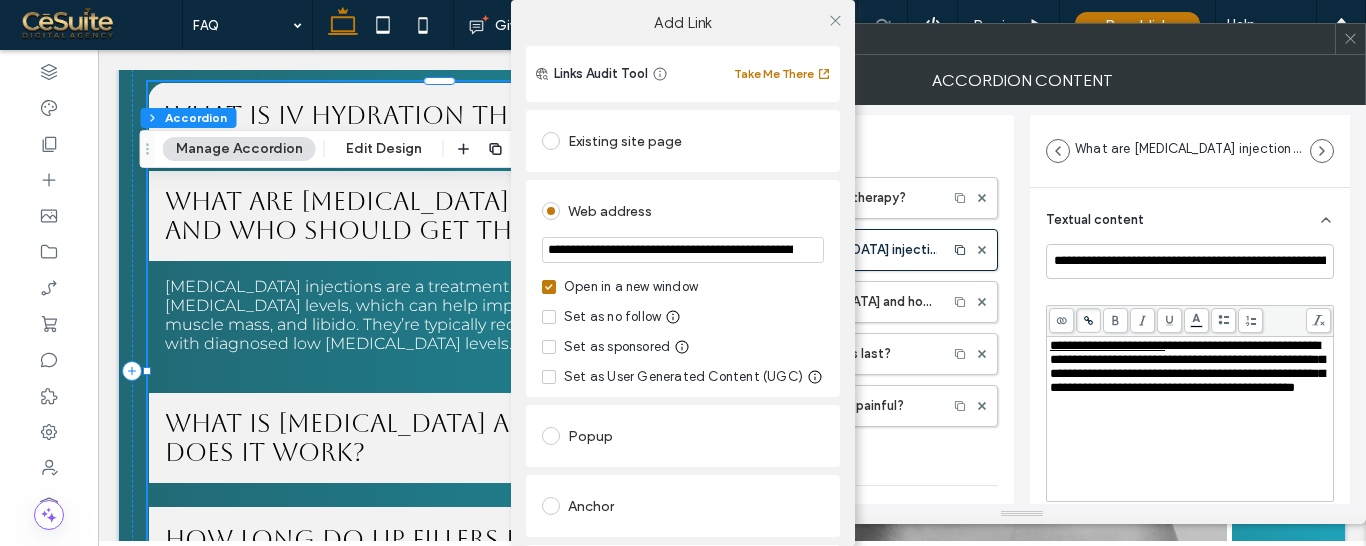 scroll, scrollTop: 0, scrollLeft: 200, axis: horizontal 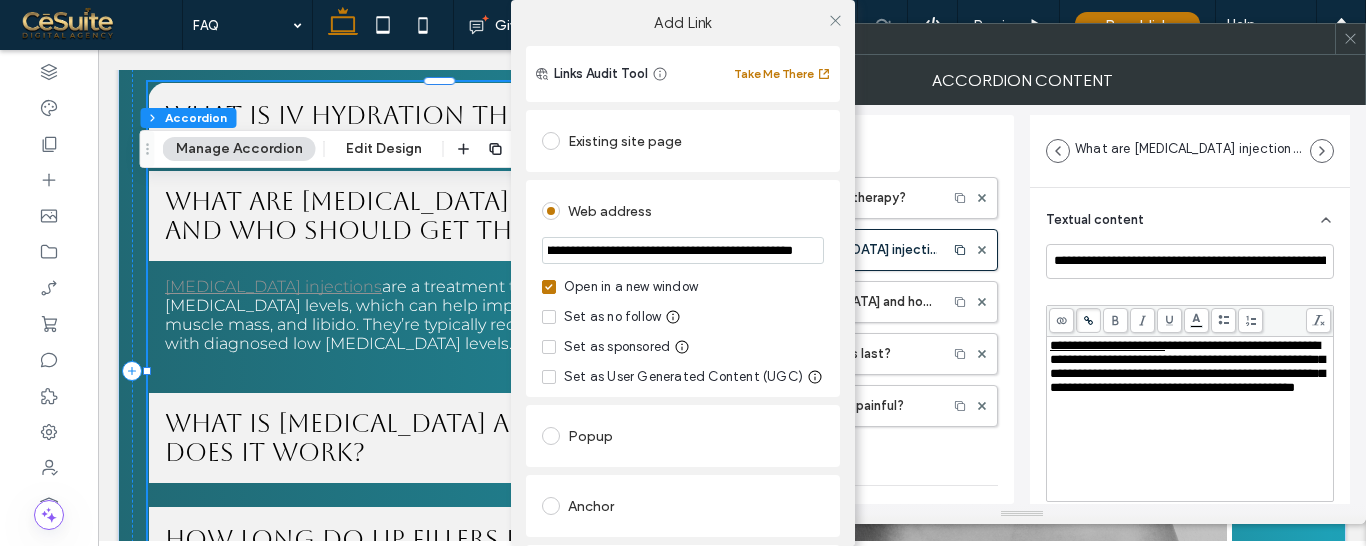 type on "**********" 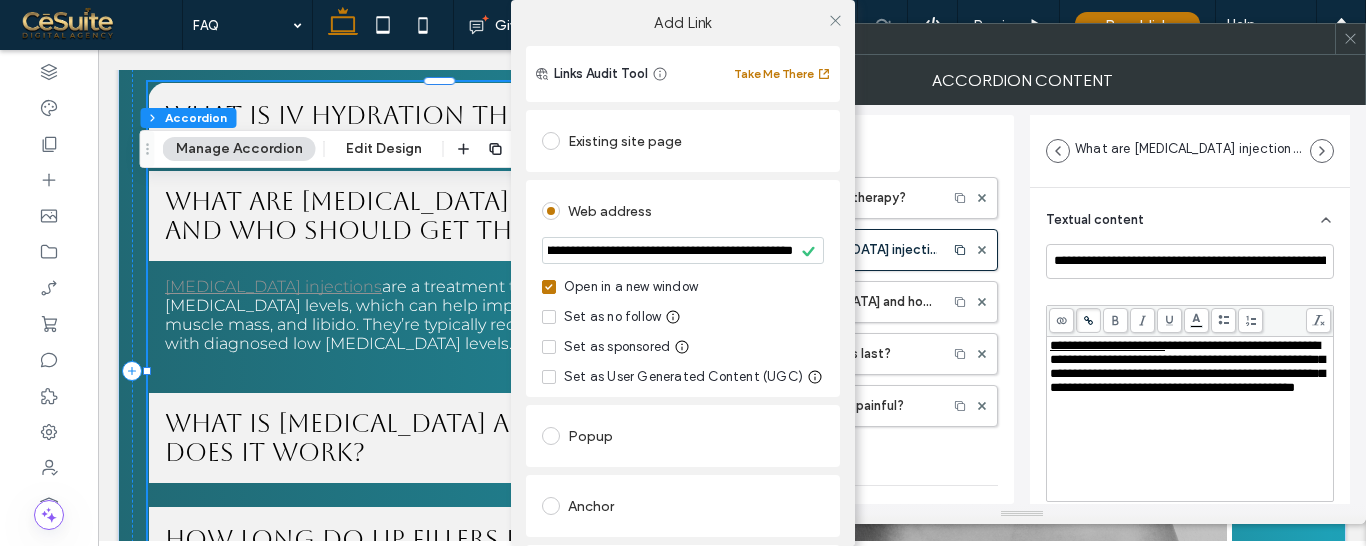 click 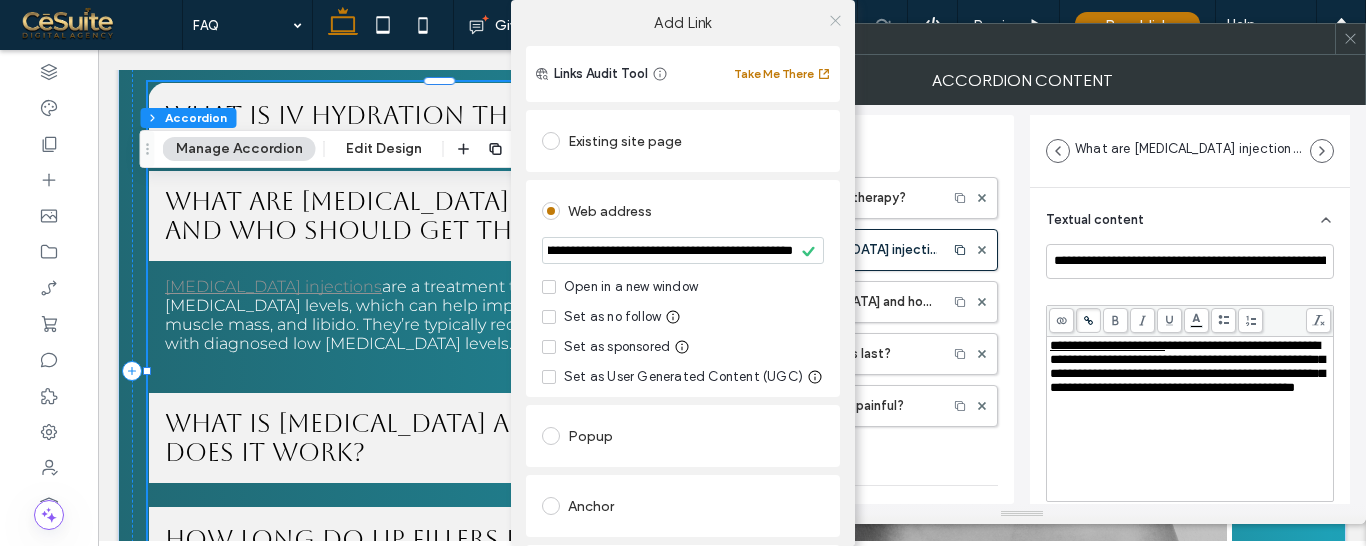 click 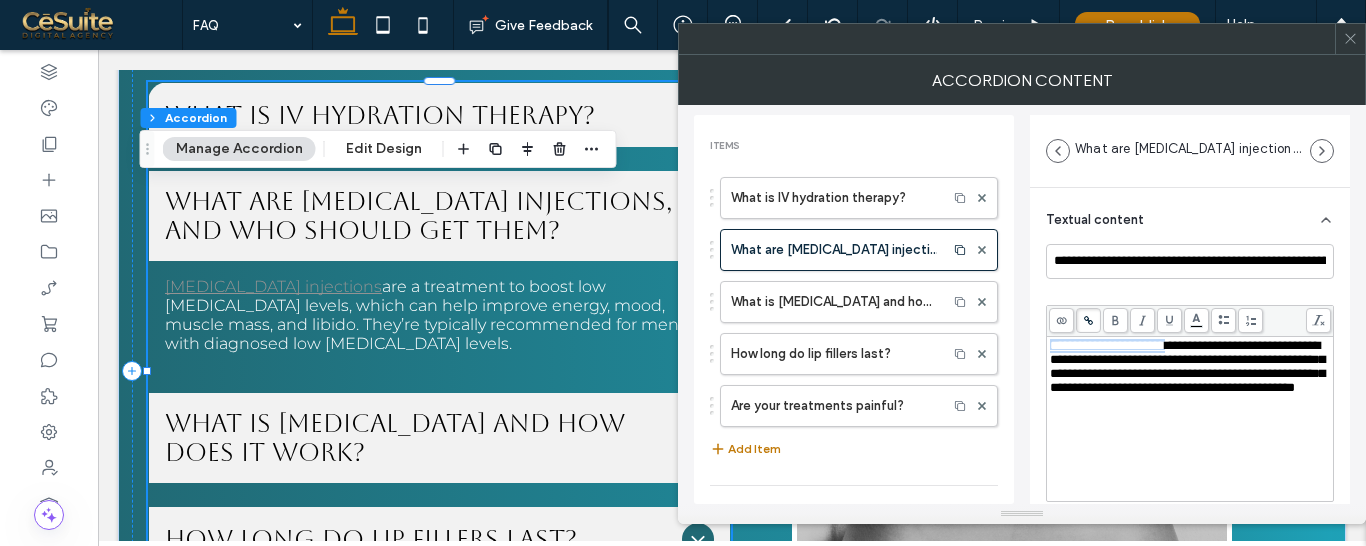 click 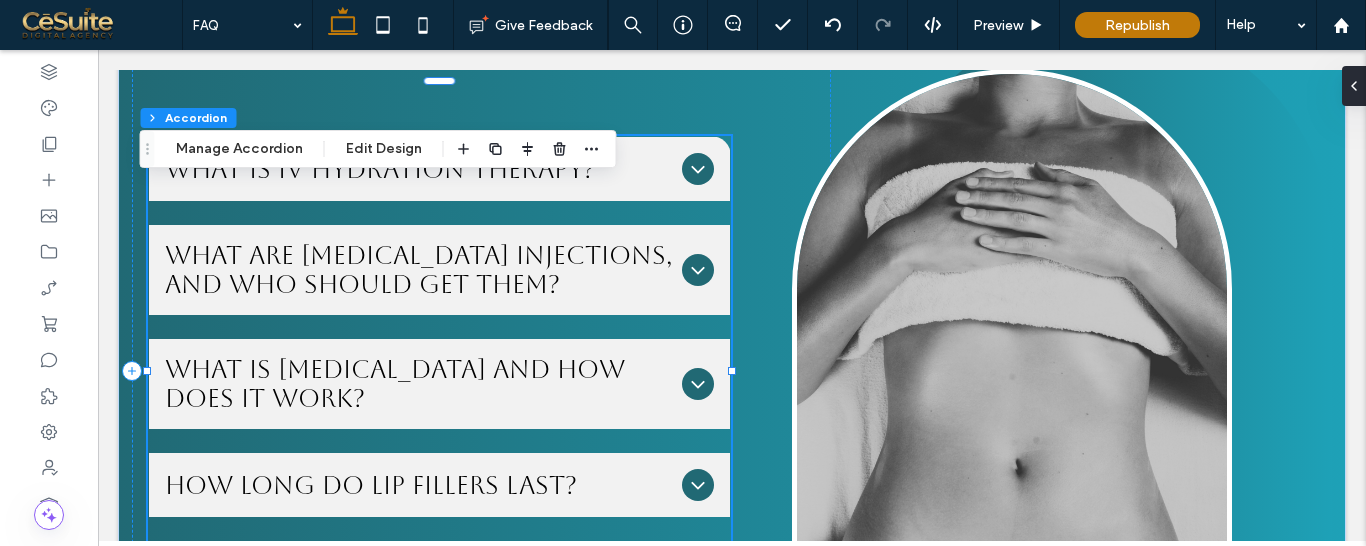 scroll, scrollTop: 1638, scrollLeft: 0, axis: vertical 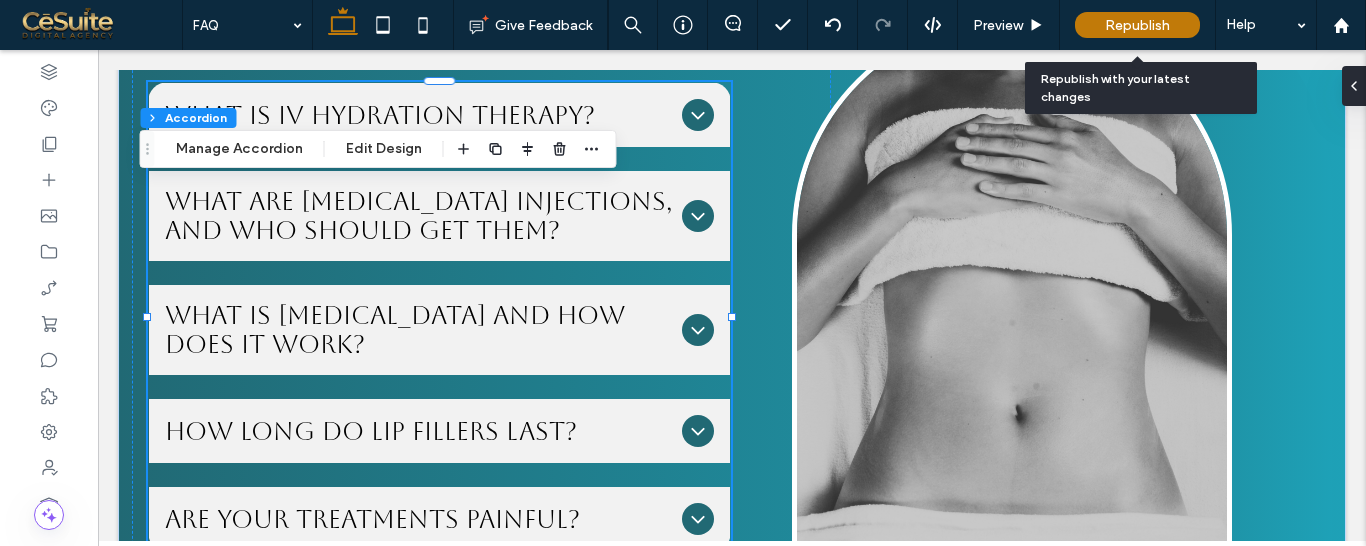 click on "Republish" at bounding box center (1137, 25) 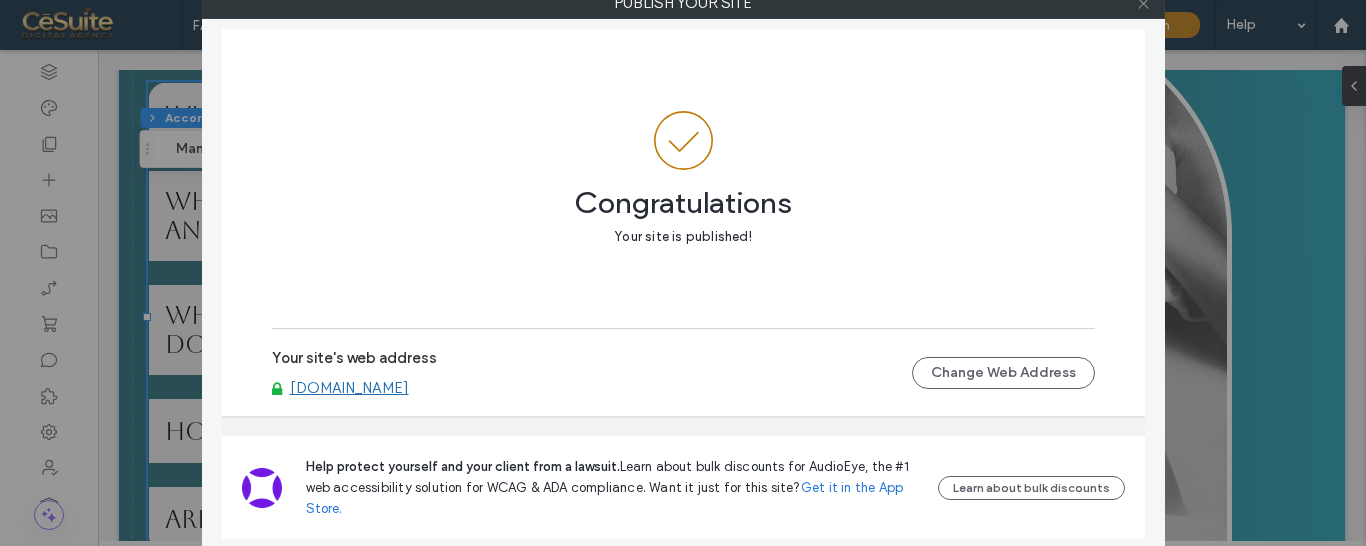 click 